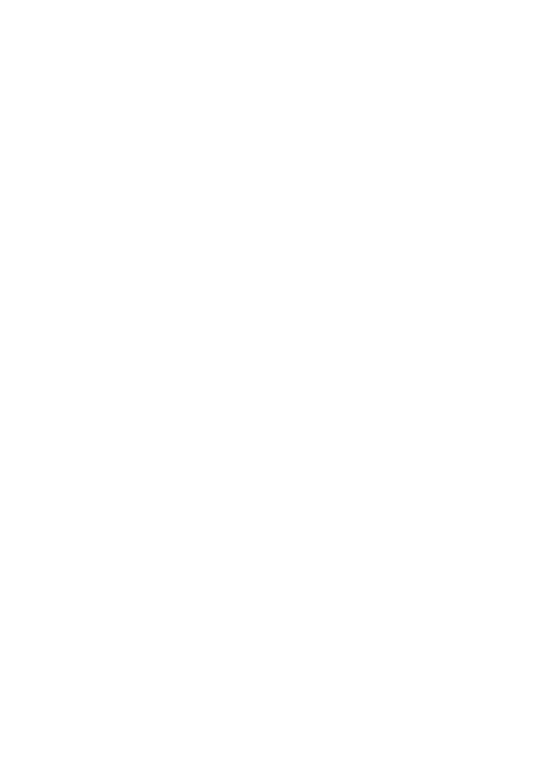 scroll, scrollTop: 0, scrollLeft: 0, axis: both 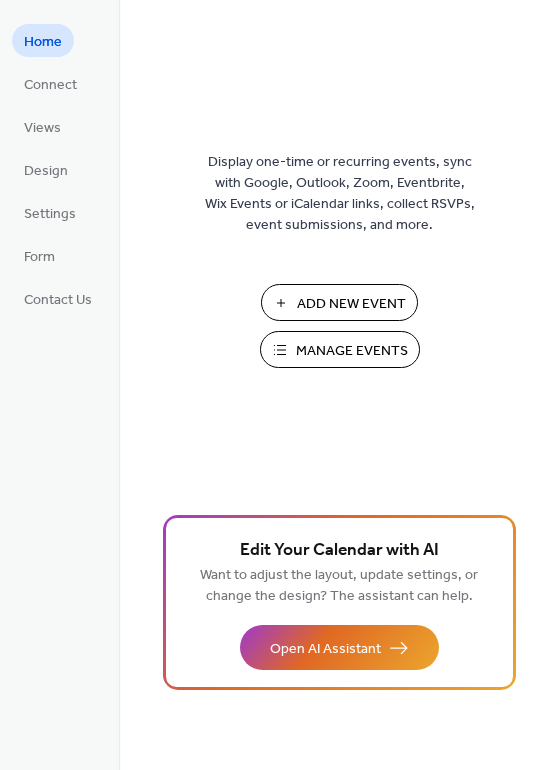 click on "Manage Events" at bounding box center (259, 332) 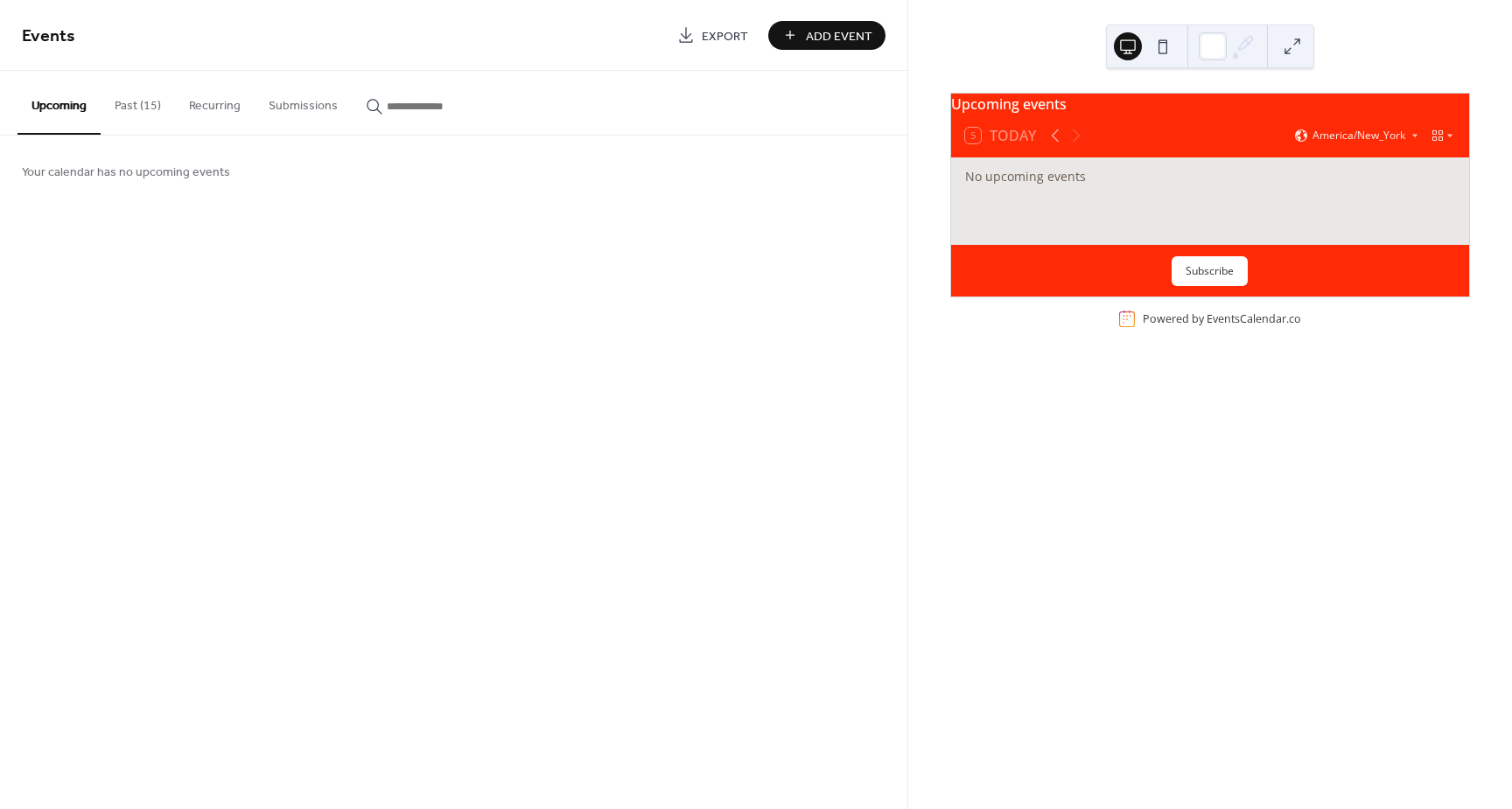 scroll, scrollTop: 0, scrollLeft: 0, axis: both 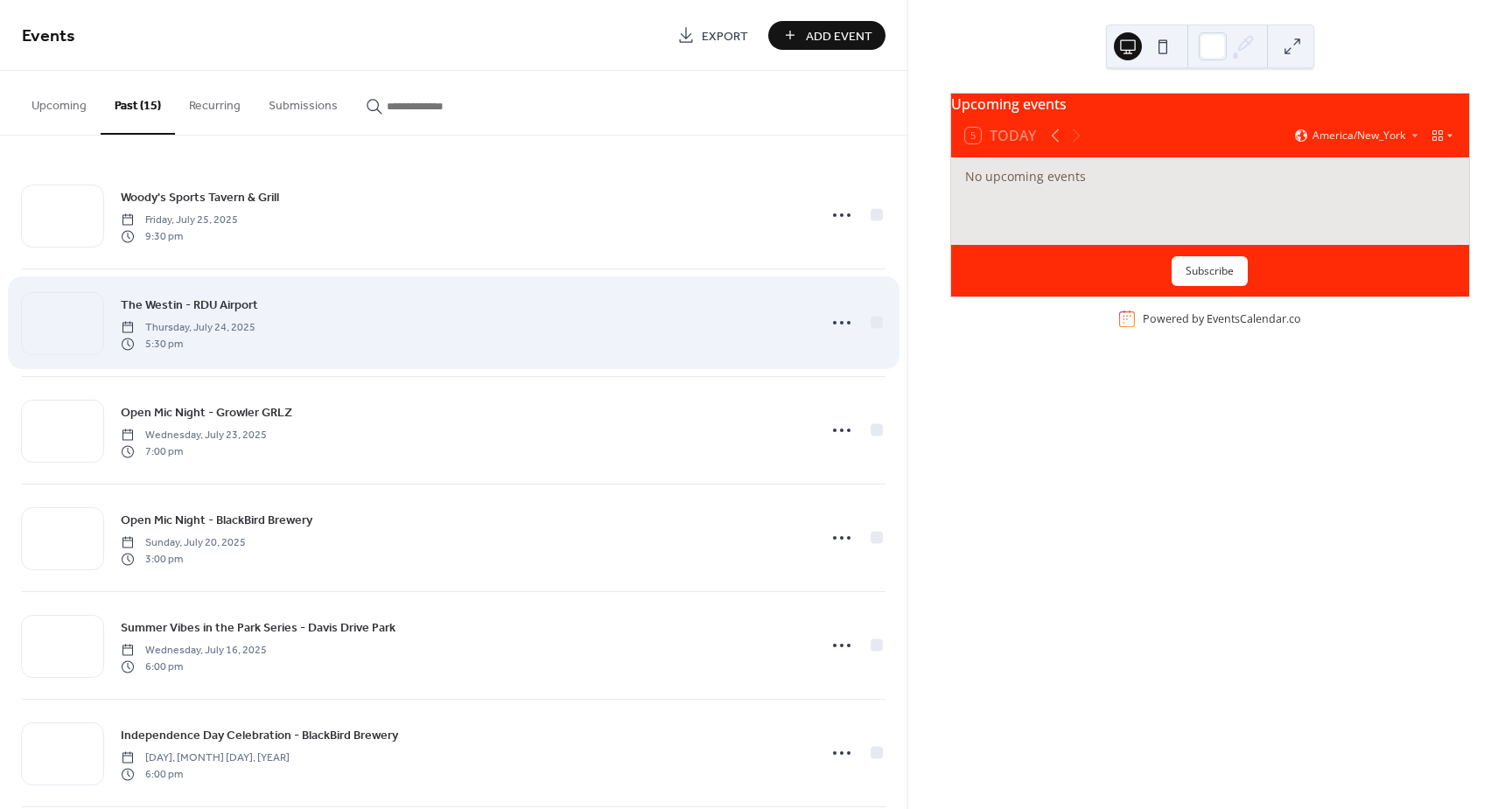 click on "The Westin - RDU Airport [DAY], [MONTH] [DAY_NUM], [YEAR] [TIME]" at bounding box center [463, 323] 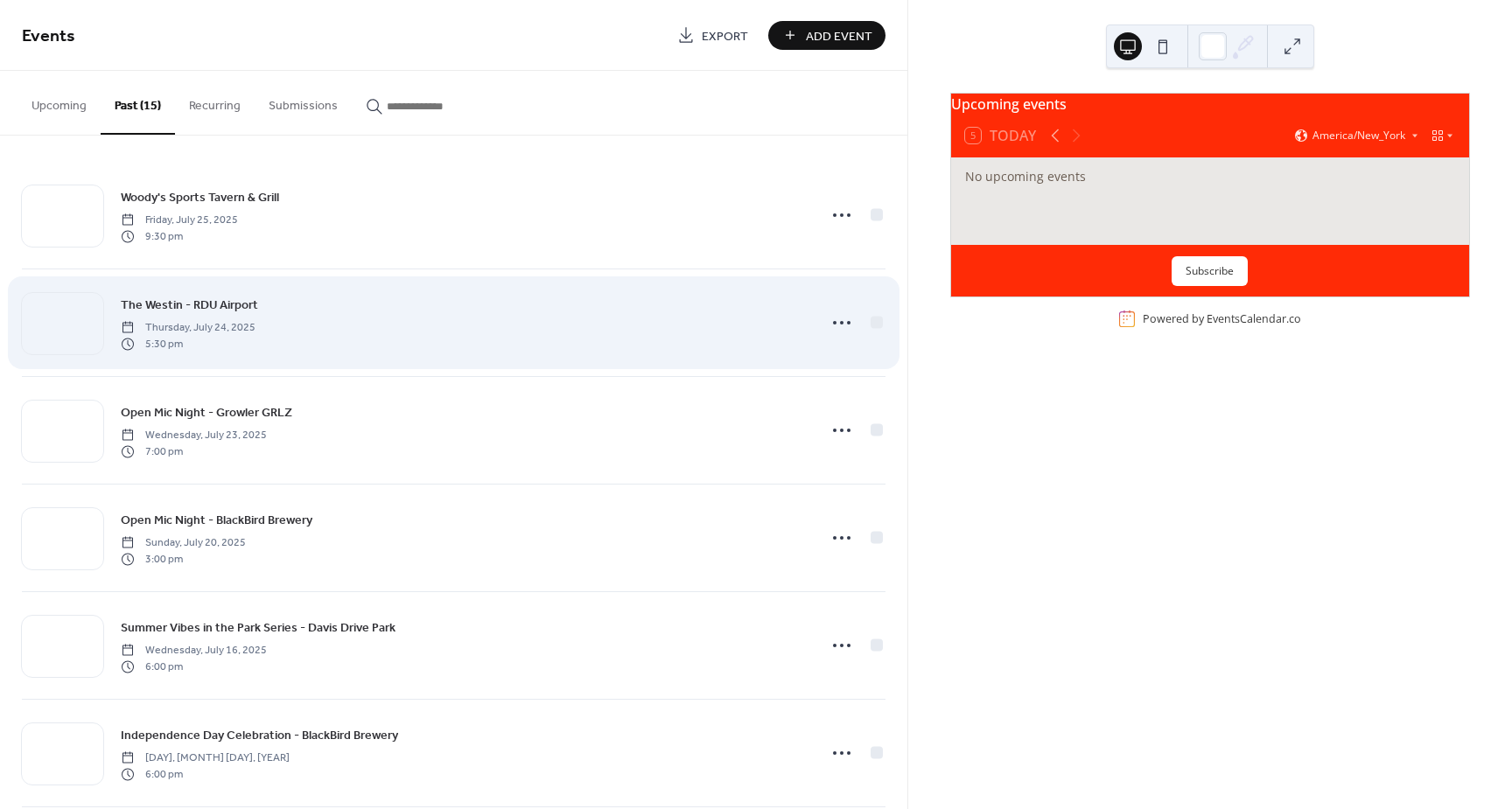 click on "The Westin - RDU Airport [DAY], [MONTH] [DAY_NUM], [YEAR] [TIME]" at bounding box center [463, 323] 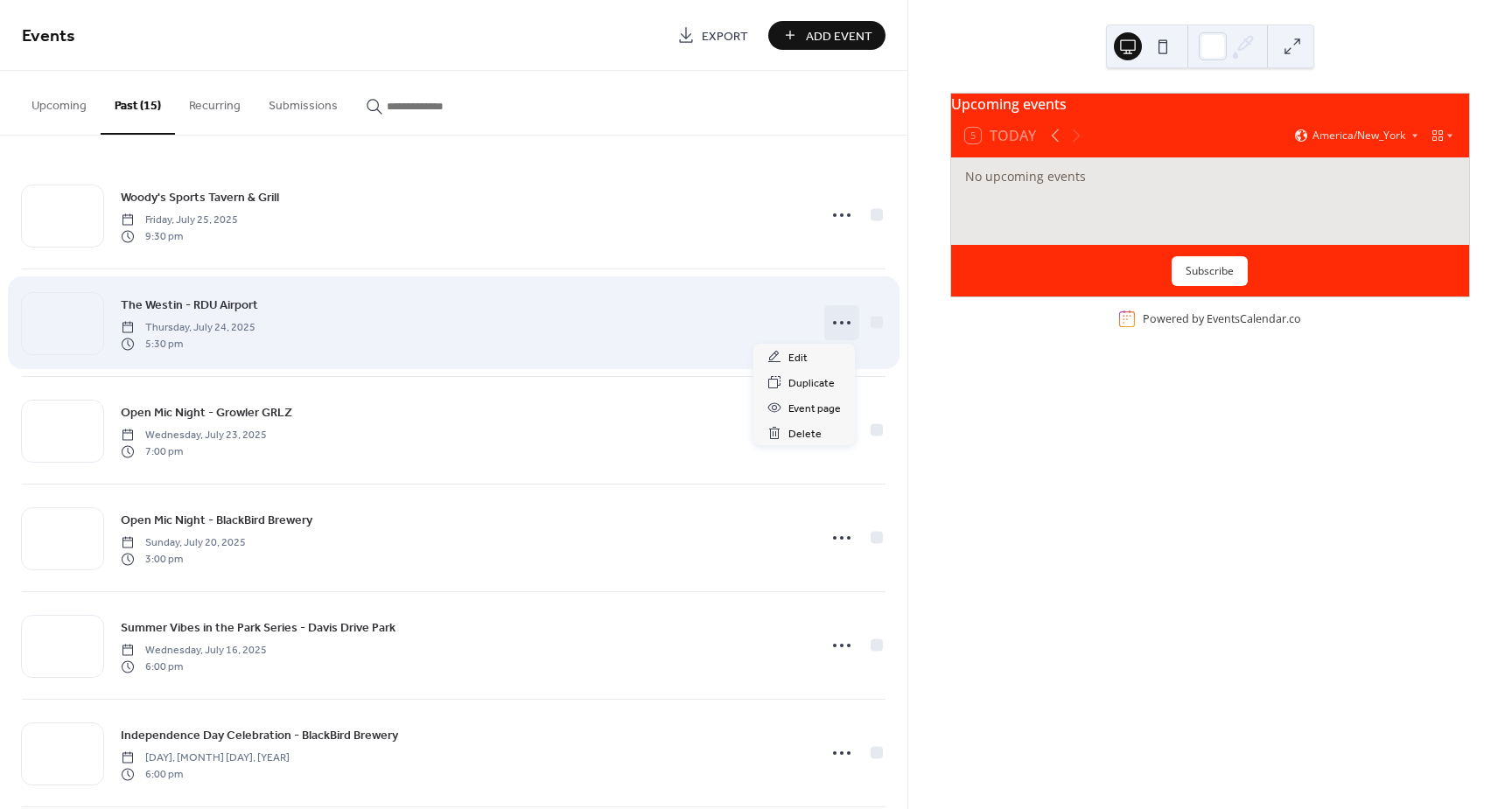 click 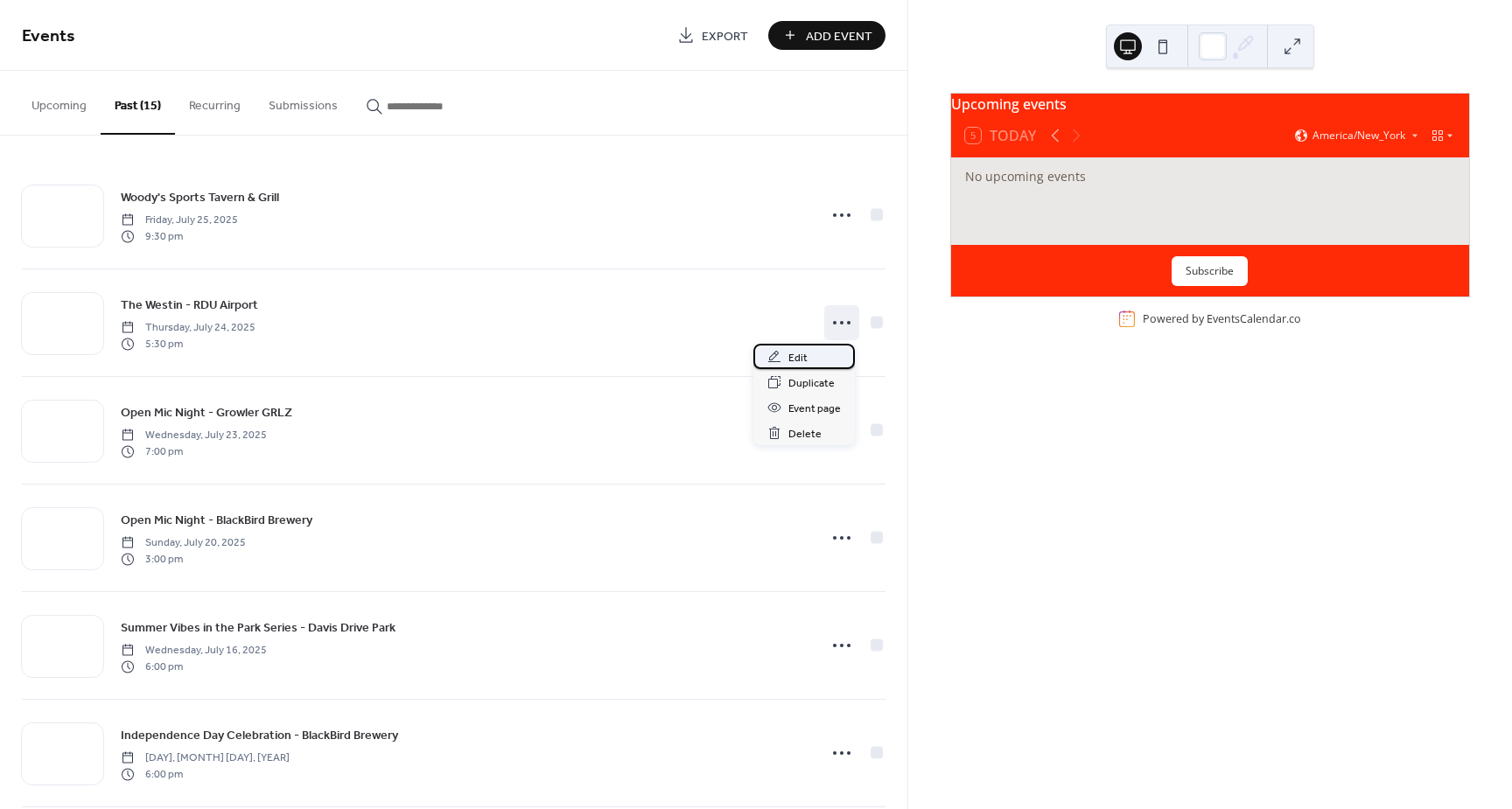 click on "Edit" at bounding box center (798, 358) 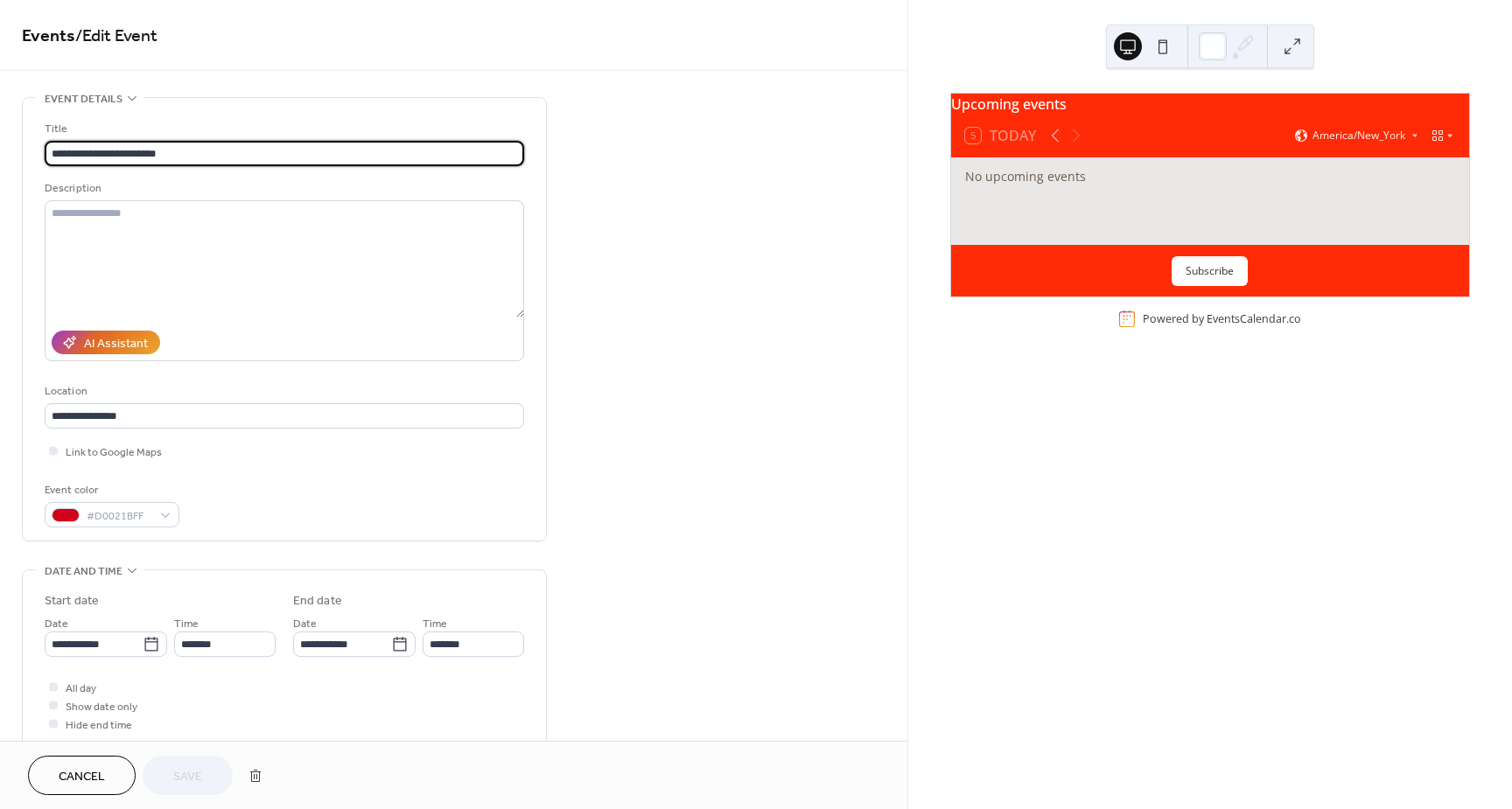 click on "**********" at bounding box center (284, 153) 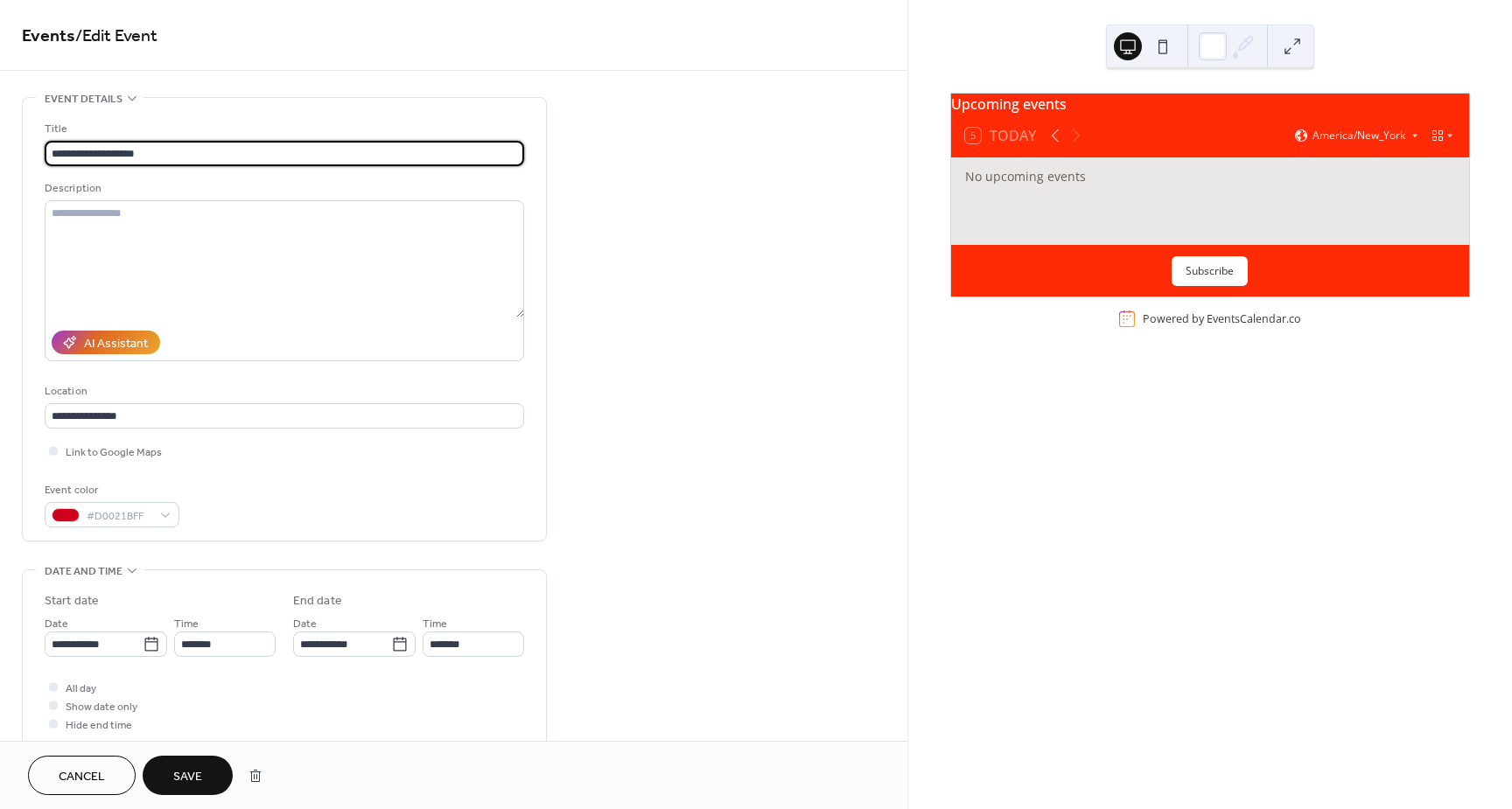 type on "**********" 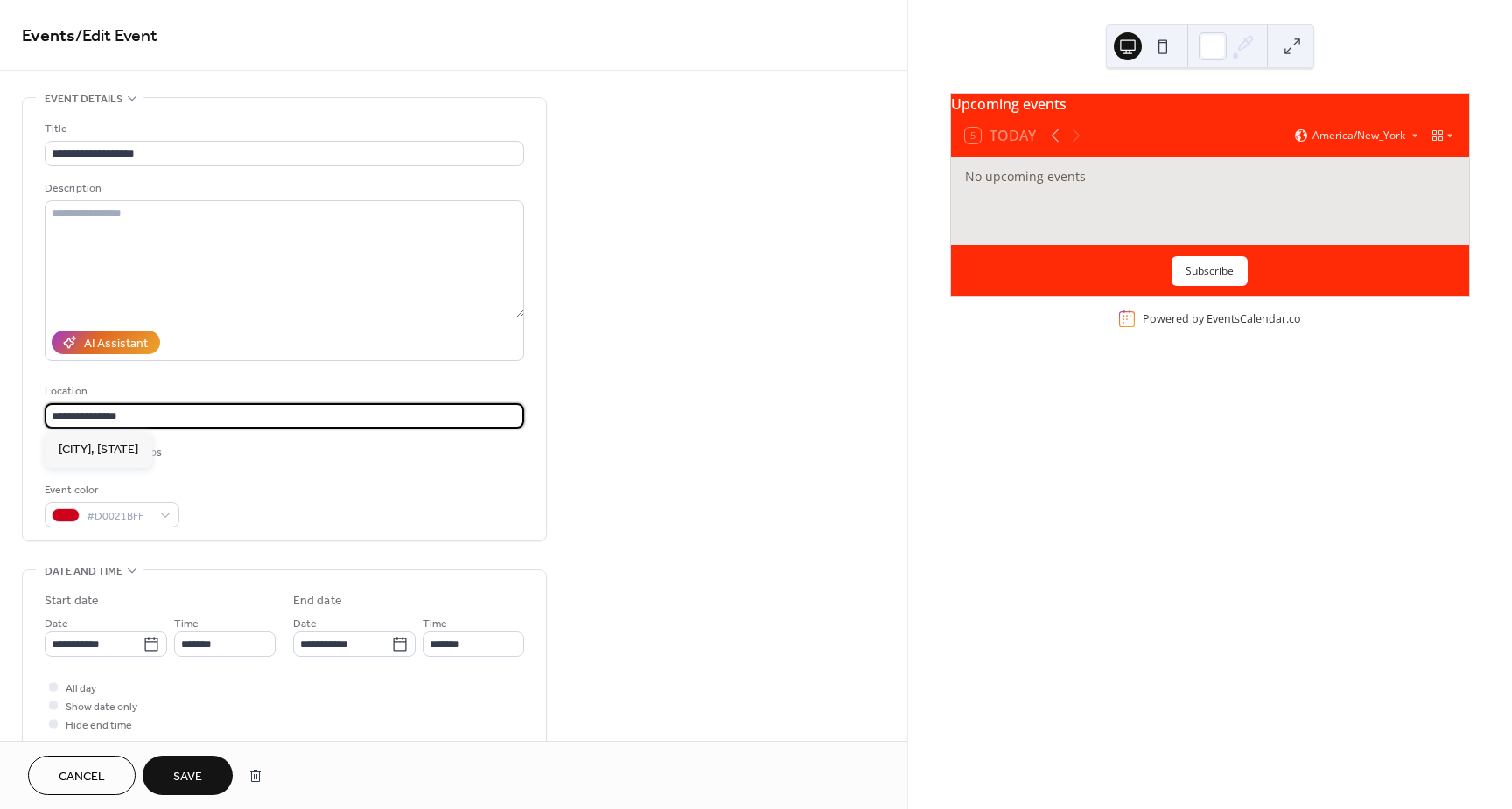 click on "**********" at bounding box center (284, 415) 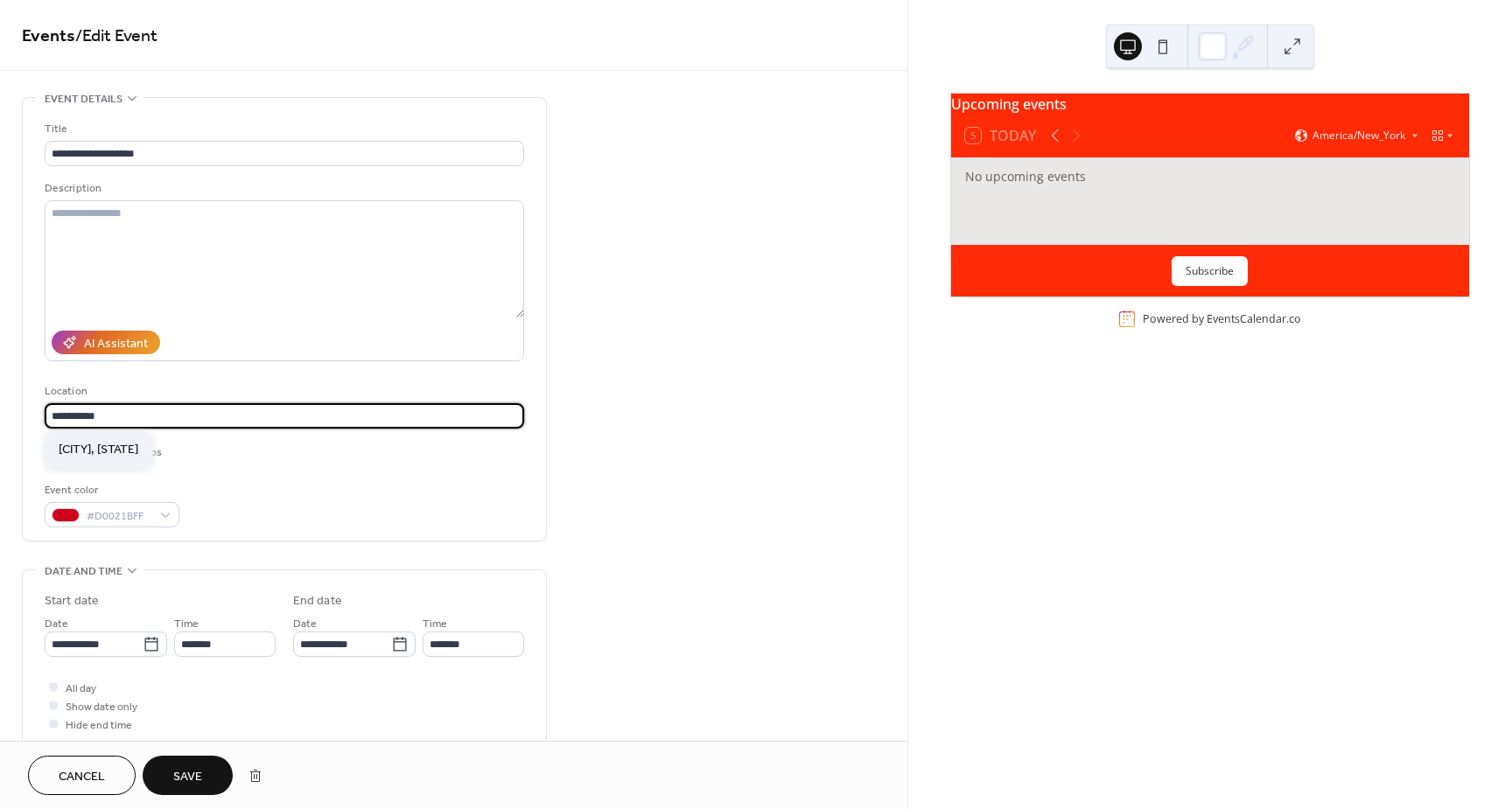 type on "**********" 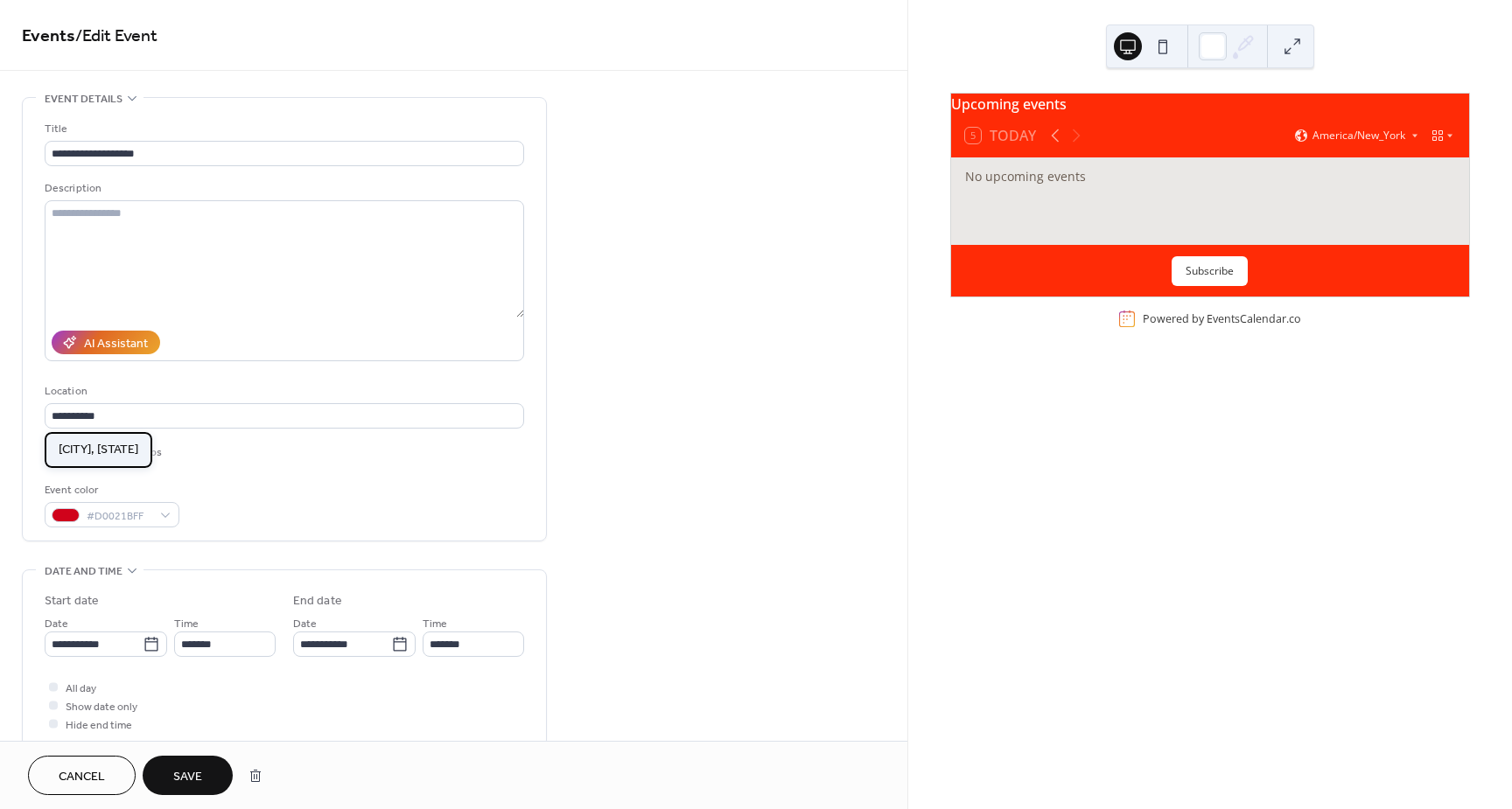 click on "[CITY], [STATE]" at bounding box center (98, 450) 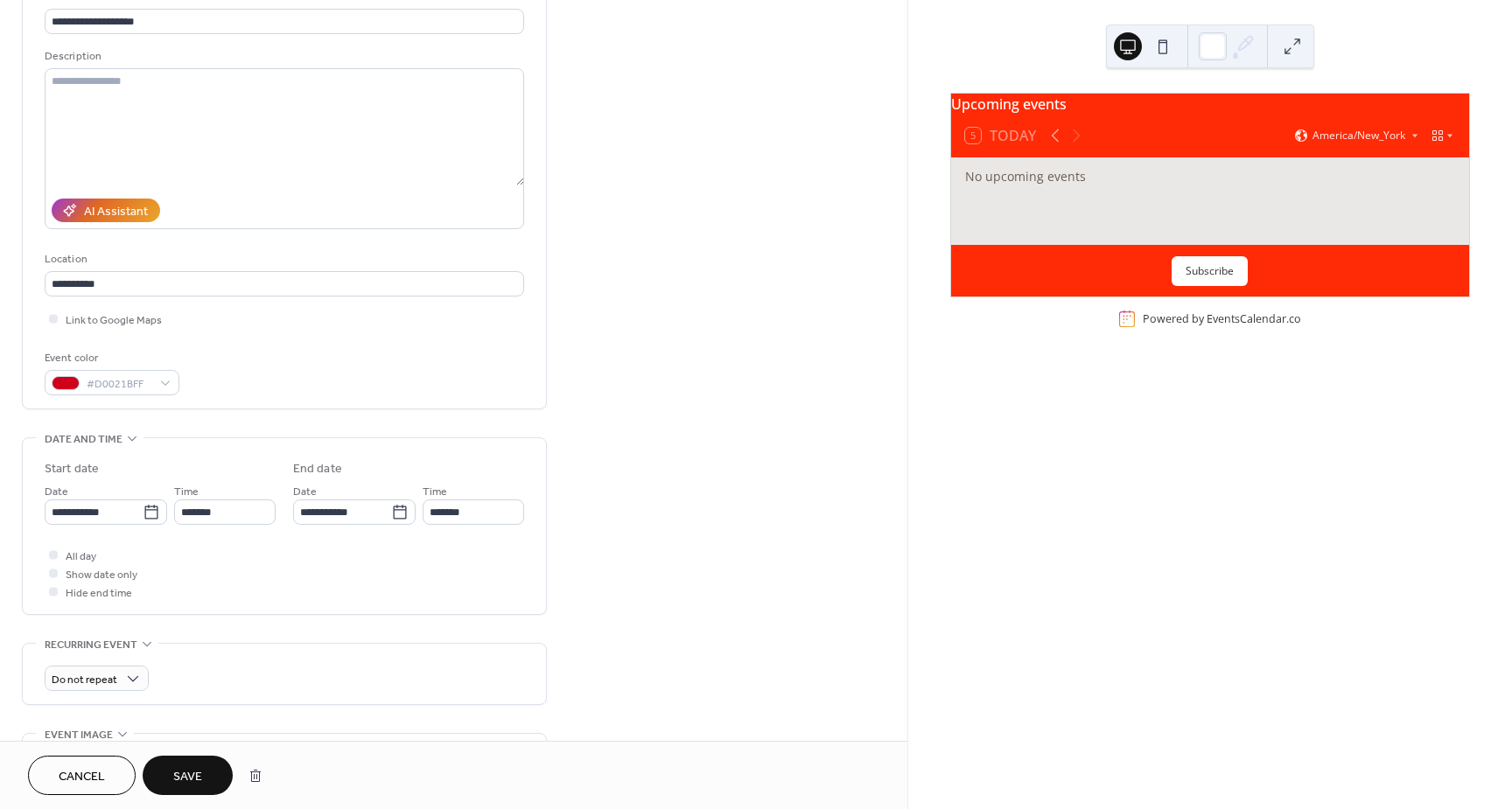 scroll, scrollTop: 134, scrollLeft: 0, axis: vertical 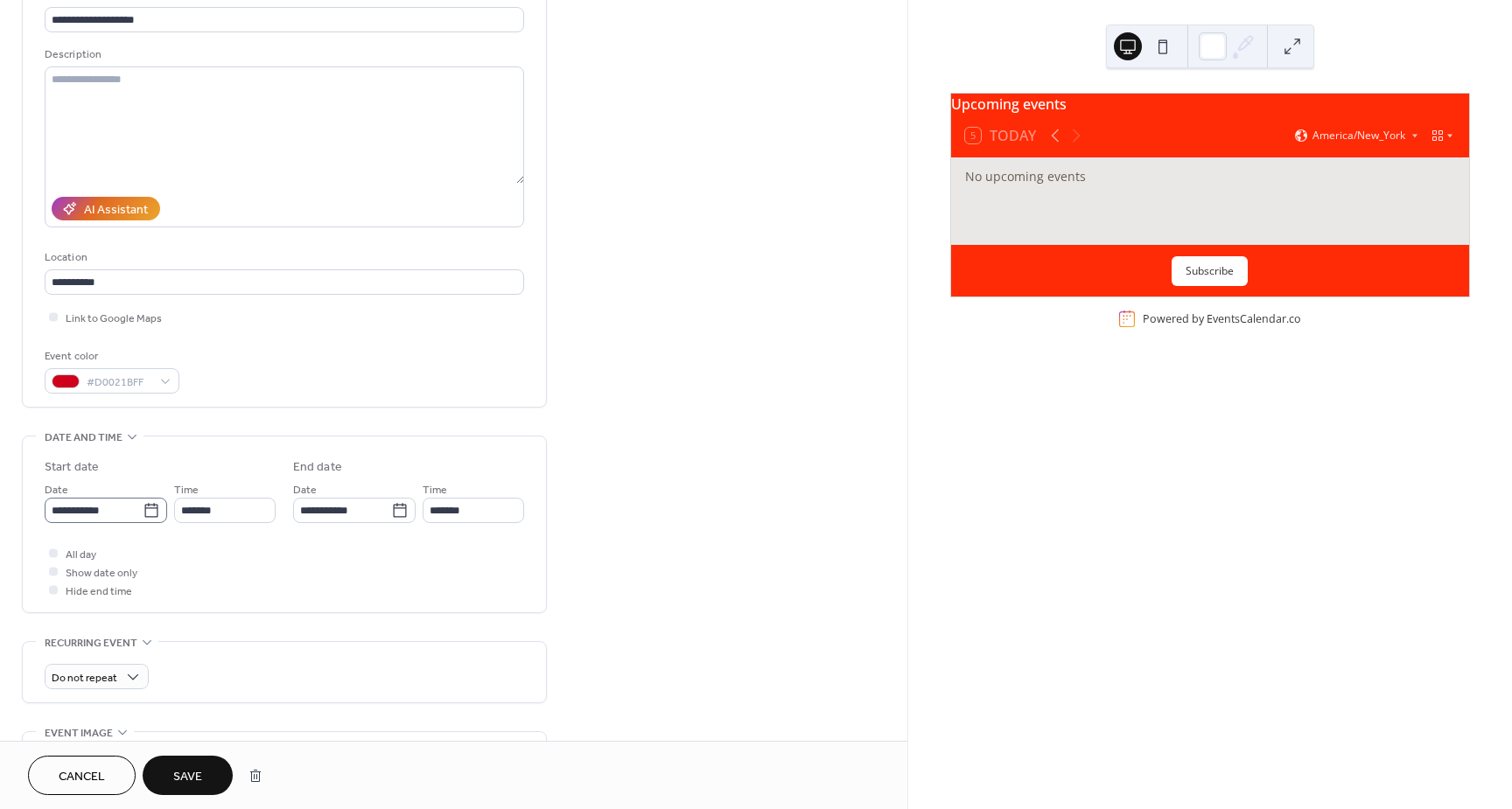 click 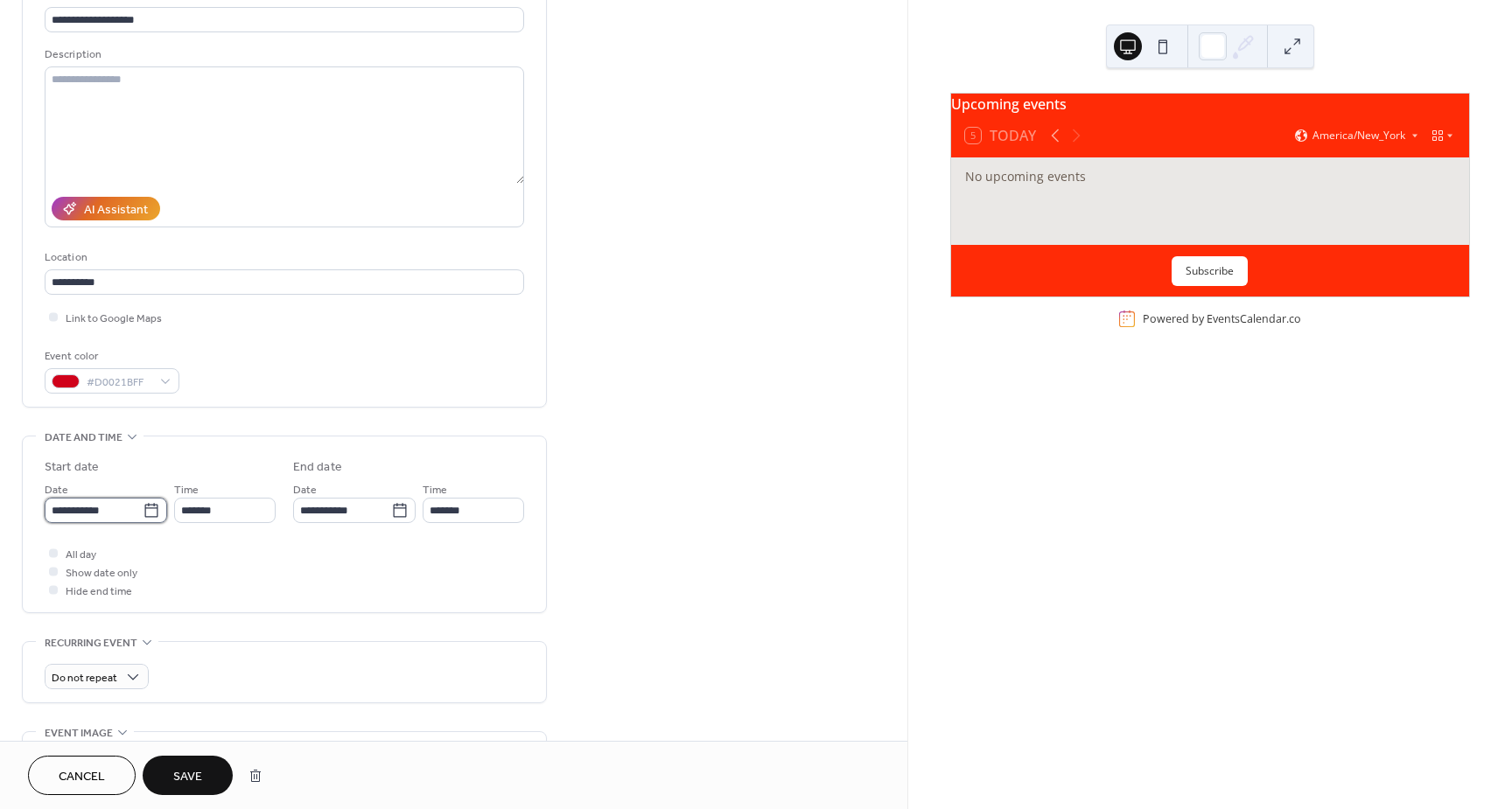 click on "**********" at bounding box center (94, 510) 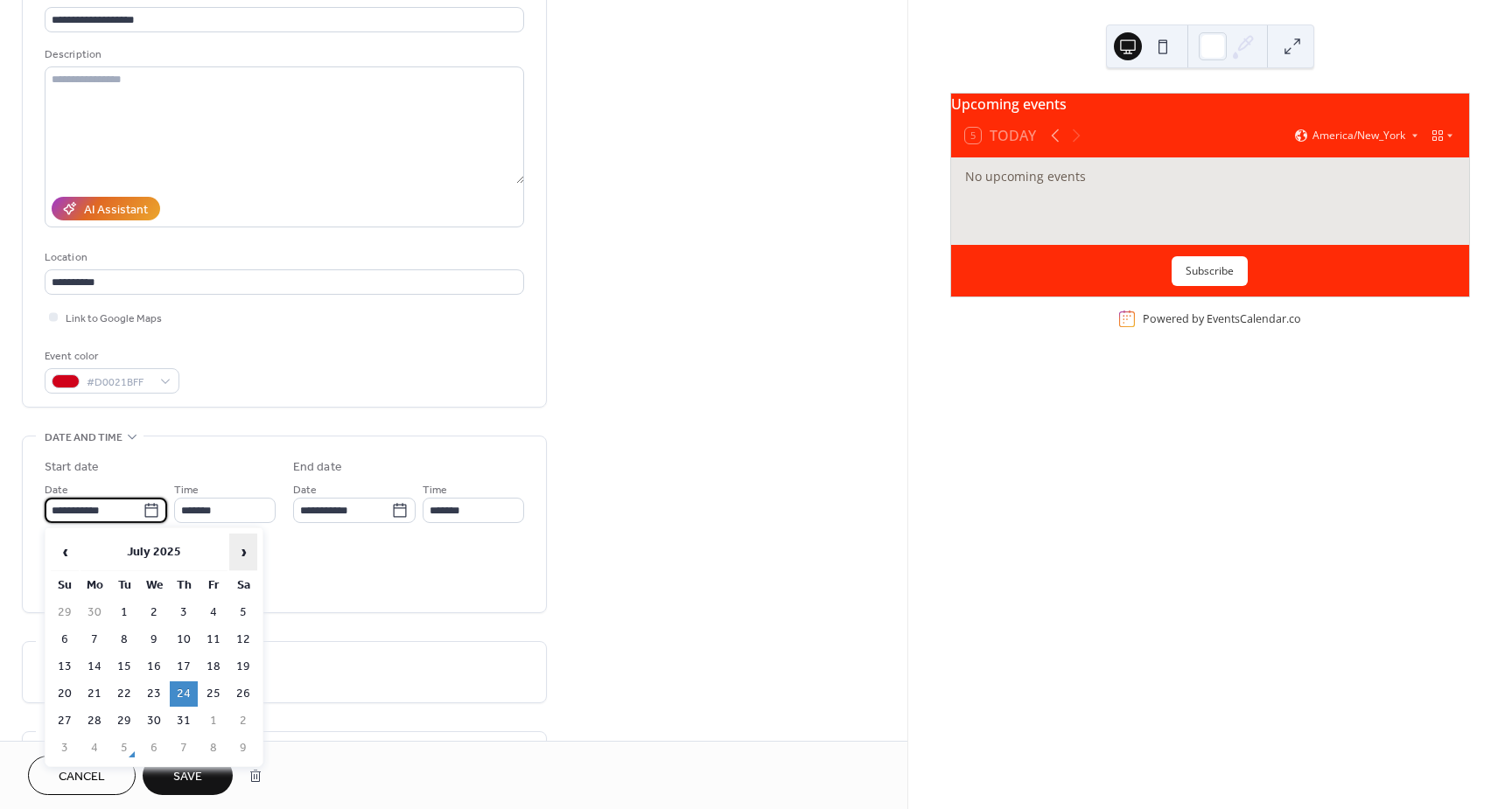 click on "›" at bounding box center [243, 552] 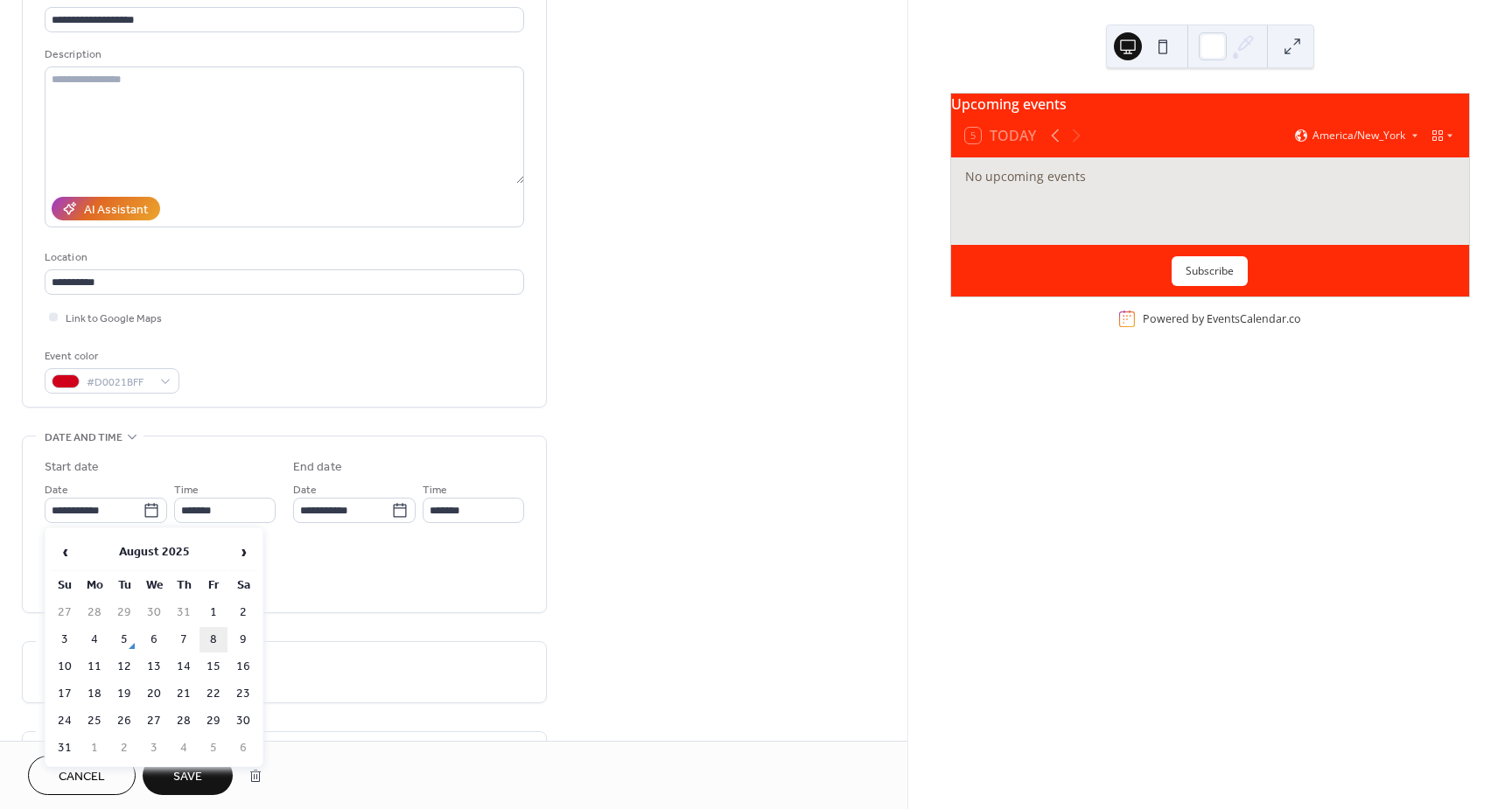 click on "8" at bounding box center (214, 639) 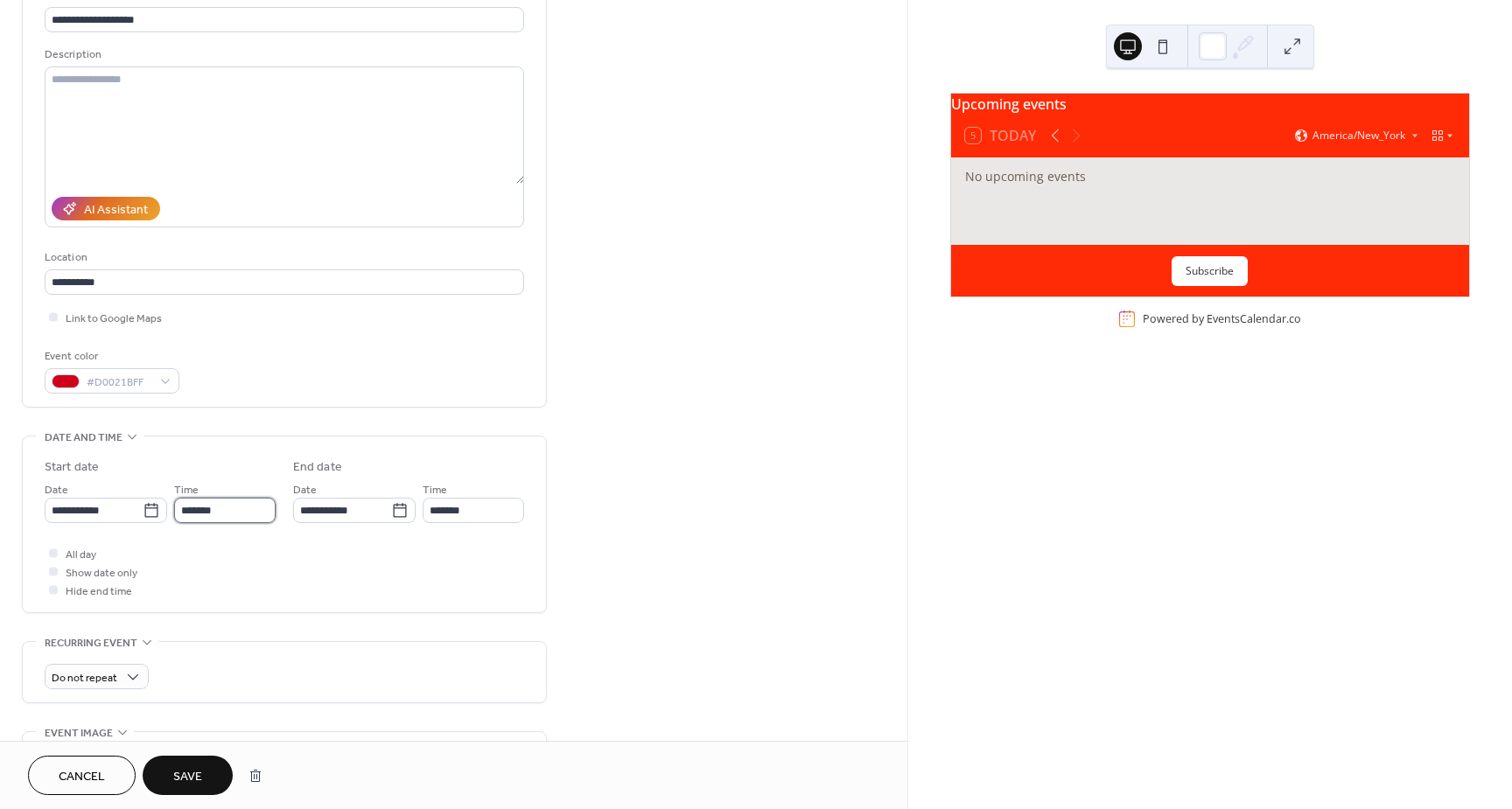 click on "*******" at bounding box center [225, 510] 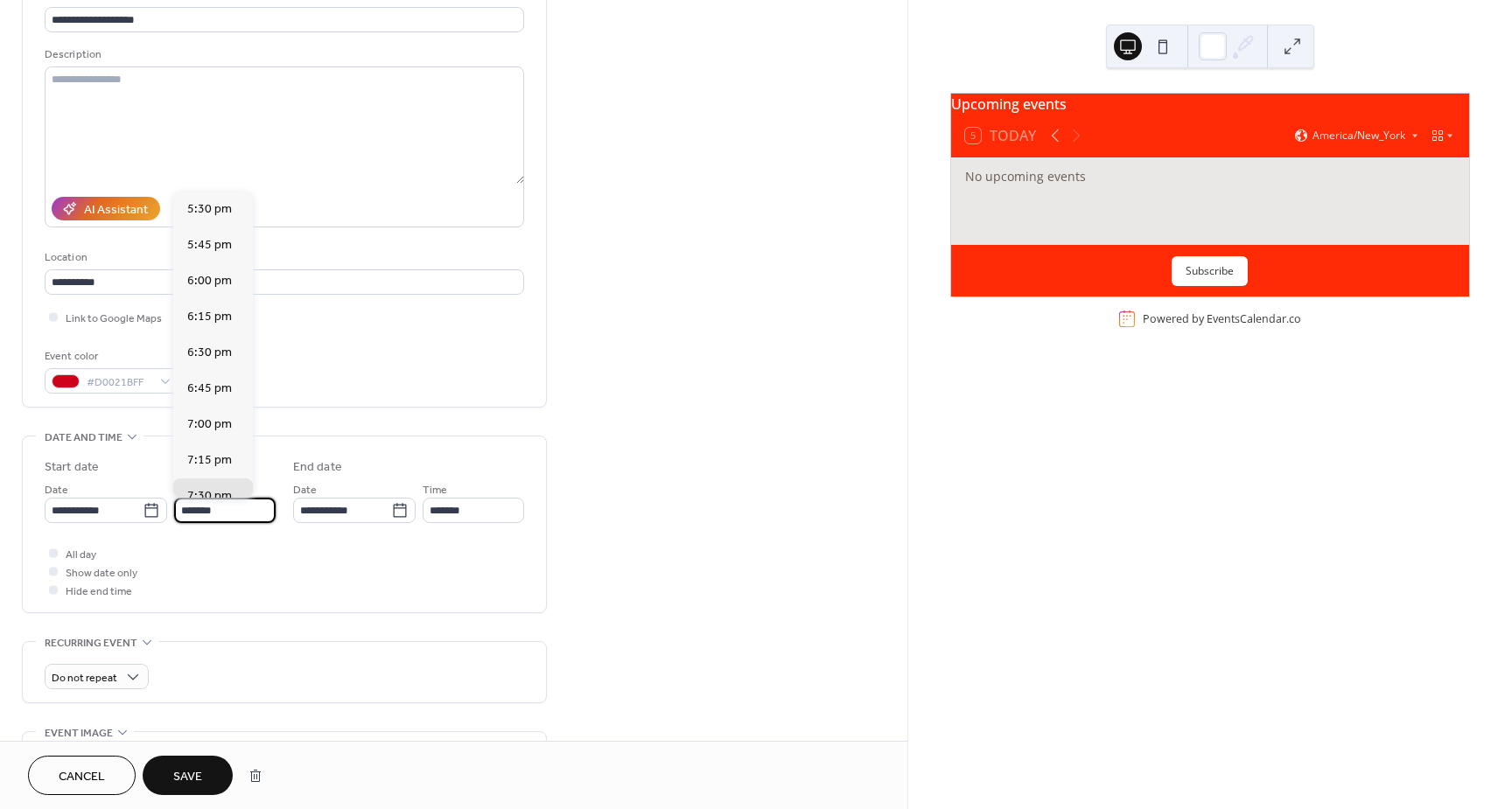 scroll, scrollTop: 2797, scrollLeft: 0, axis: vertical 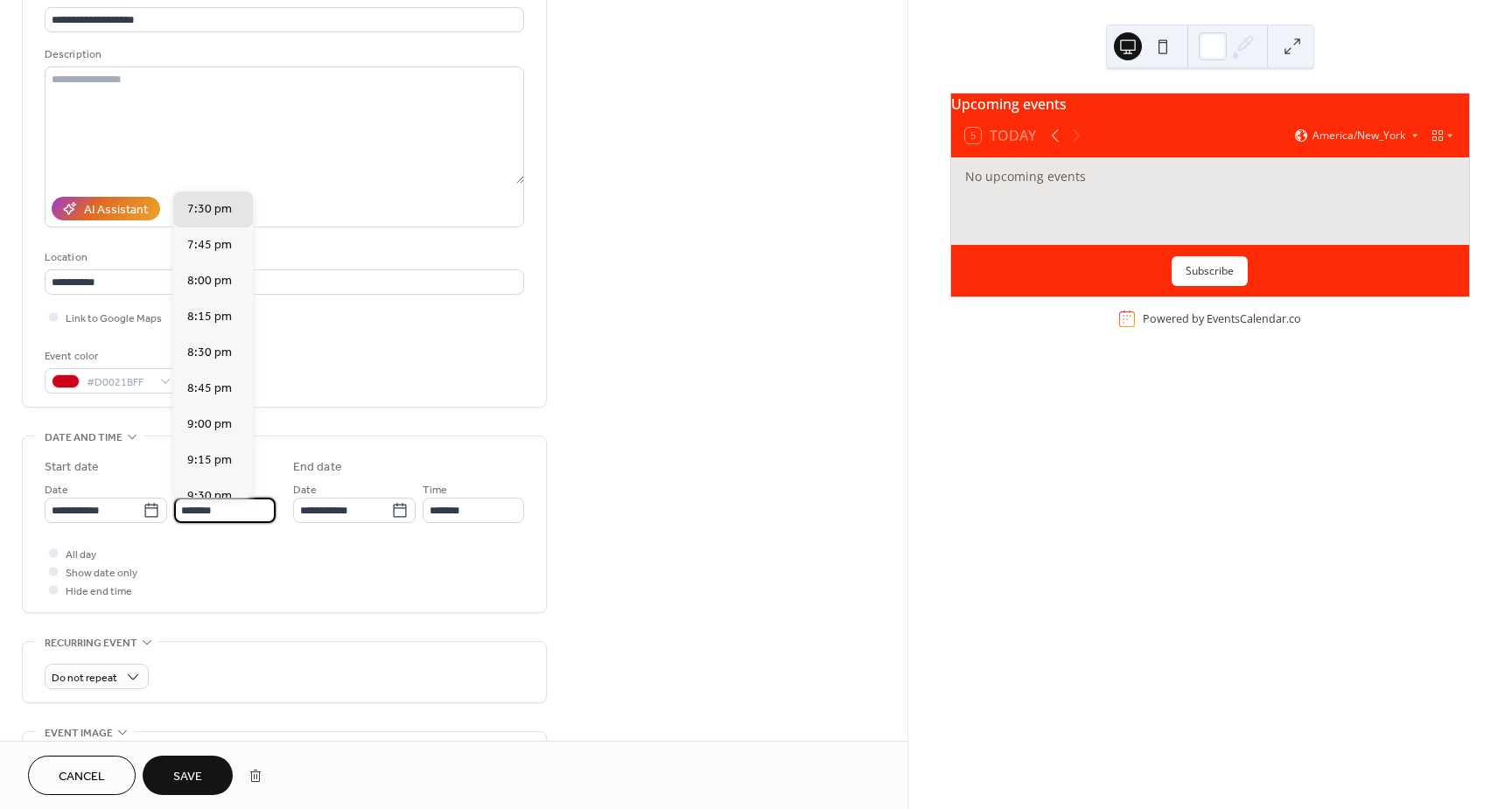 type on "*******" 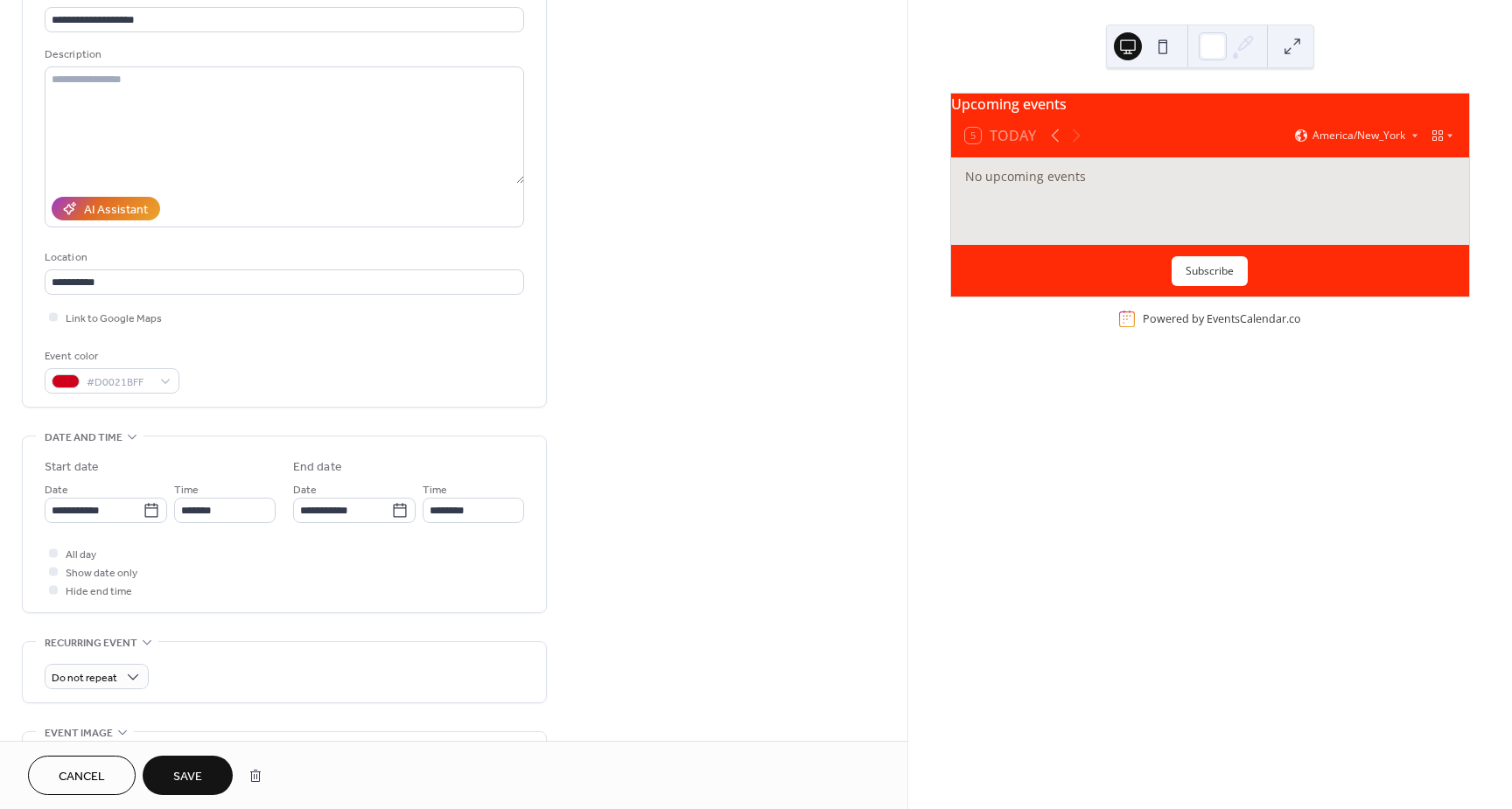 click on "All day Show date only Hide end time" at bounding box center [284, 571] 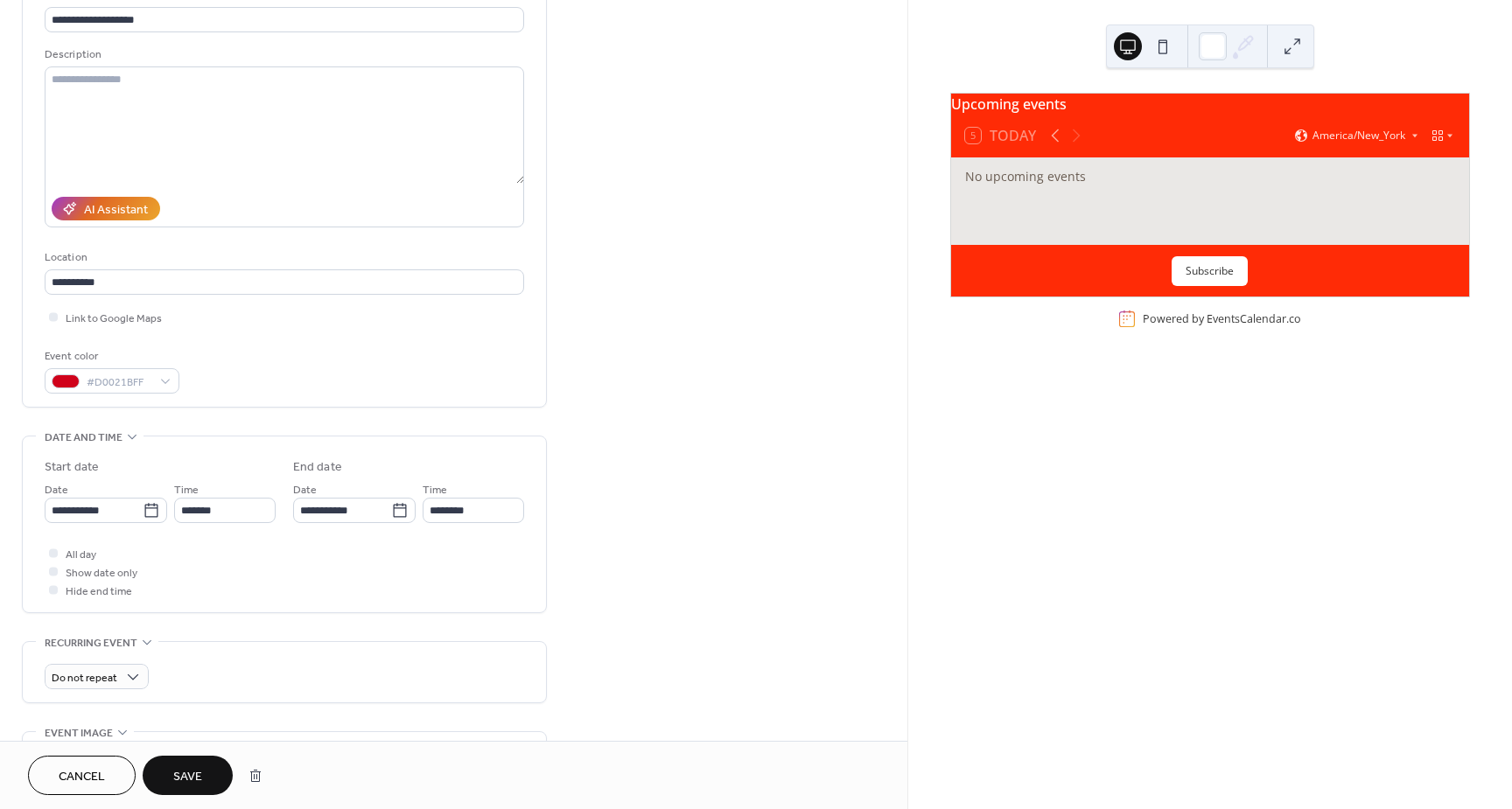 click on "Save" at bounding box center [187, 777] 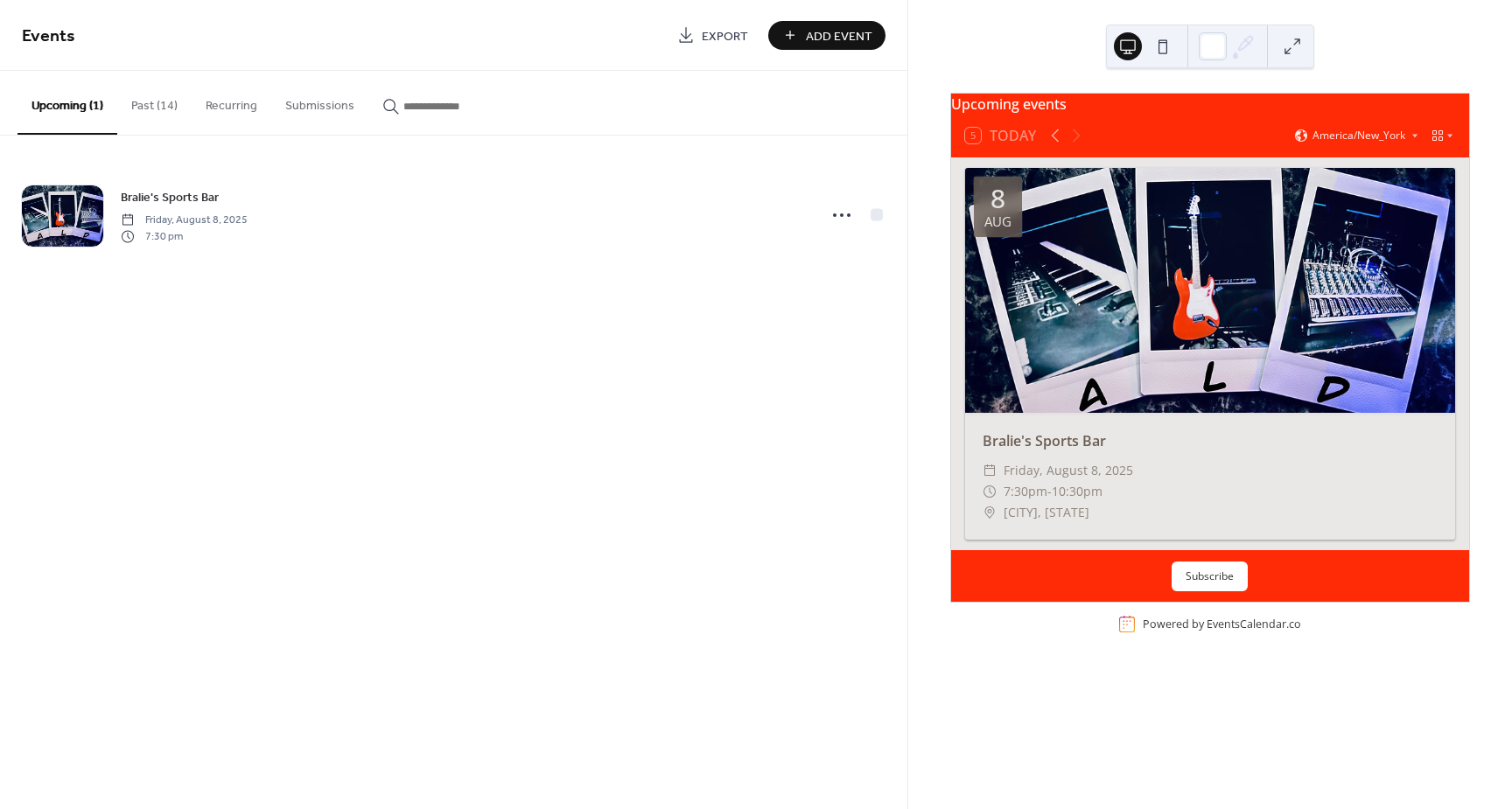 click on "Past (14)" at bounding box center [154, 101] 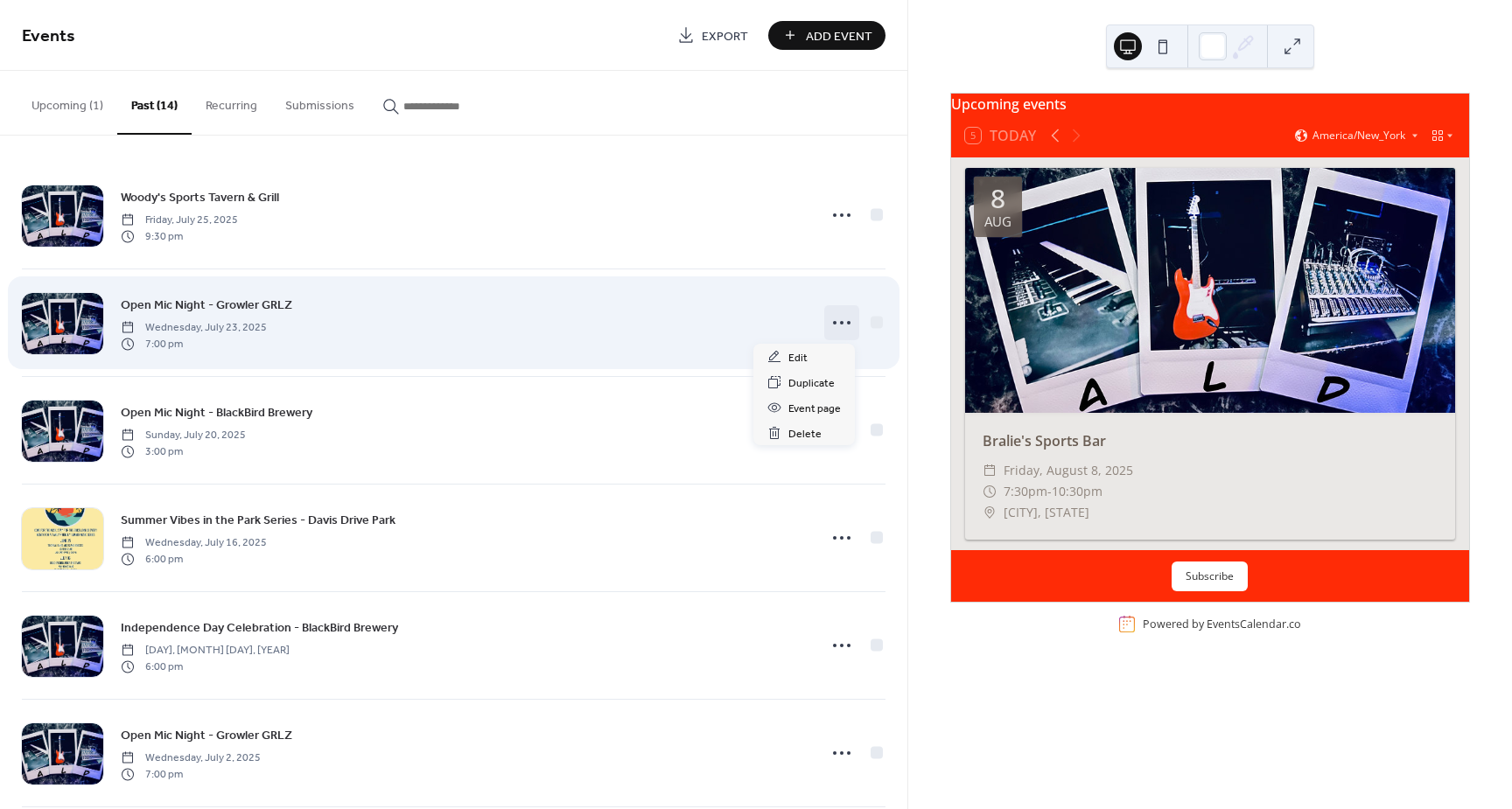 click 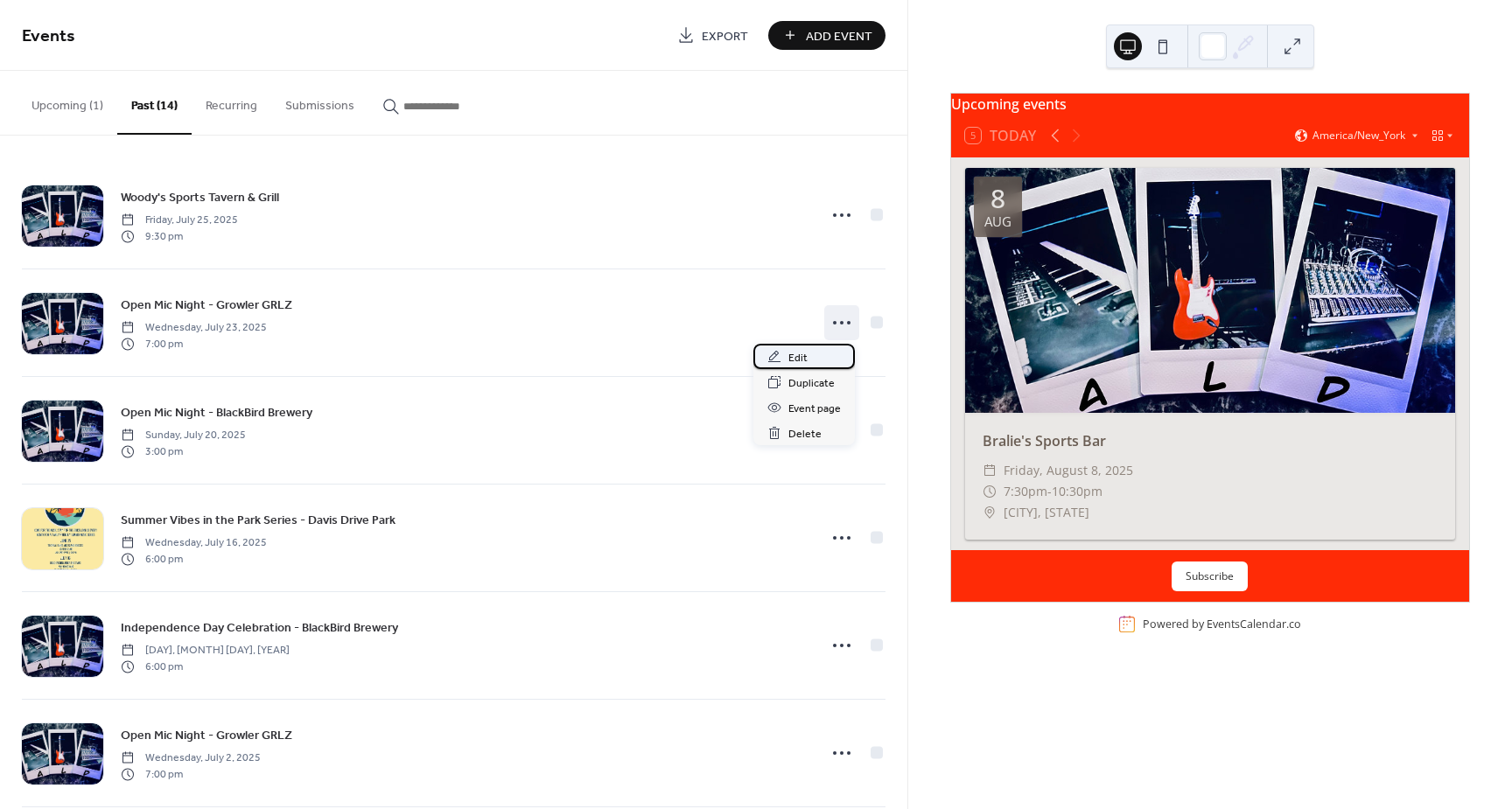 click on "Edit" at bounding box center [798, 358] 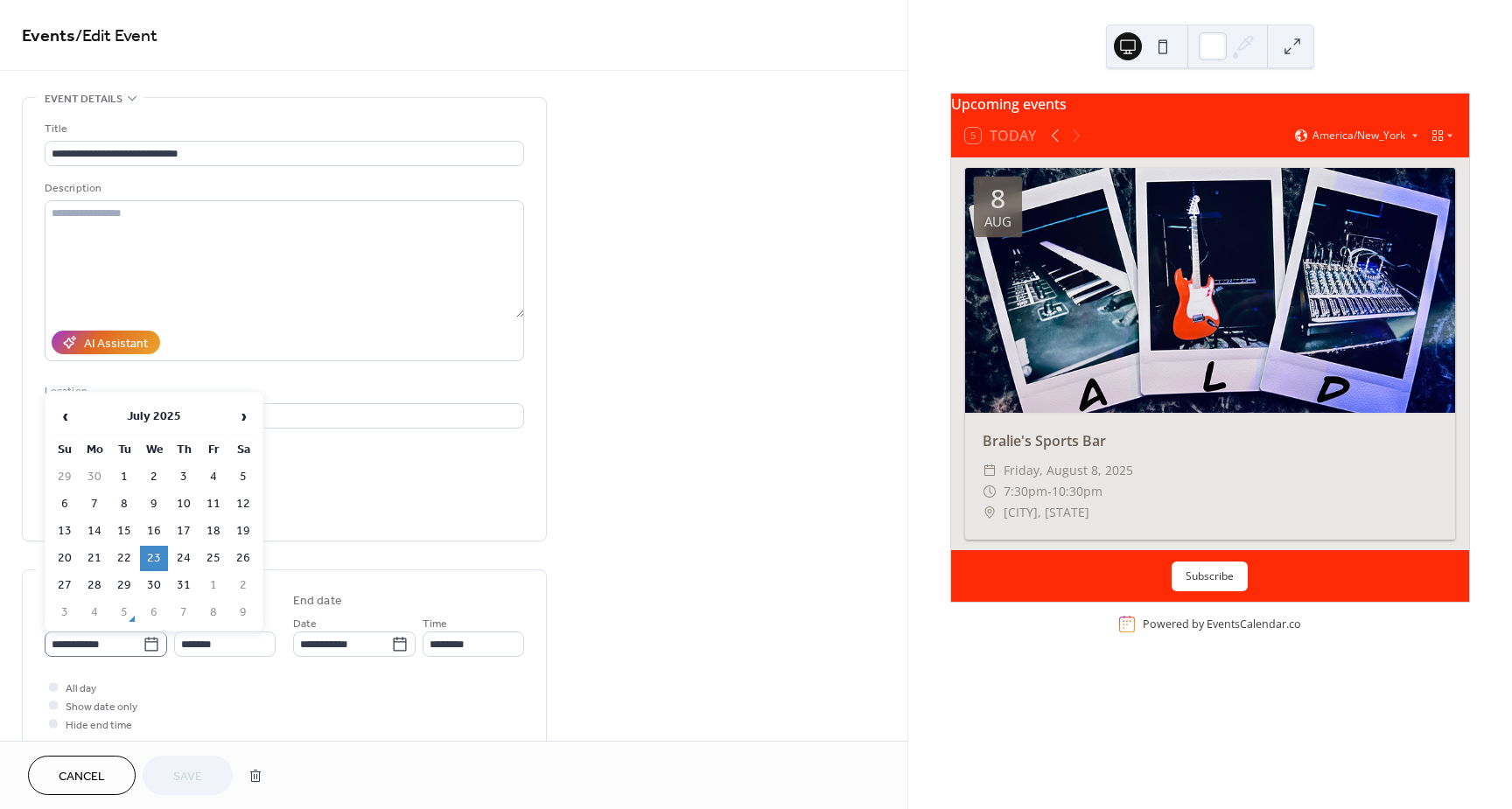 click 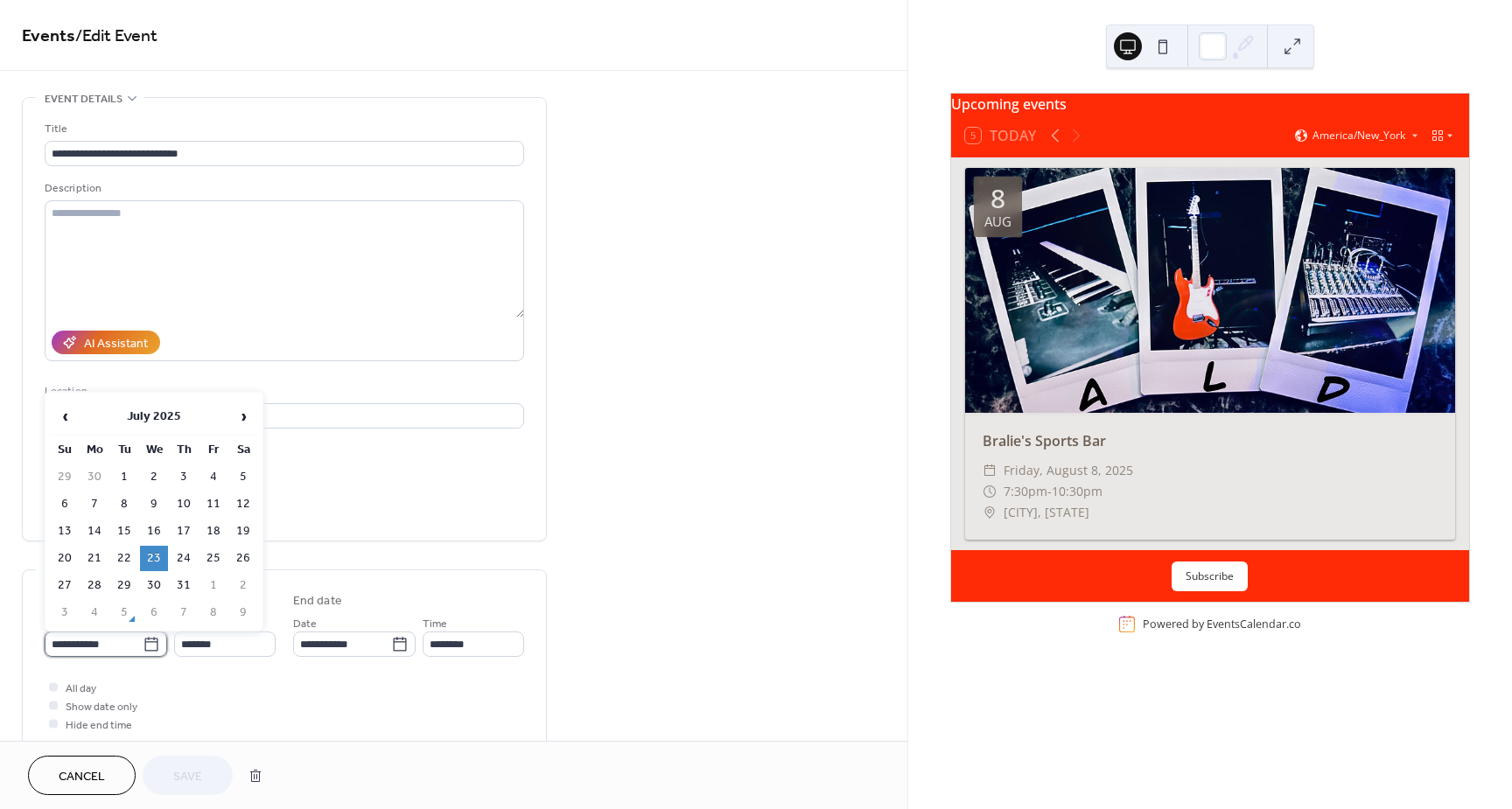 click on "**********" at bounding box center (94, 644) 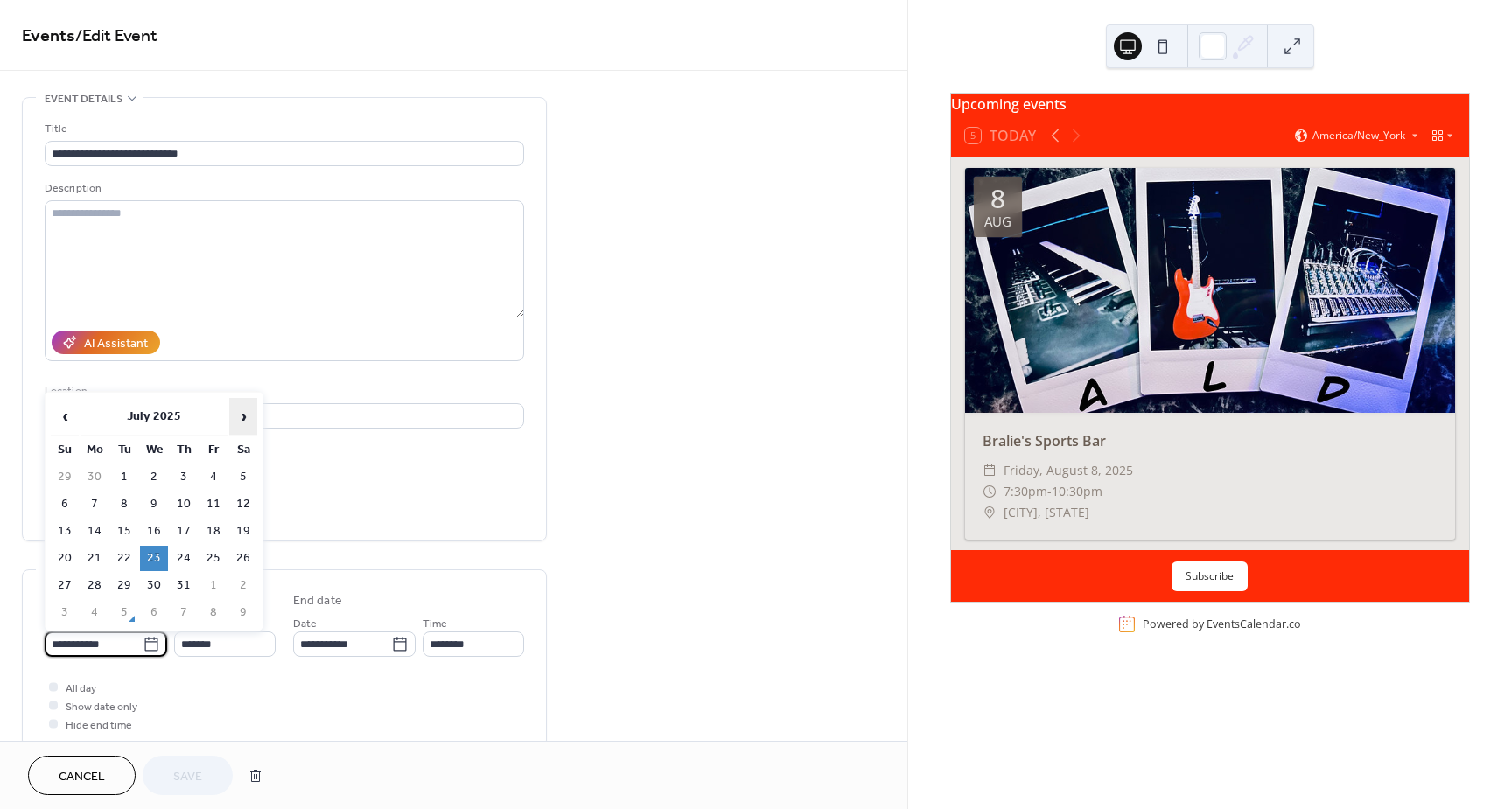 click on "›" at bounding box center (243, 416) 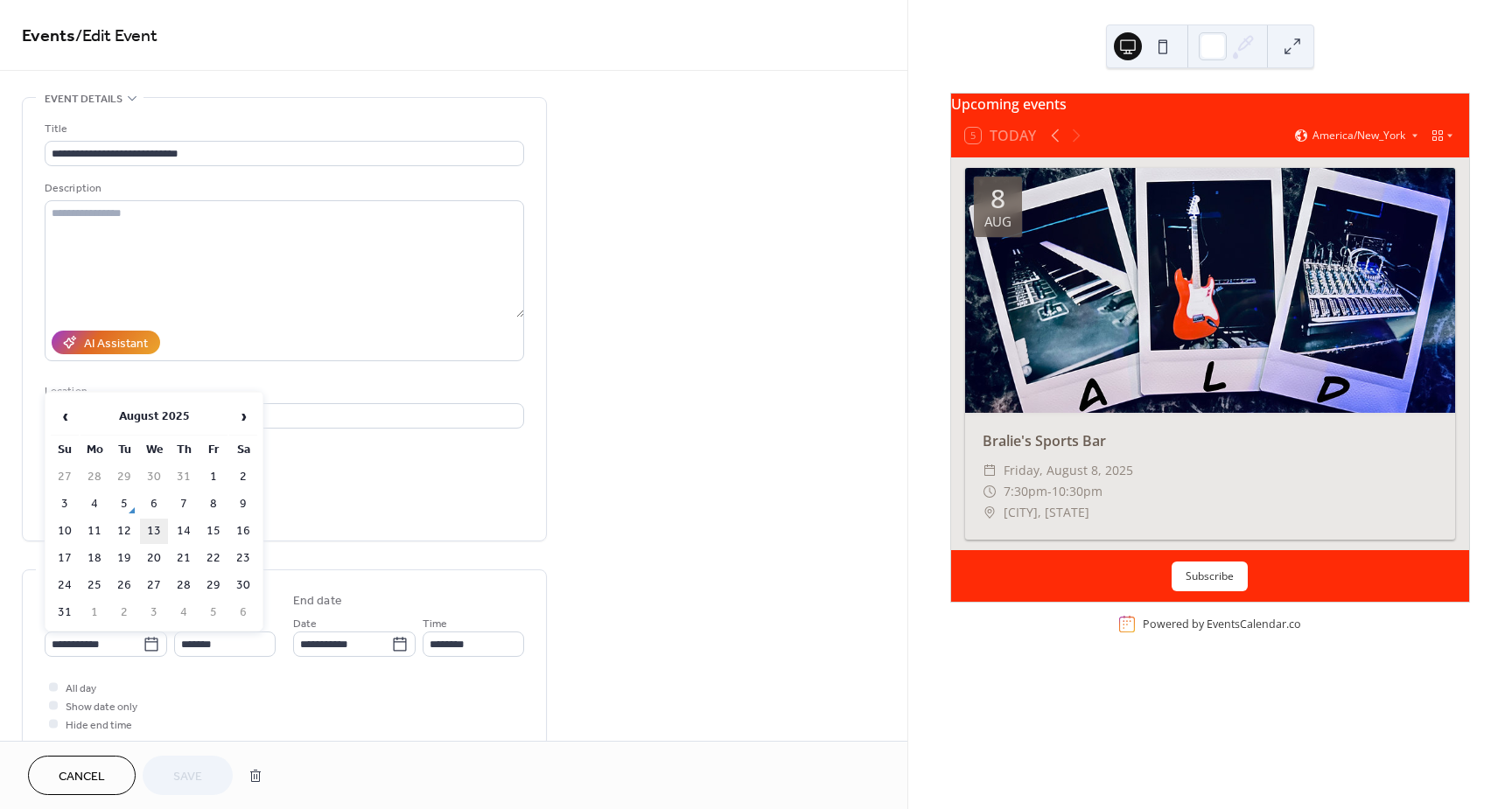 click on "13" at bounding box center (154, 531) 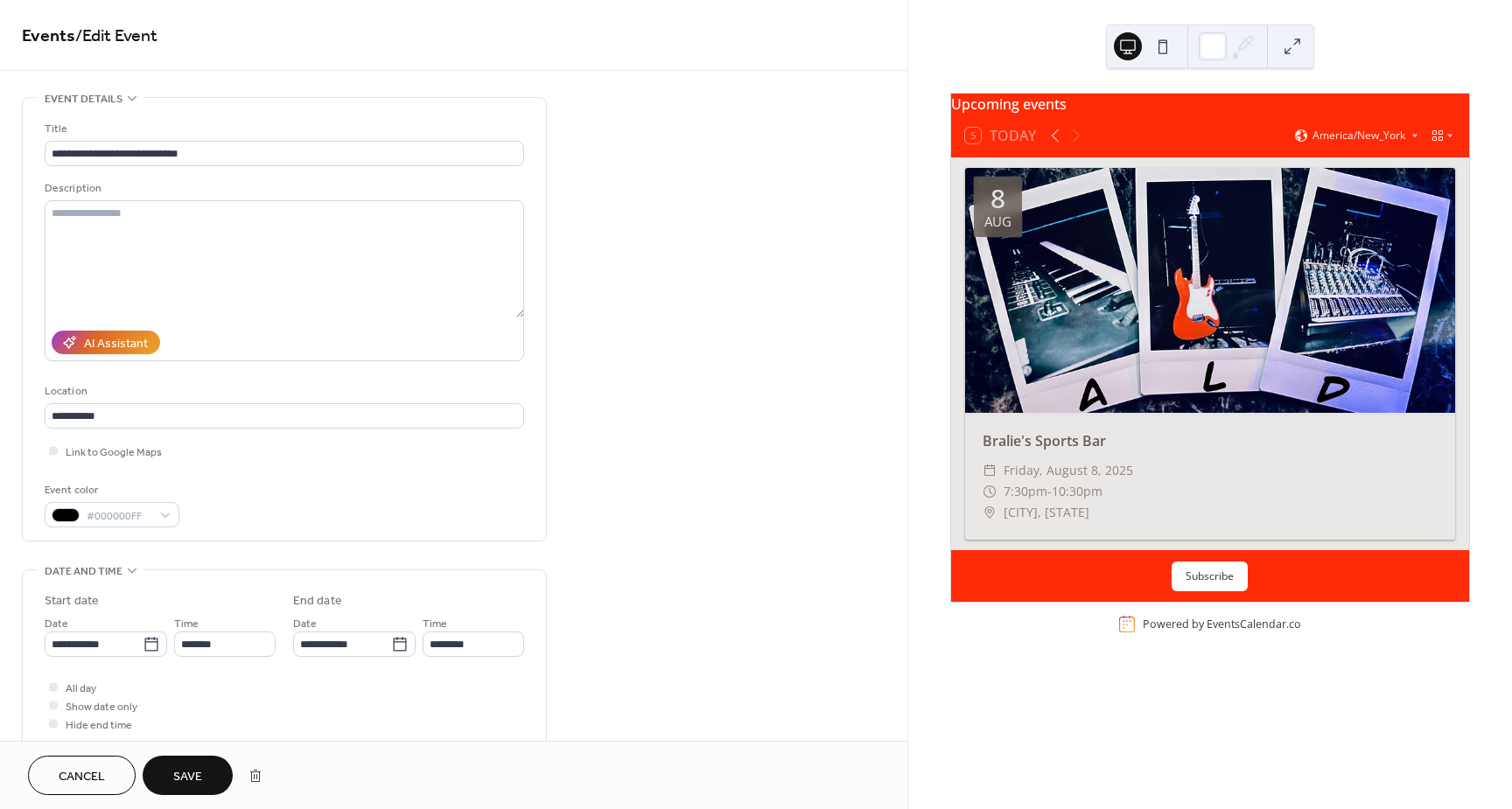 click on "Save" at bounding box center [187, 777] 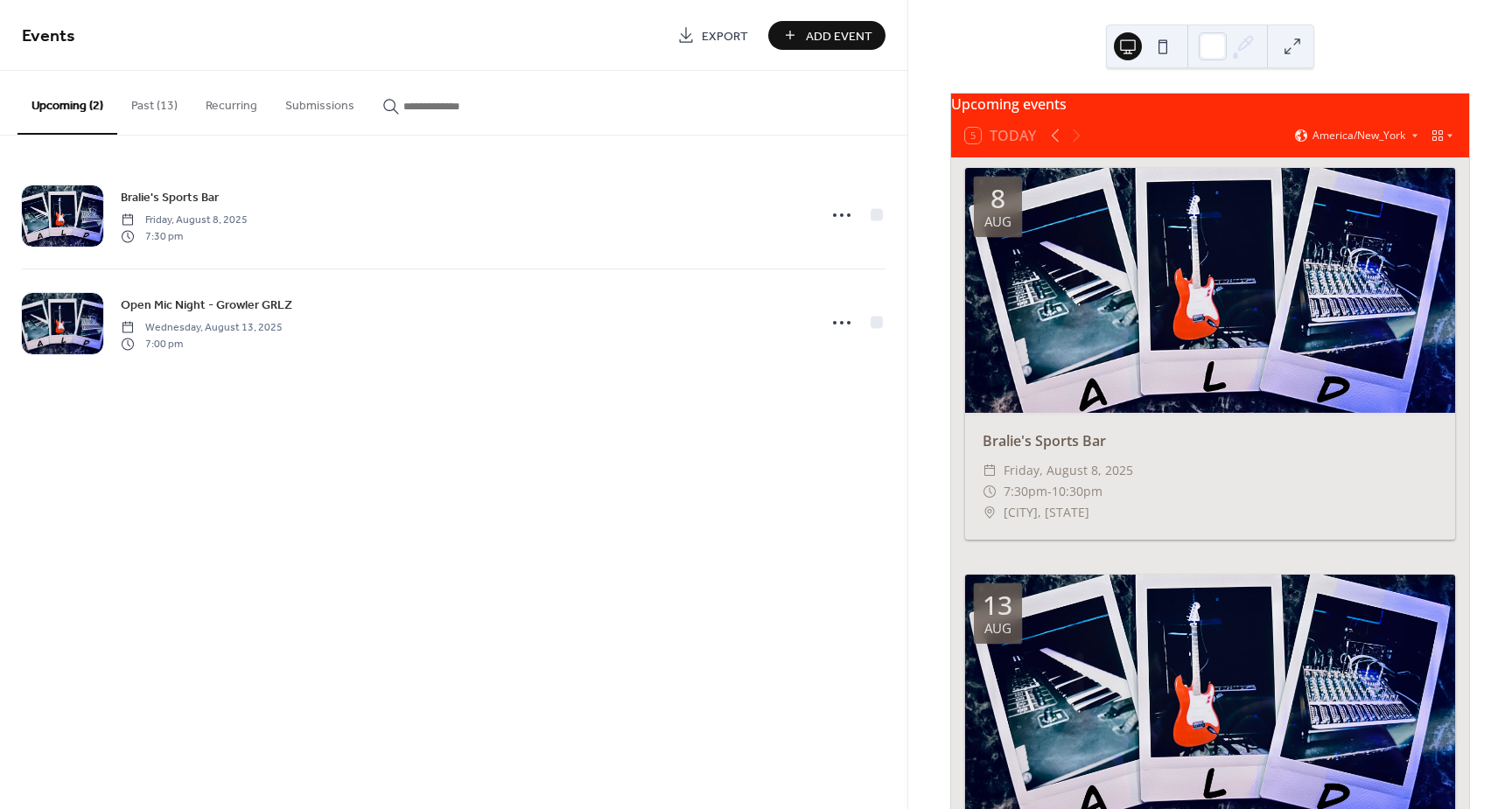 click on "Past (13)" at bounding box center [154, 101] 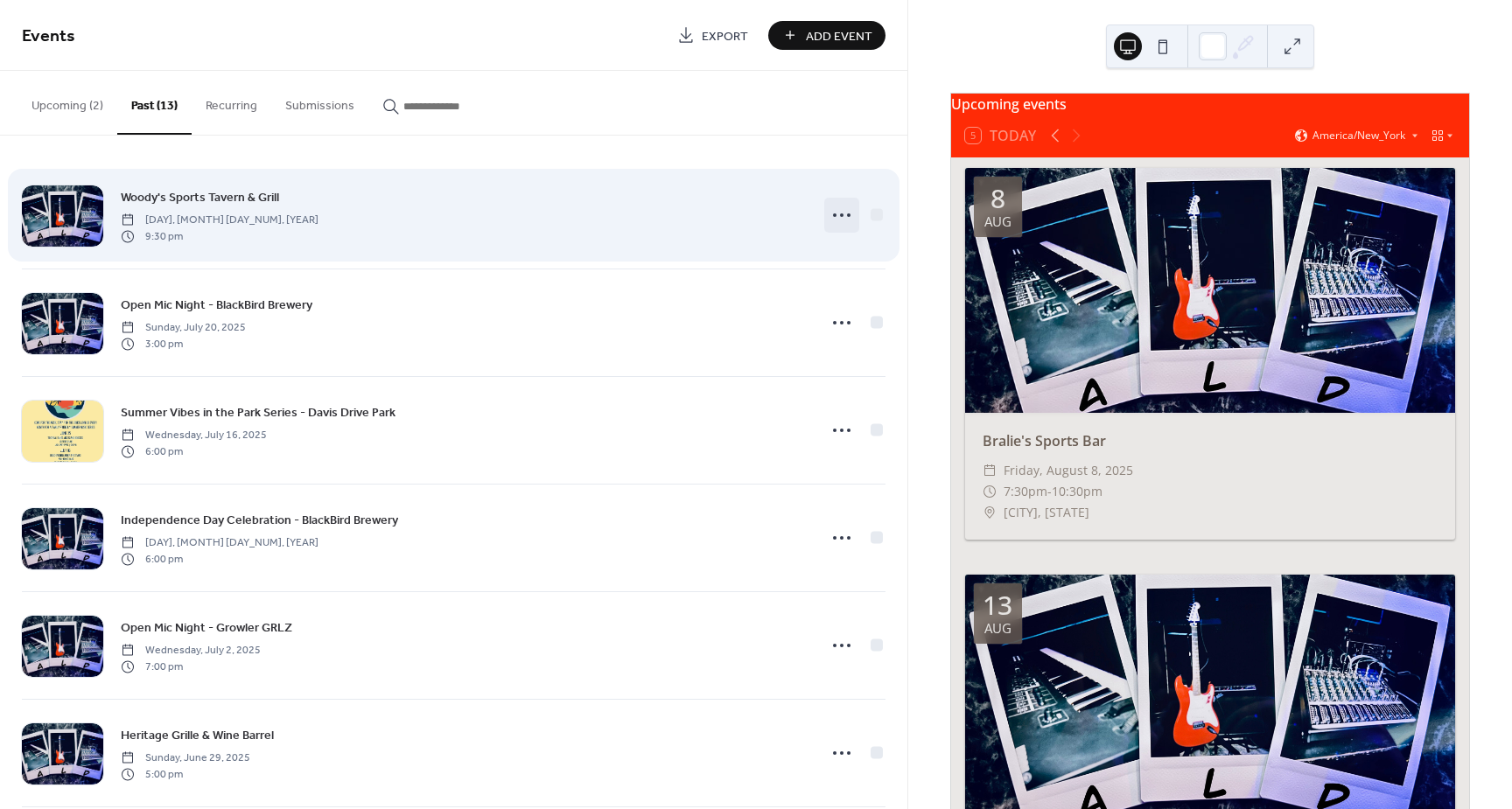 click 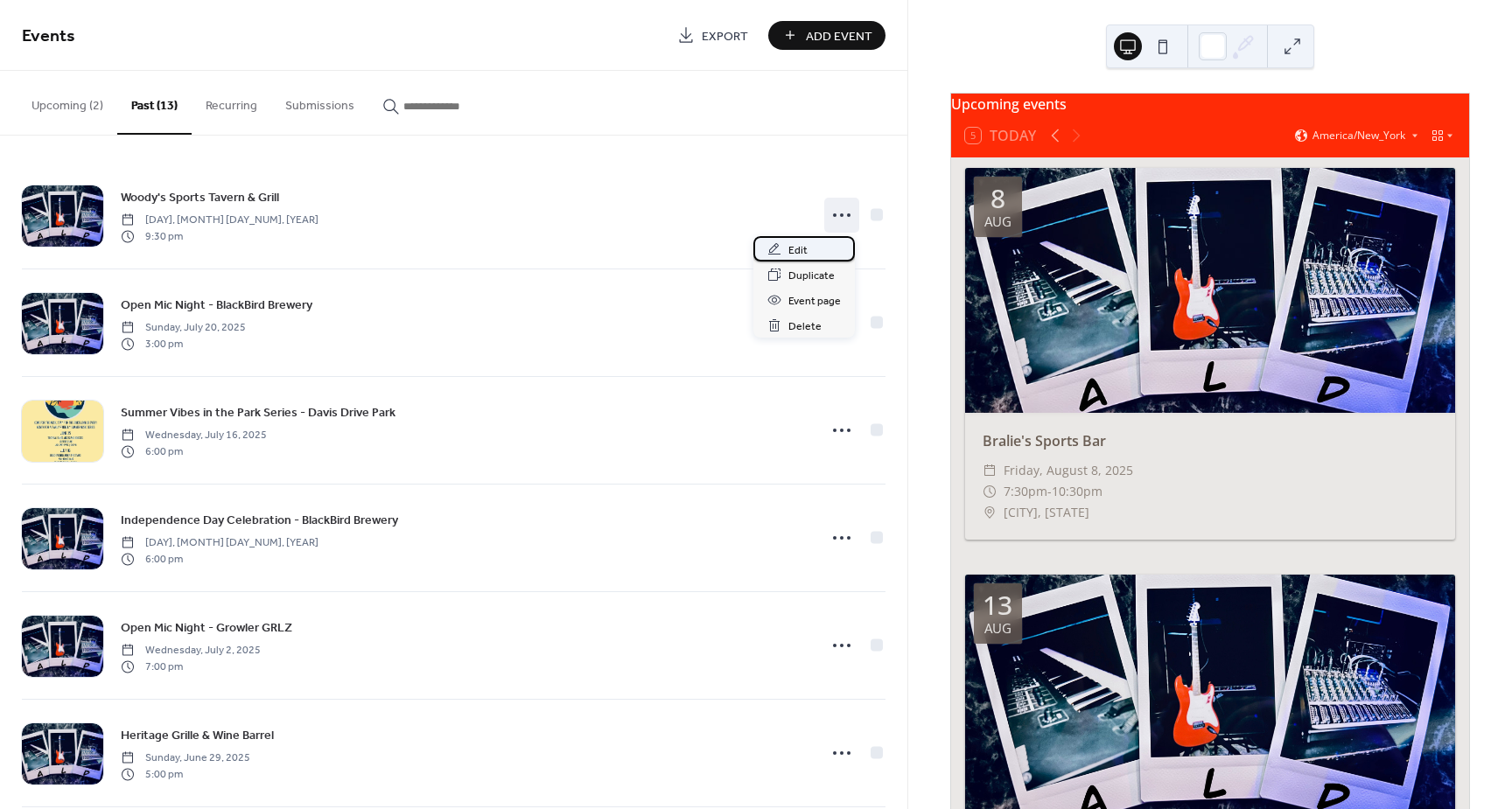 click on "Edit" at bounding box center [798, 250] 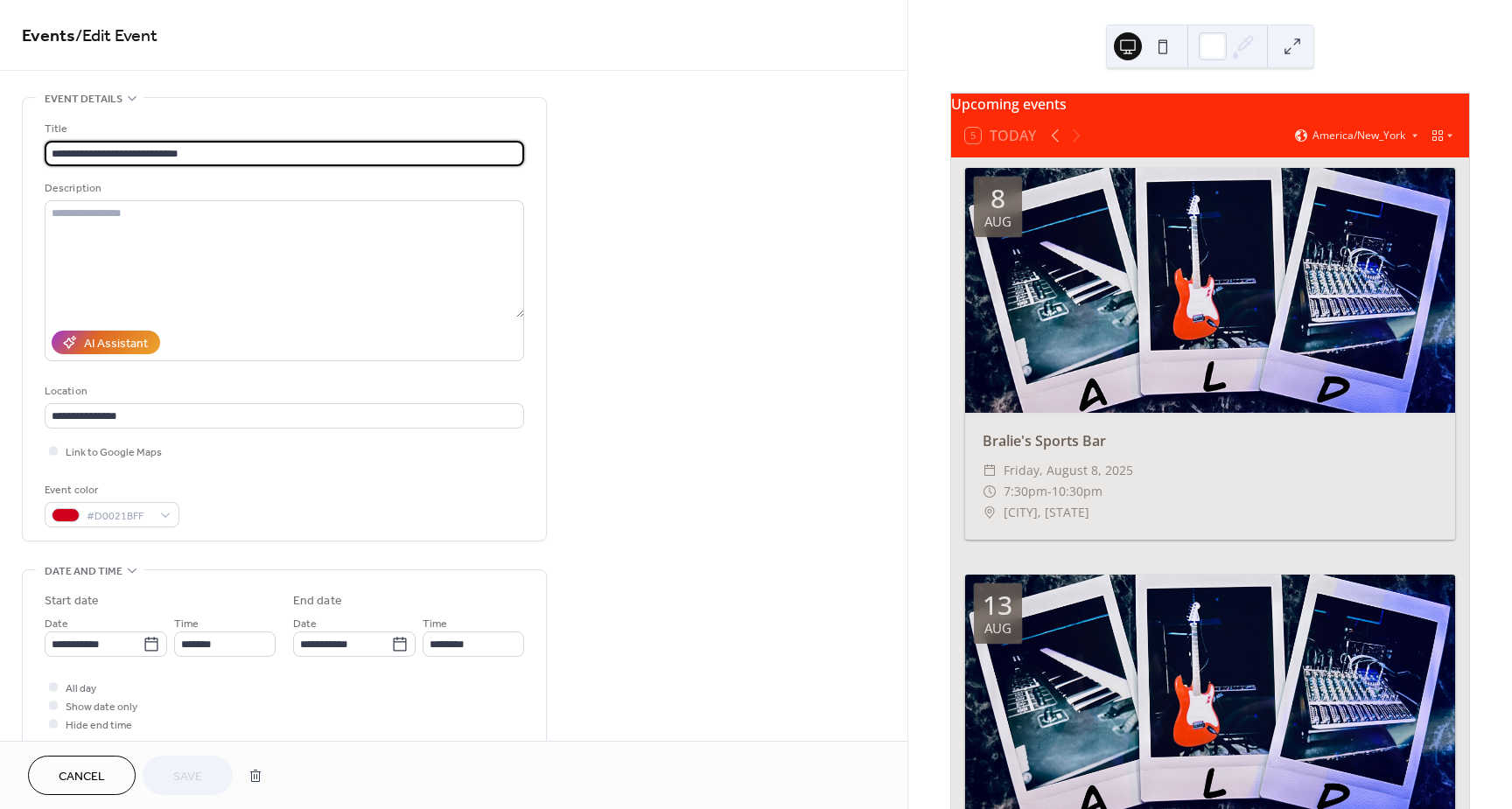 click on "**********" at bounding box center (284, 153) 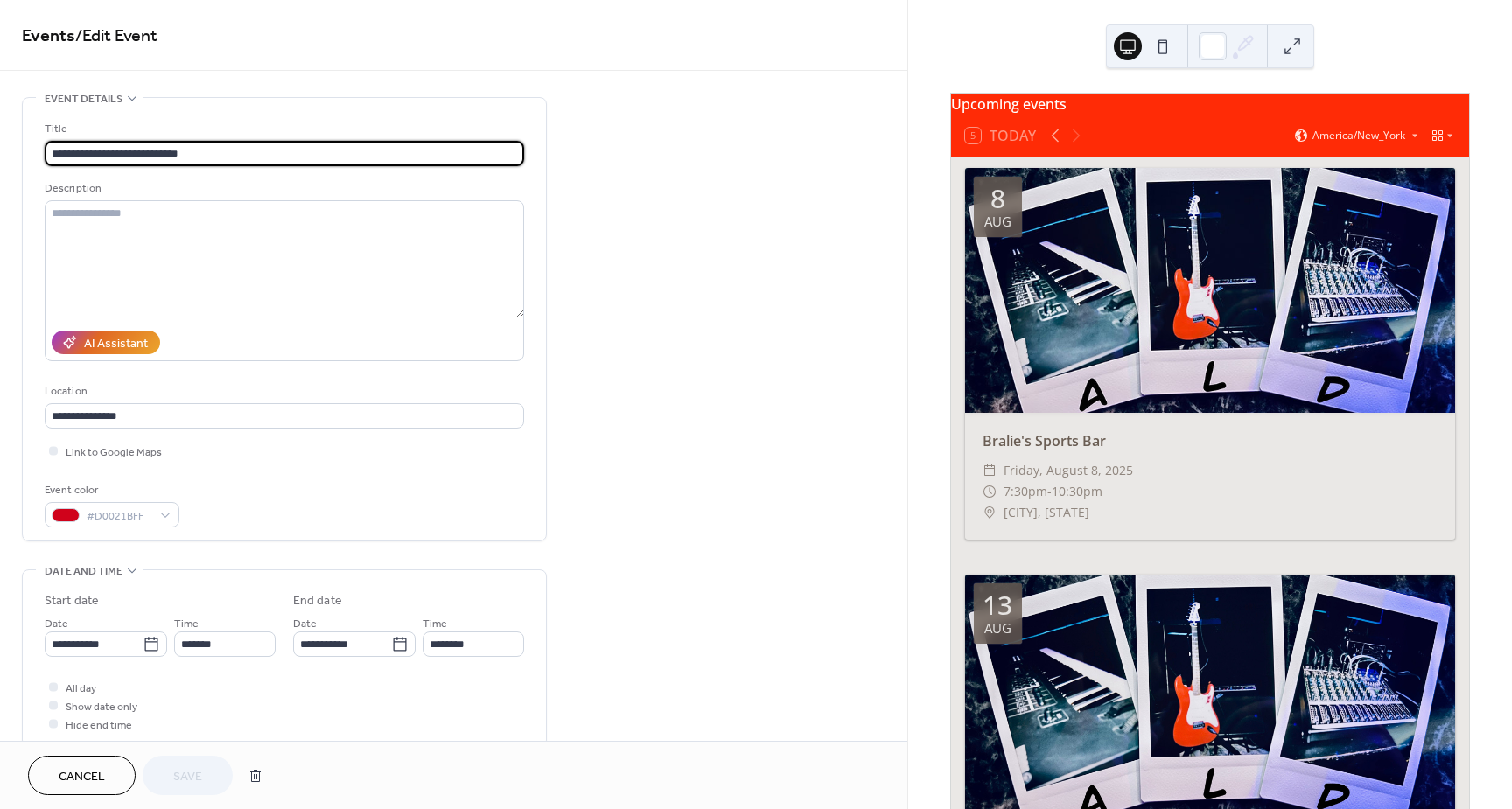 click on "**********" at bounding box center [284, 153] 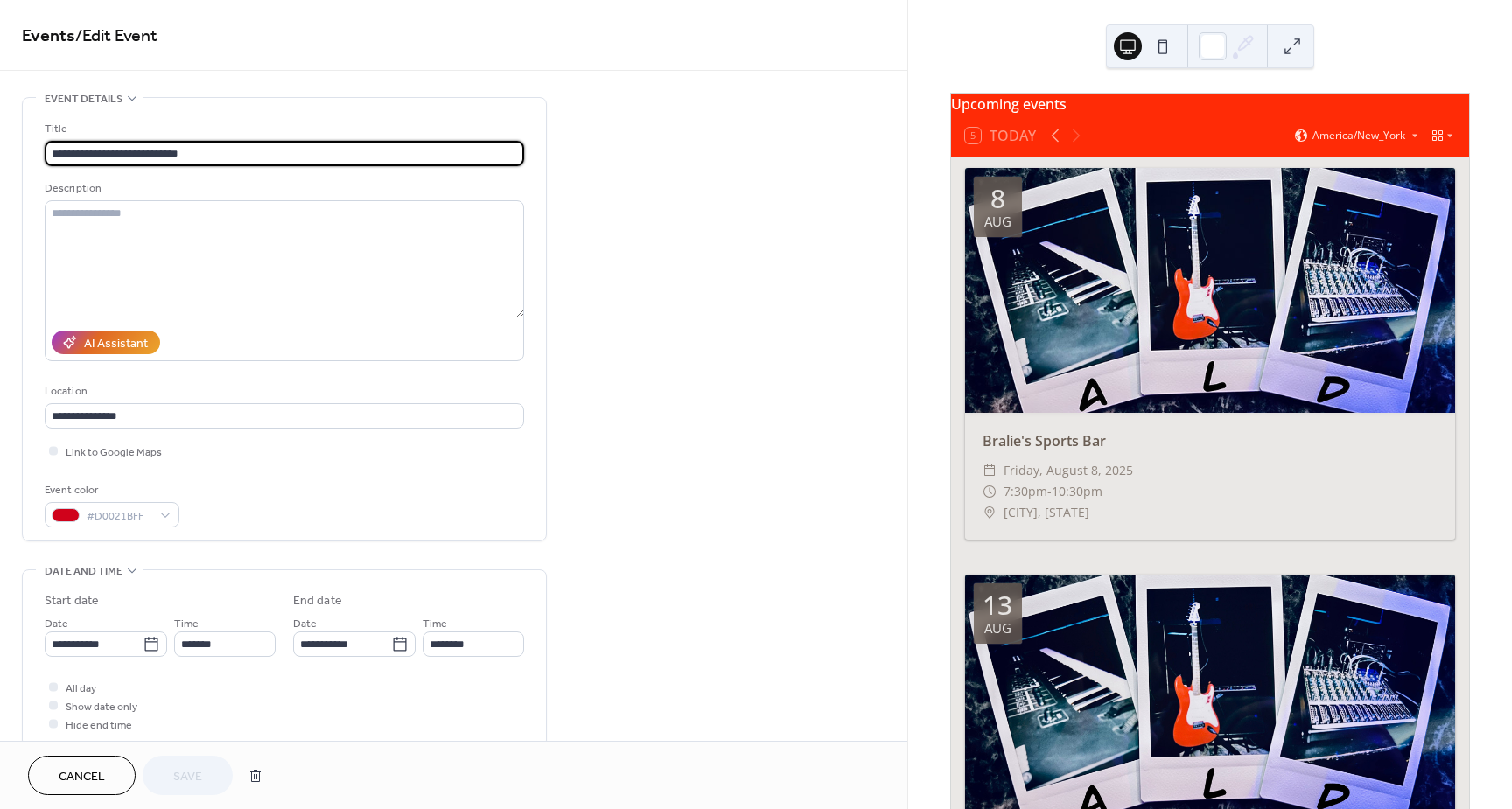 click on "**********" at bounding box center [284, 153] 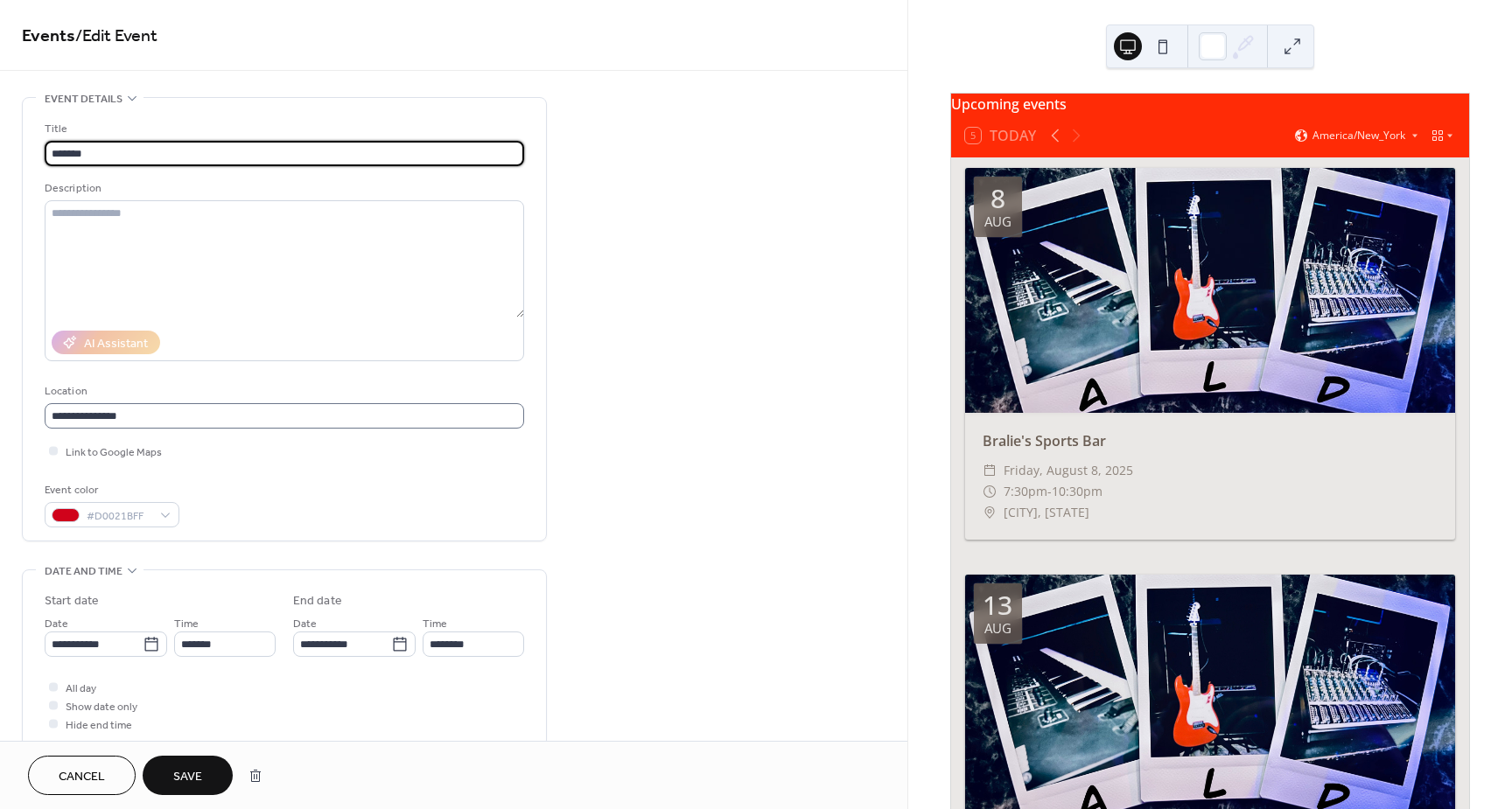 type on "*******" 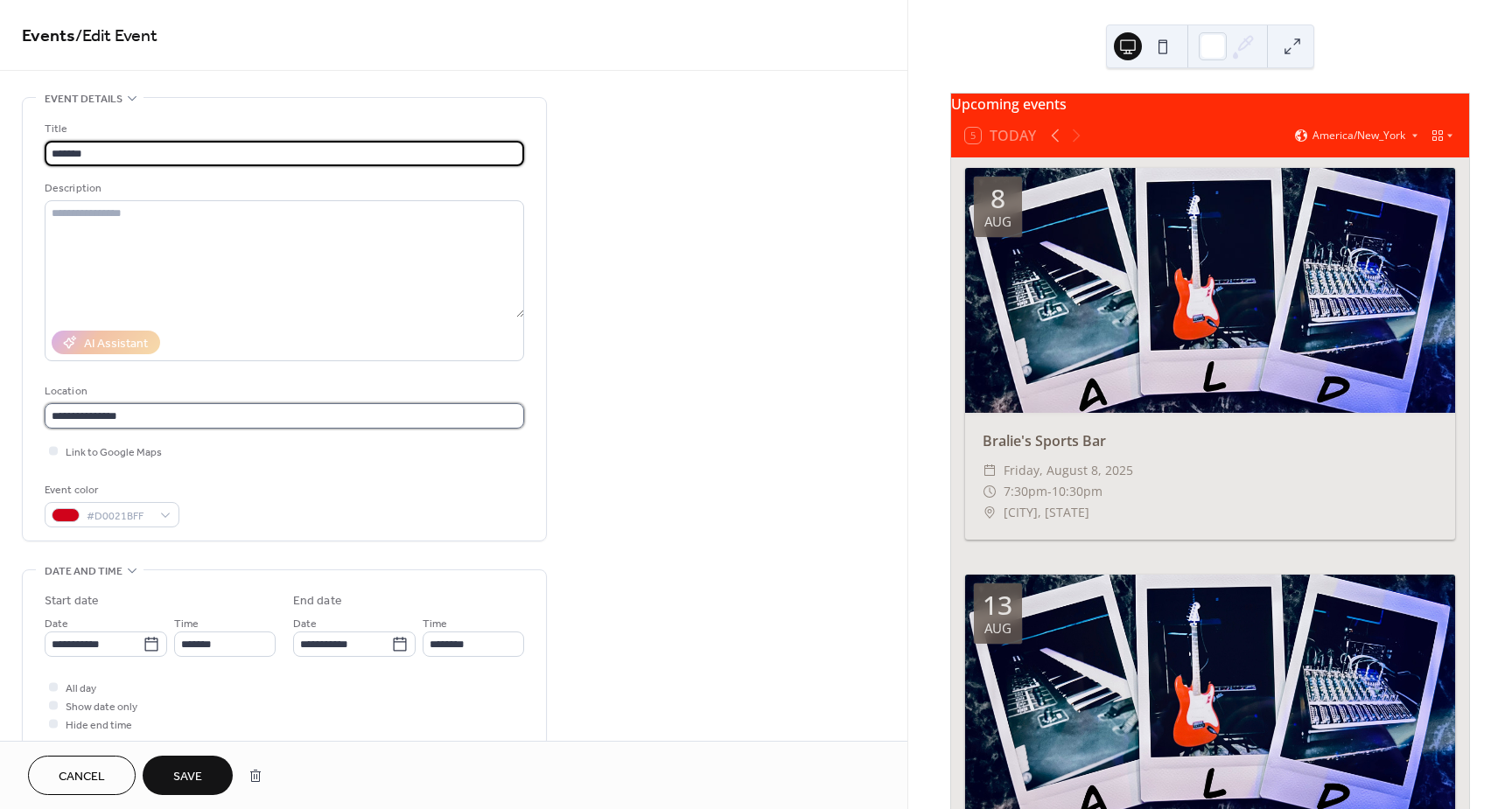 click on "**********" at bounding box center [284, 415] 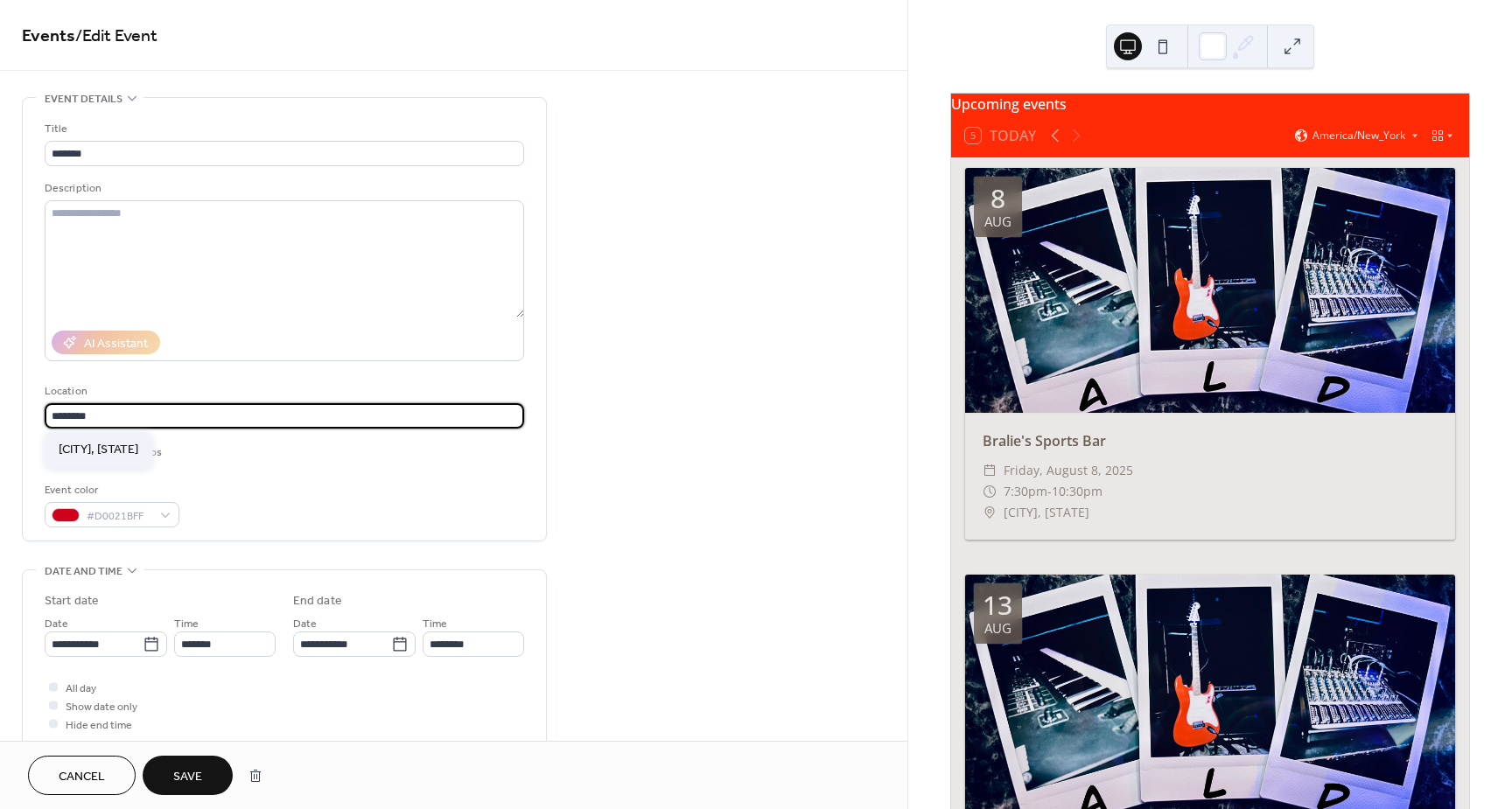 type on "********" 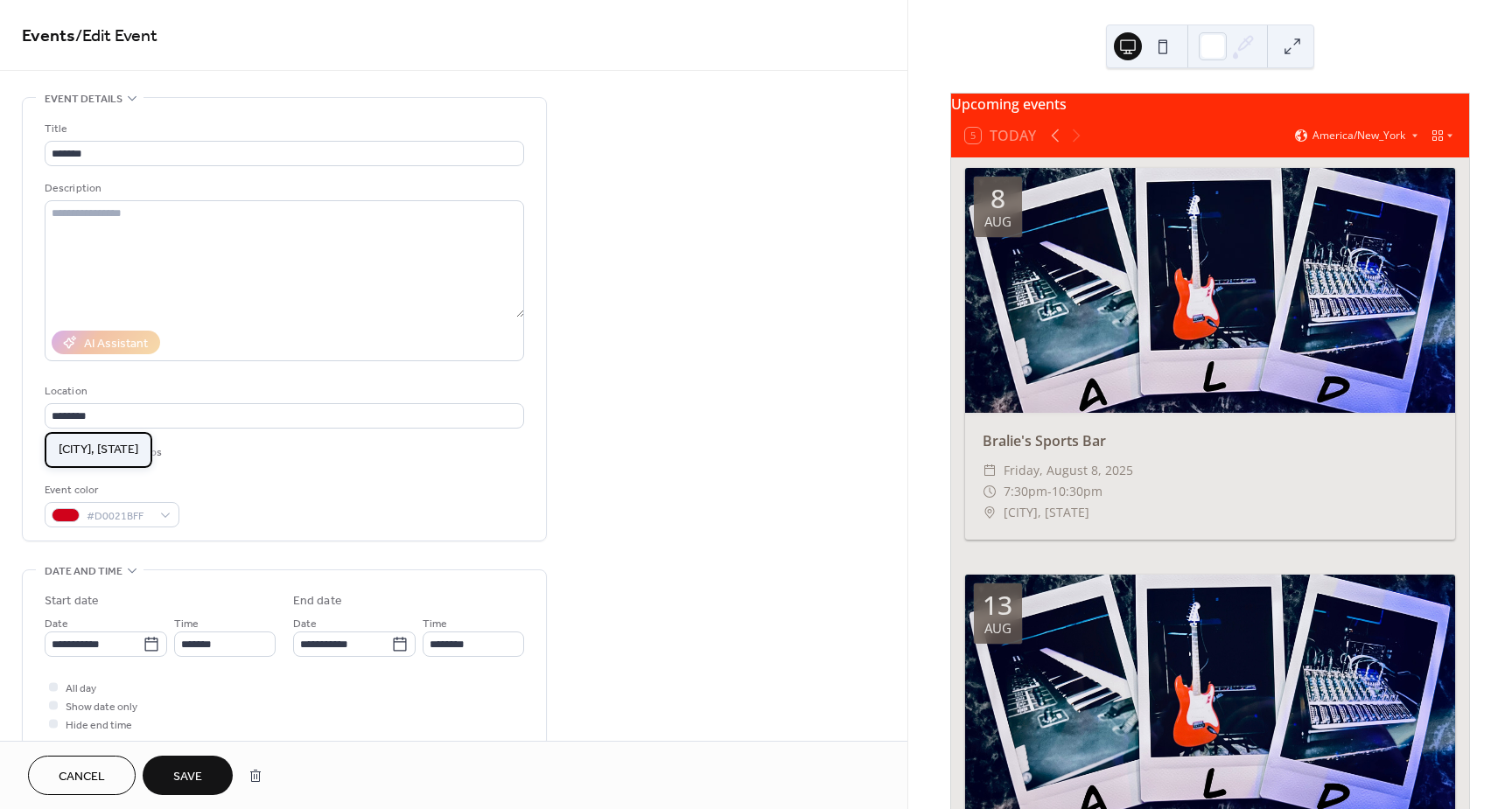 click on "[CITY], [STATE]" at bounding box center [98, 450] 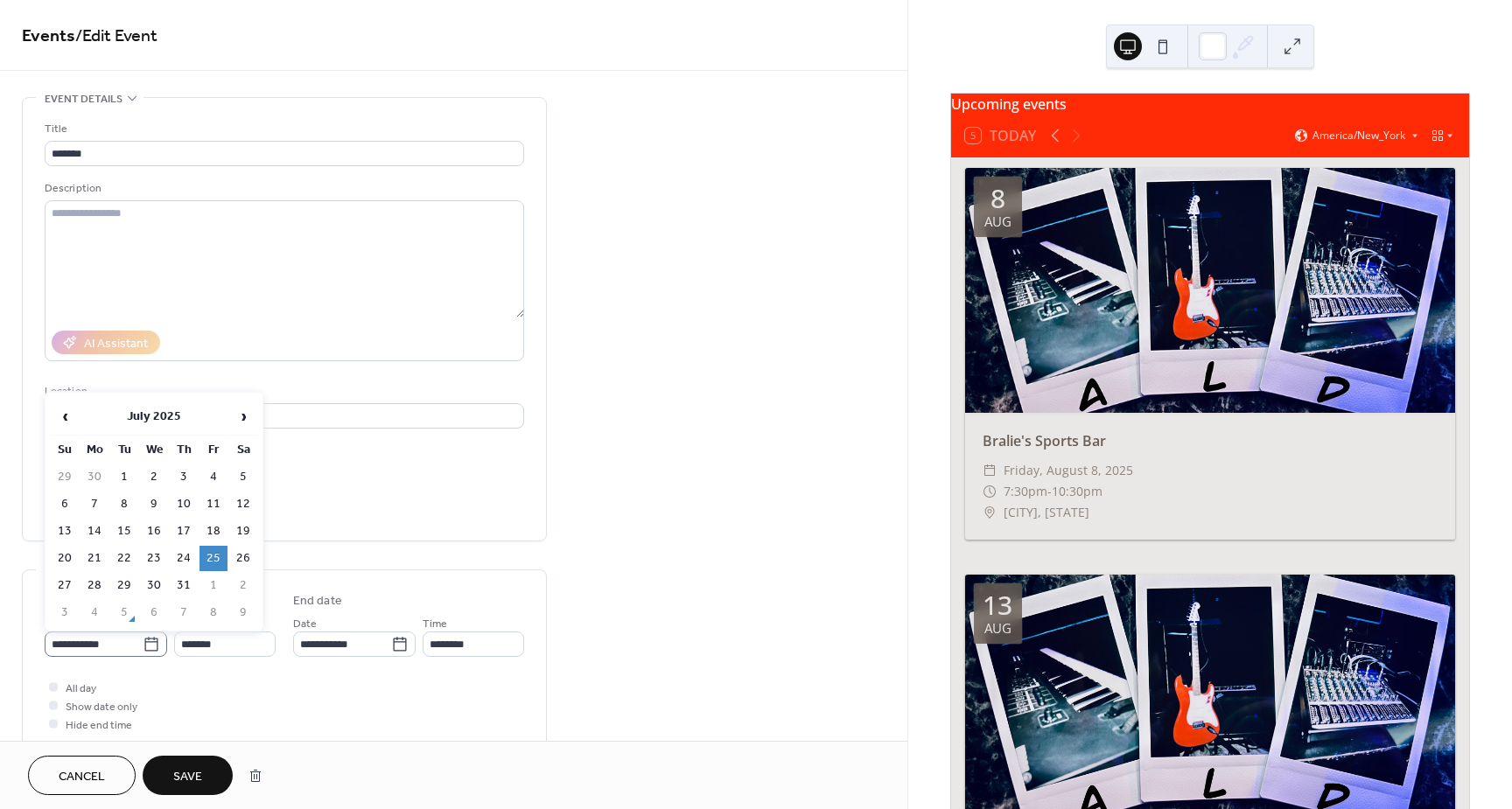 click 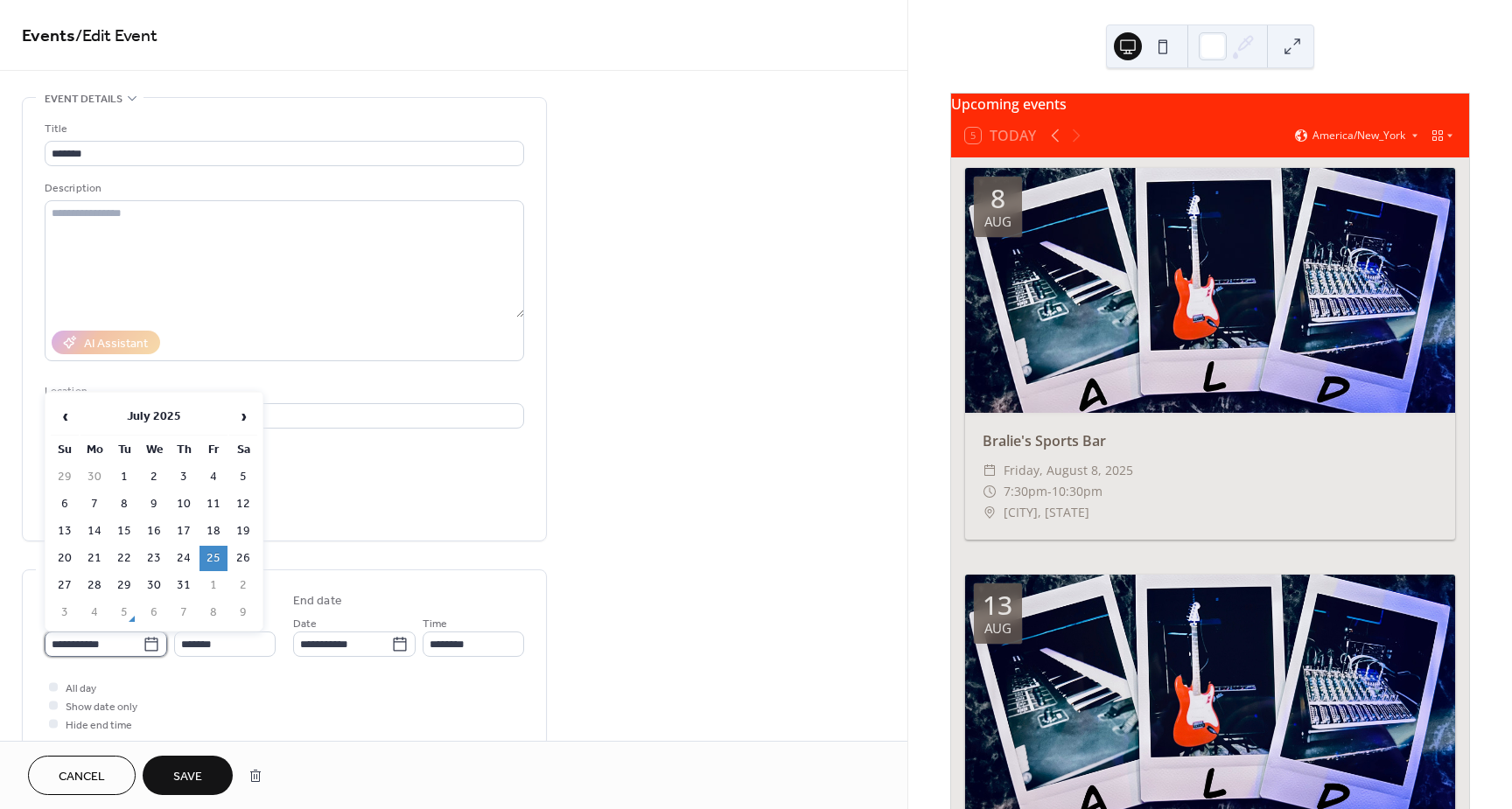 click on "**********" at bounding box center (94, 644) 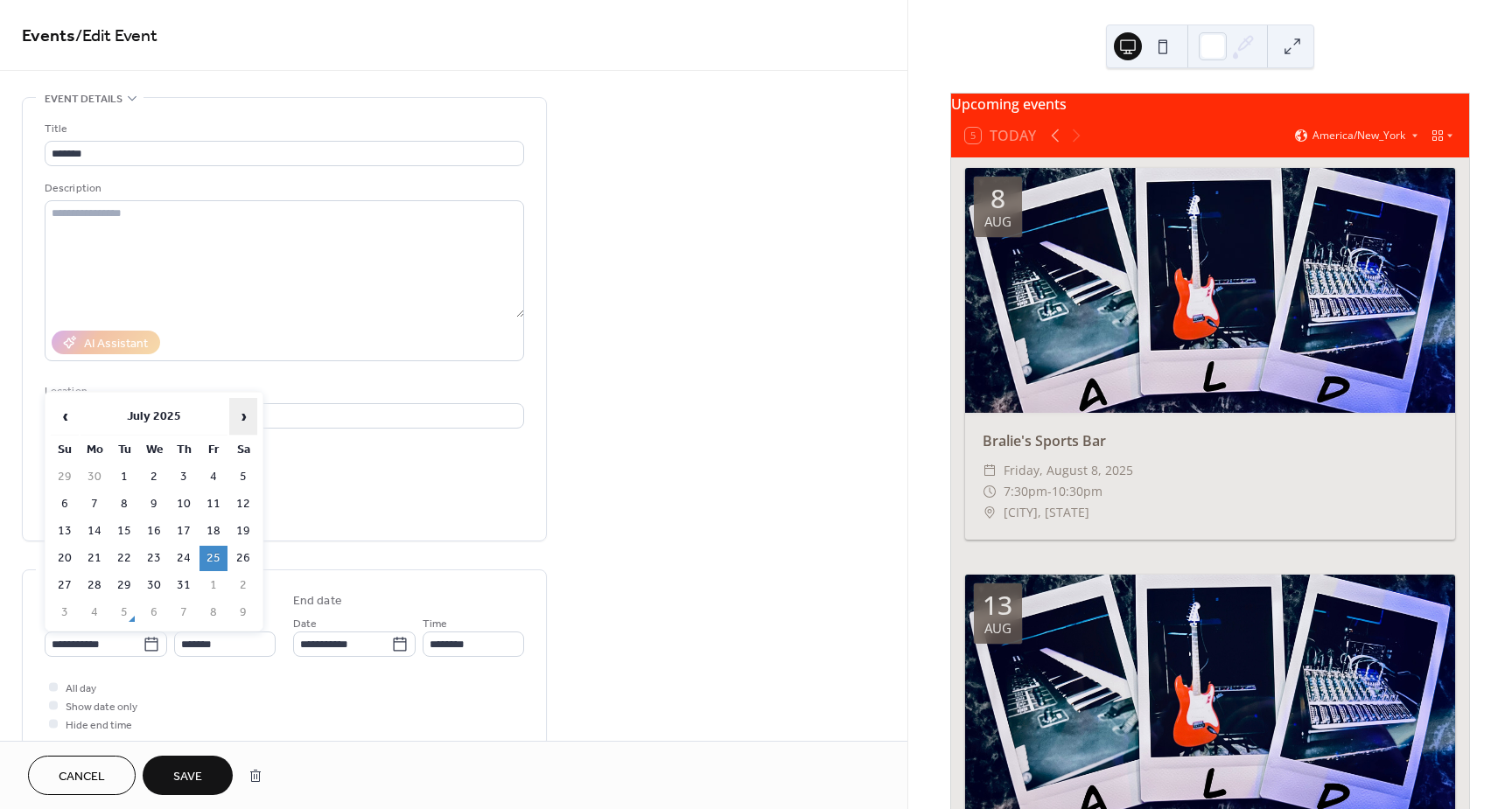 click on "›" at bounding box center [243, 416] 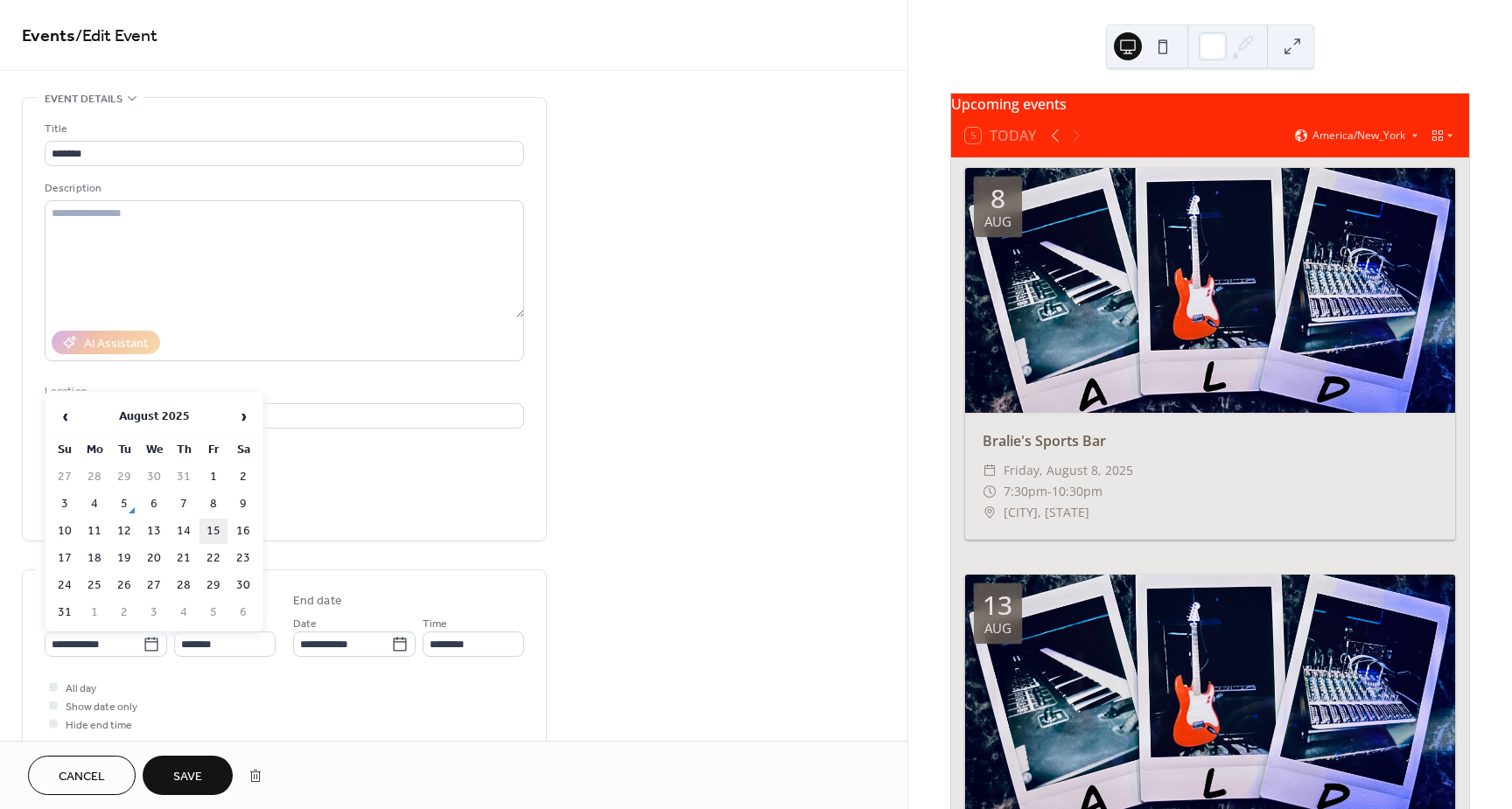 click on "15" at bounding box center (214, 531) 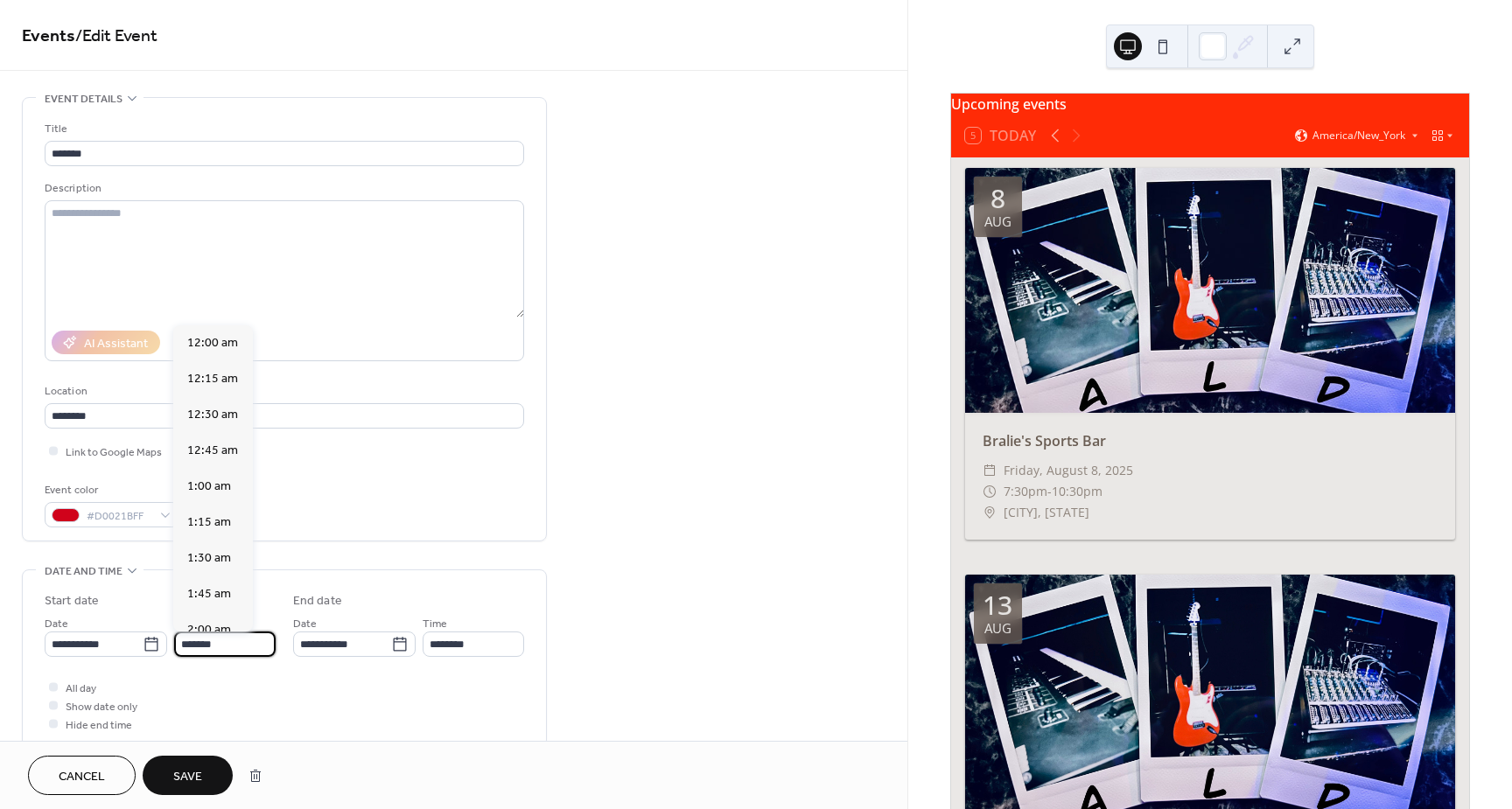 click on "*******" at bounding box center (225, 644) 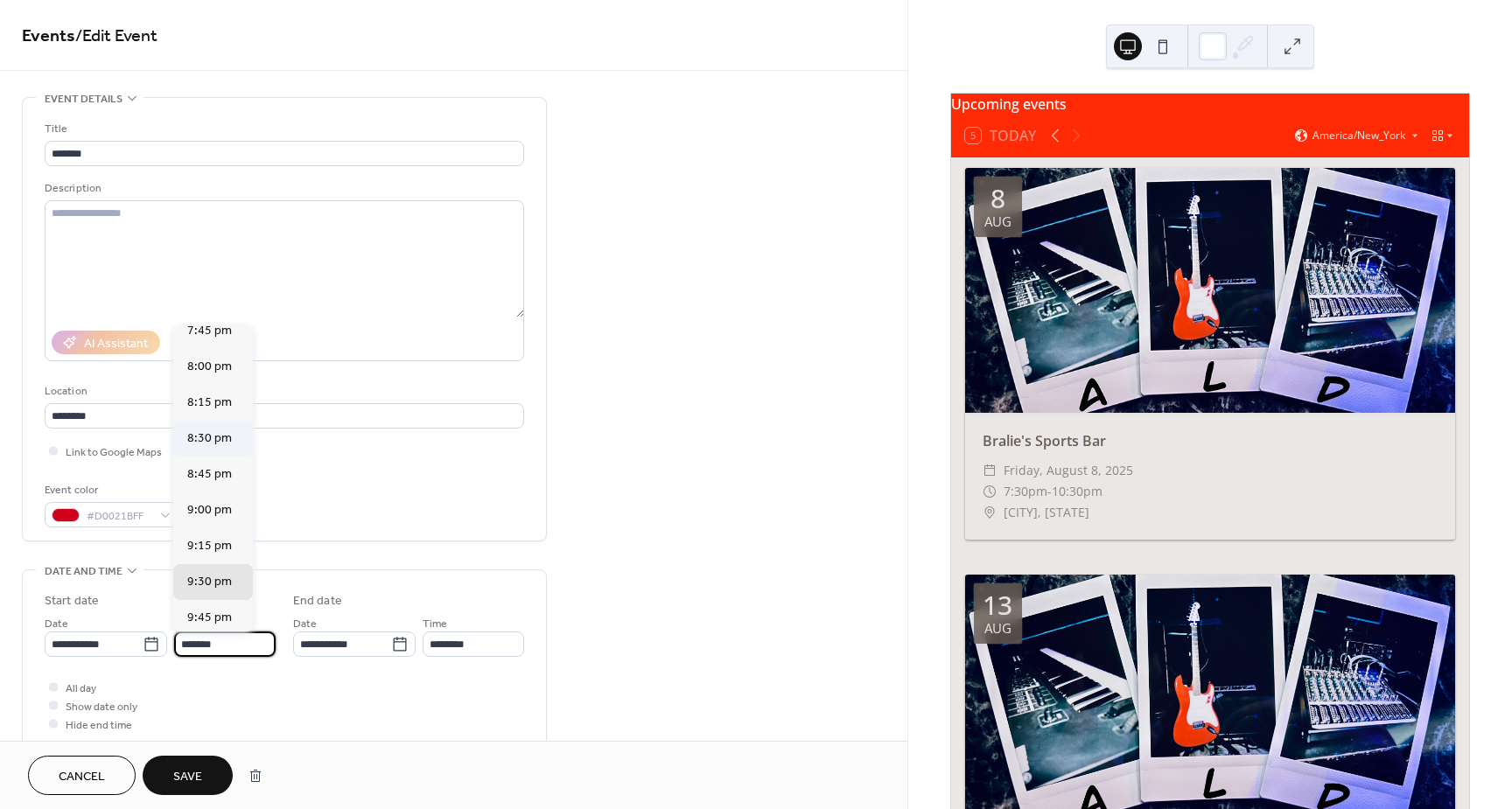 scroll, scrollTop: 2844, scrollLeft: 0, axis: vertical 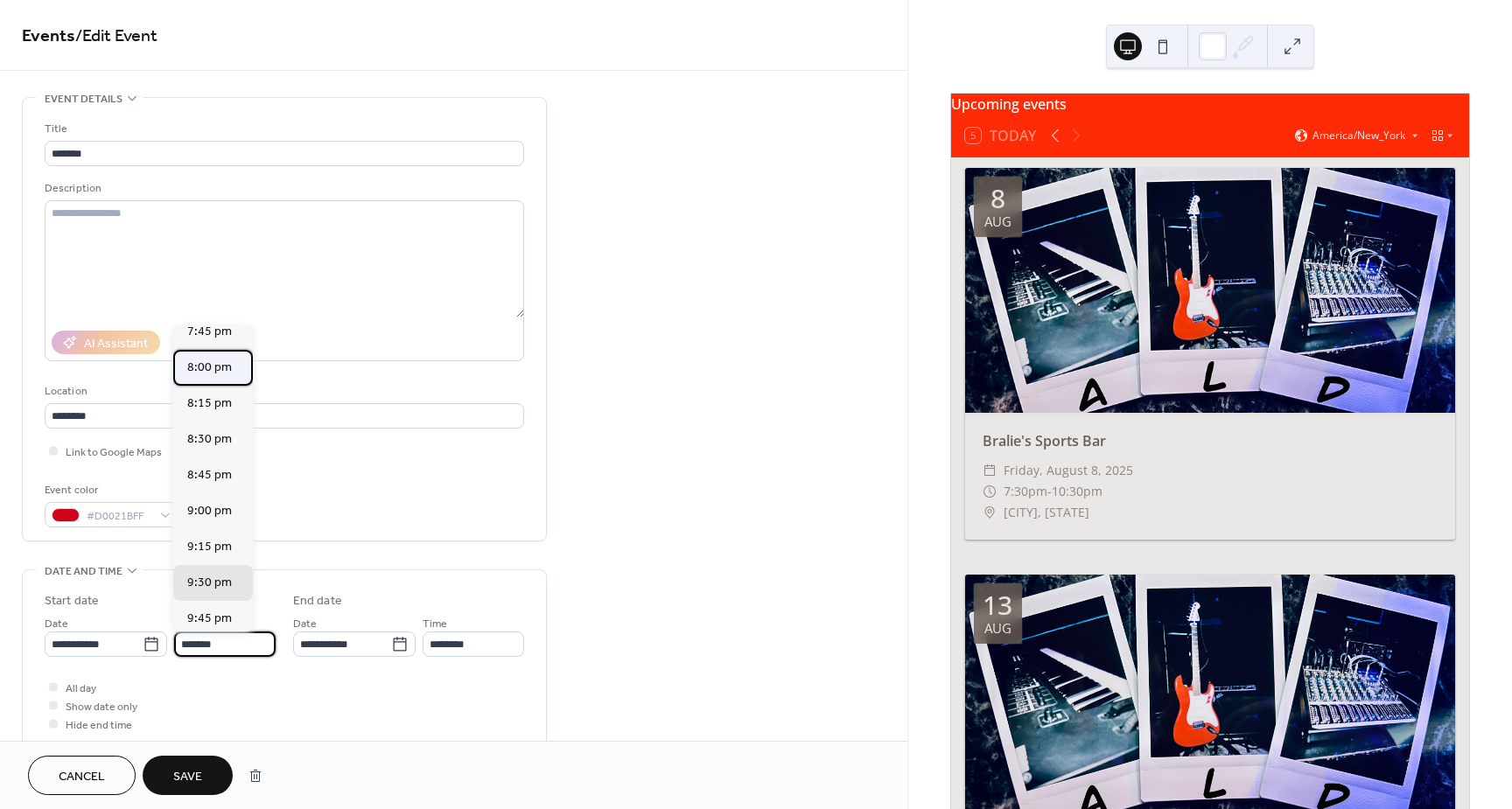 click on "8:00 pm" at bounding box center [209, 367] 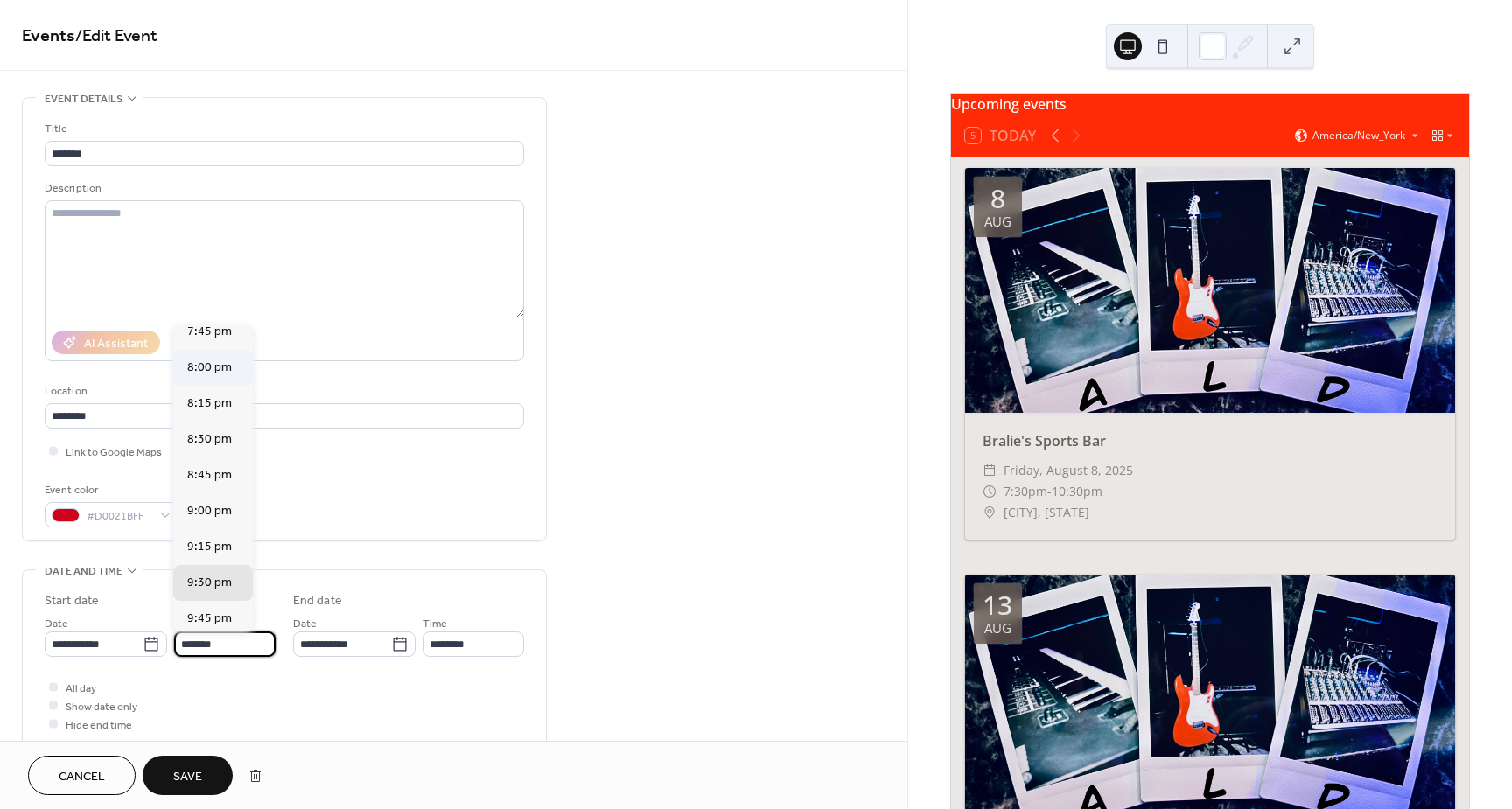 type on "*******" 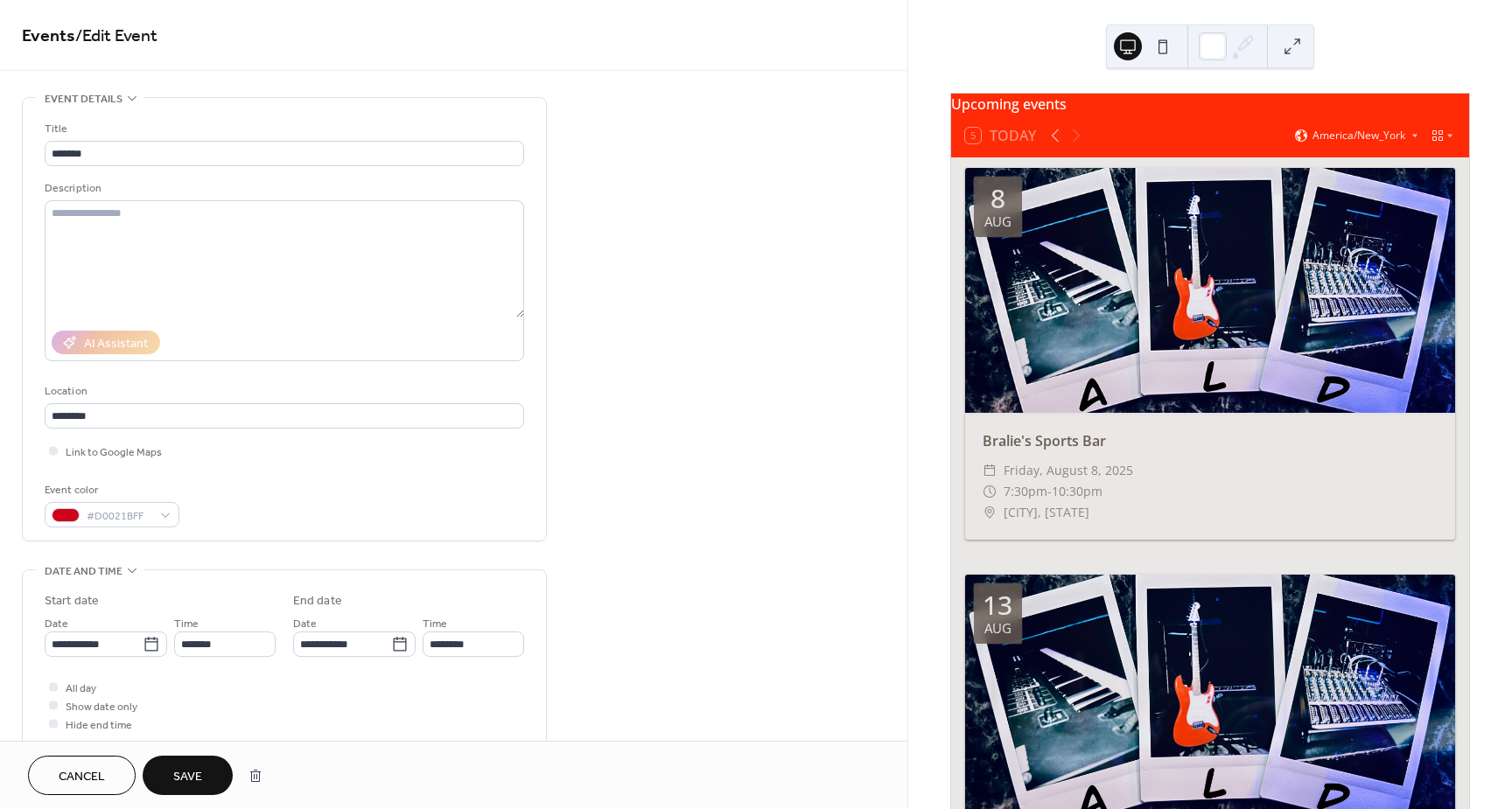 click on "Save" at bounding box center (187, 777) 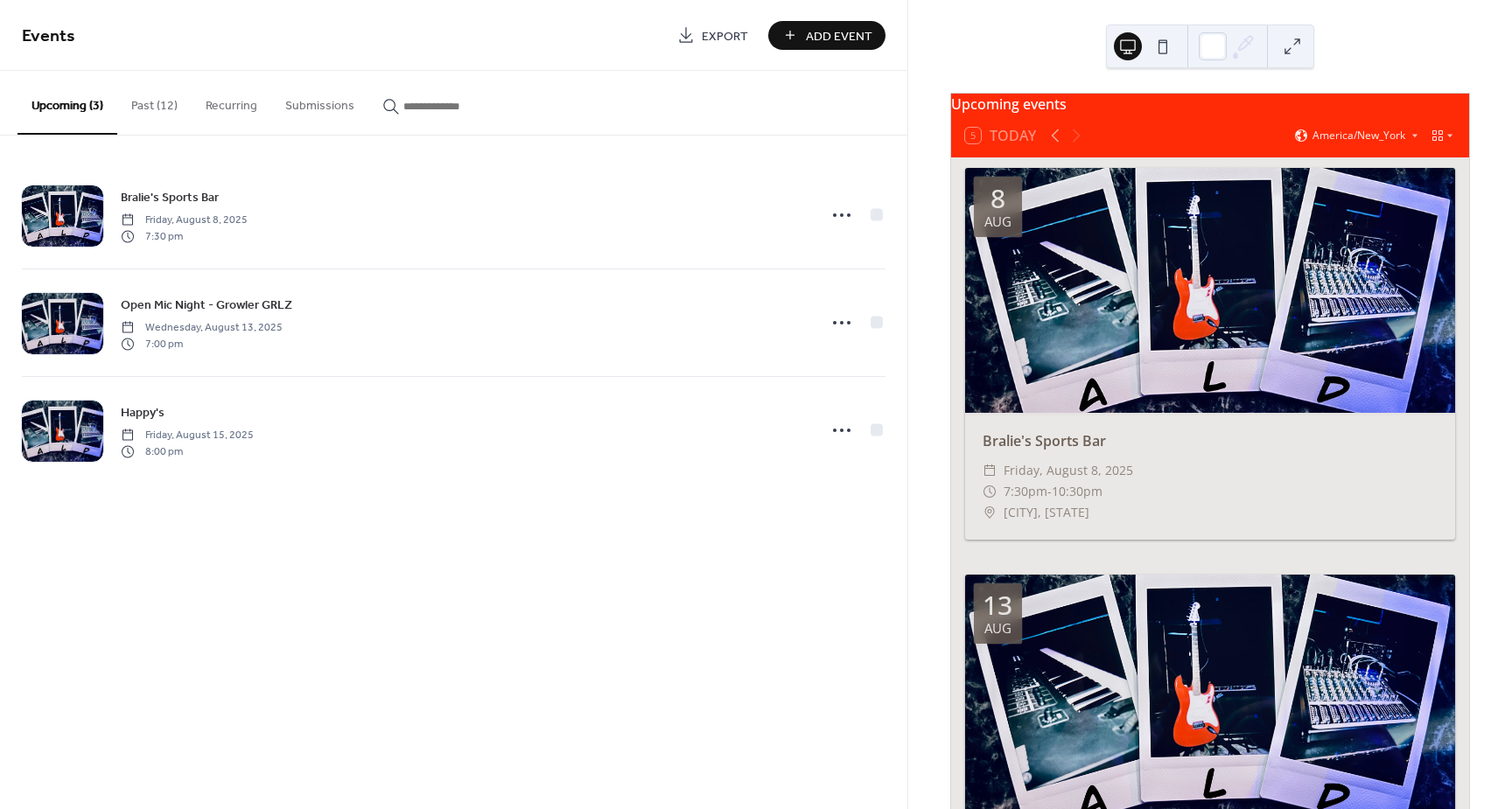 click on "Past (12)" at bounding box center [154, 101] 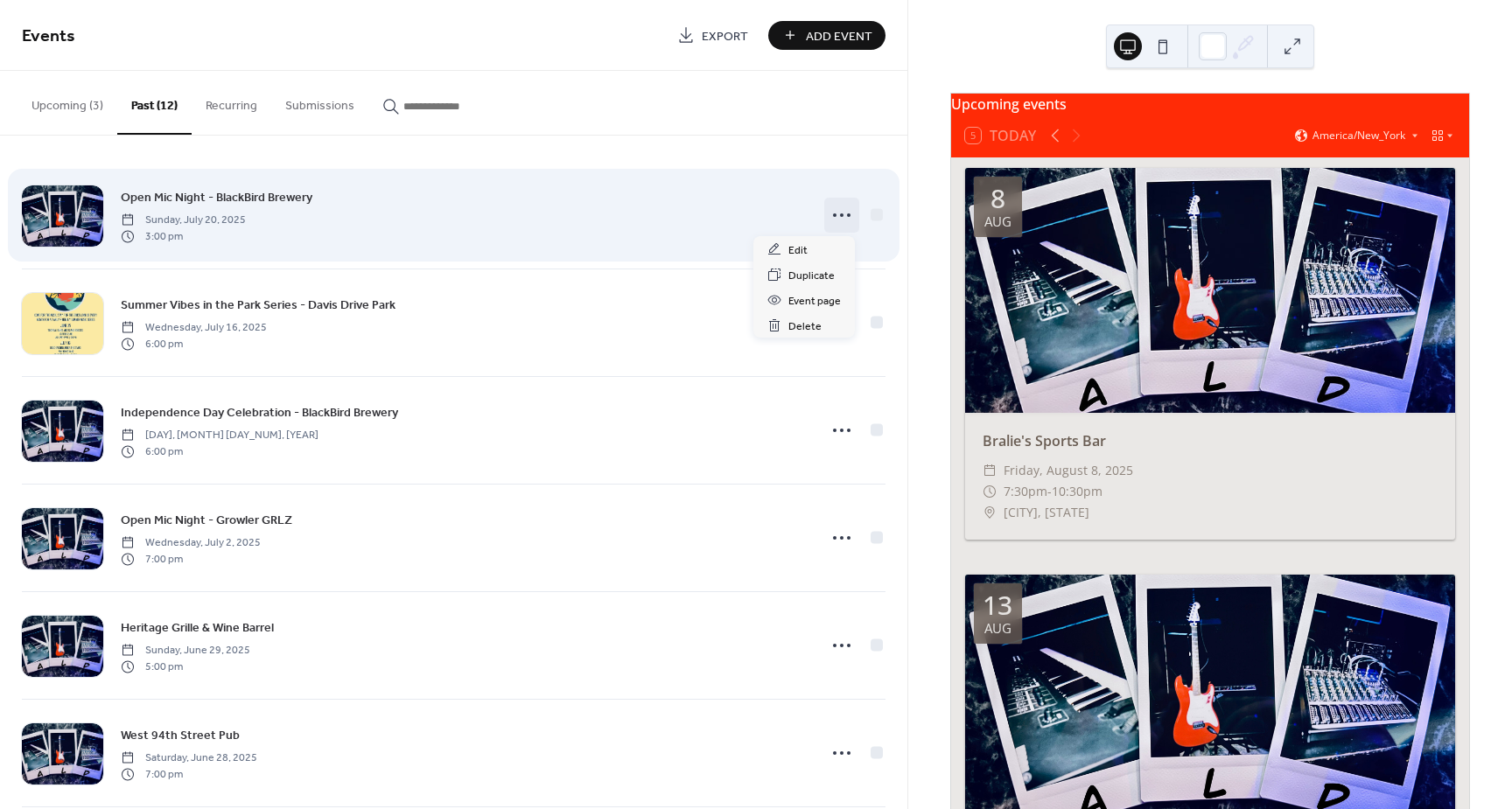 click 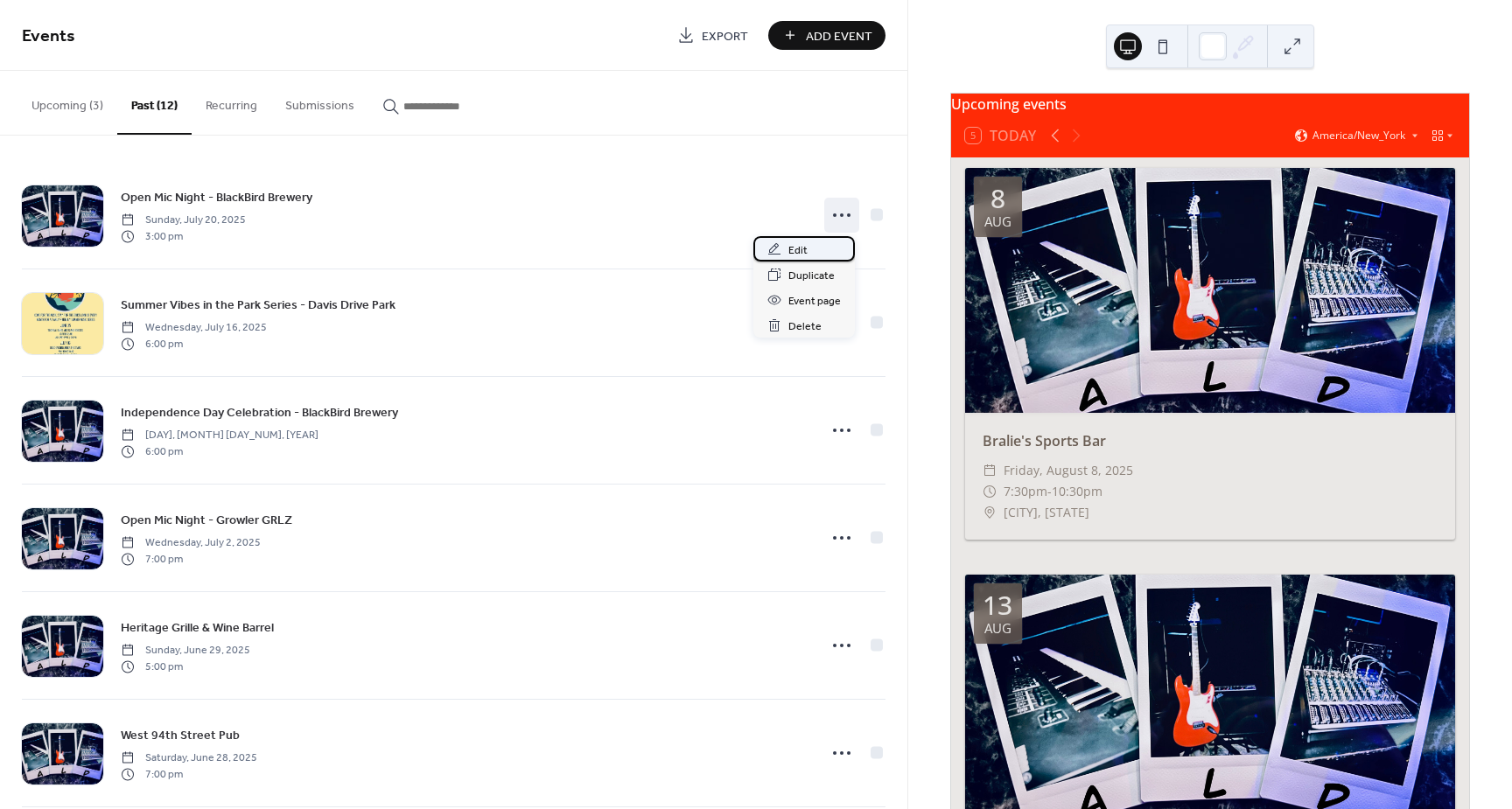 click on "Edit" at bounding box center (804, 248) 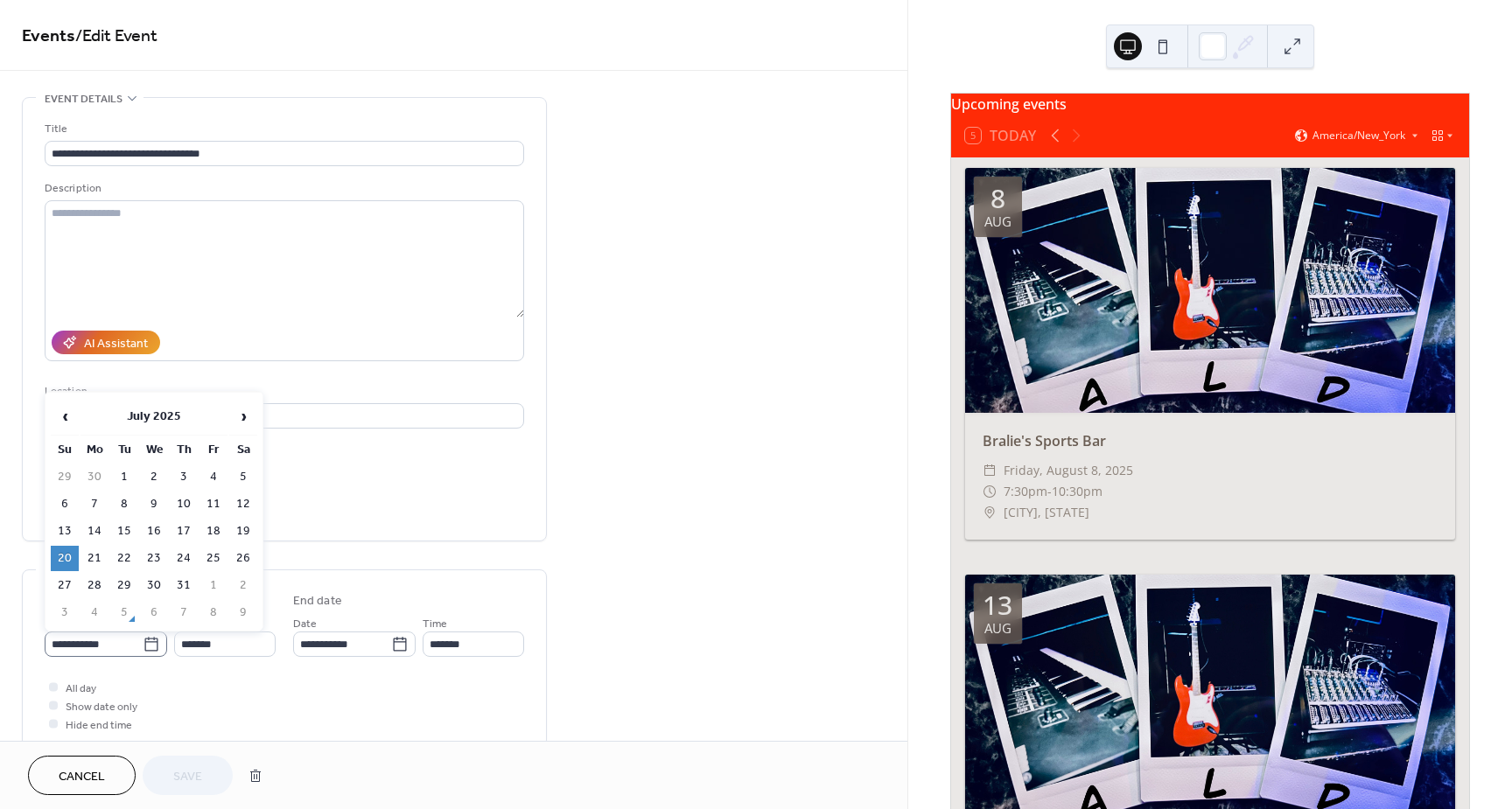 click 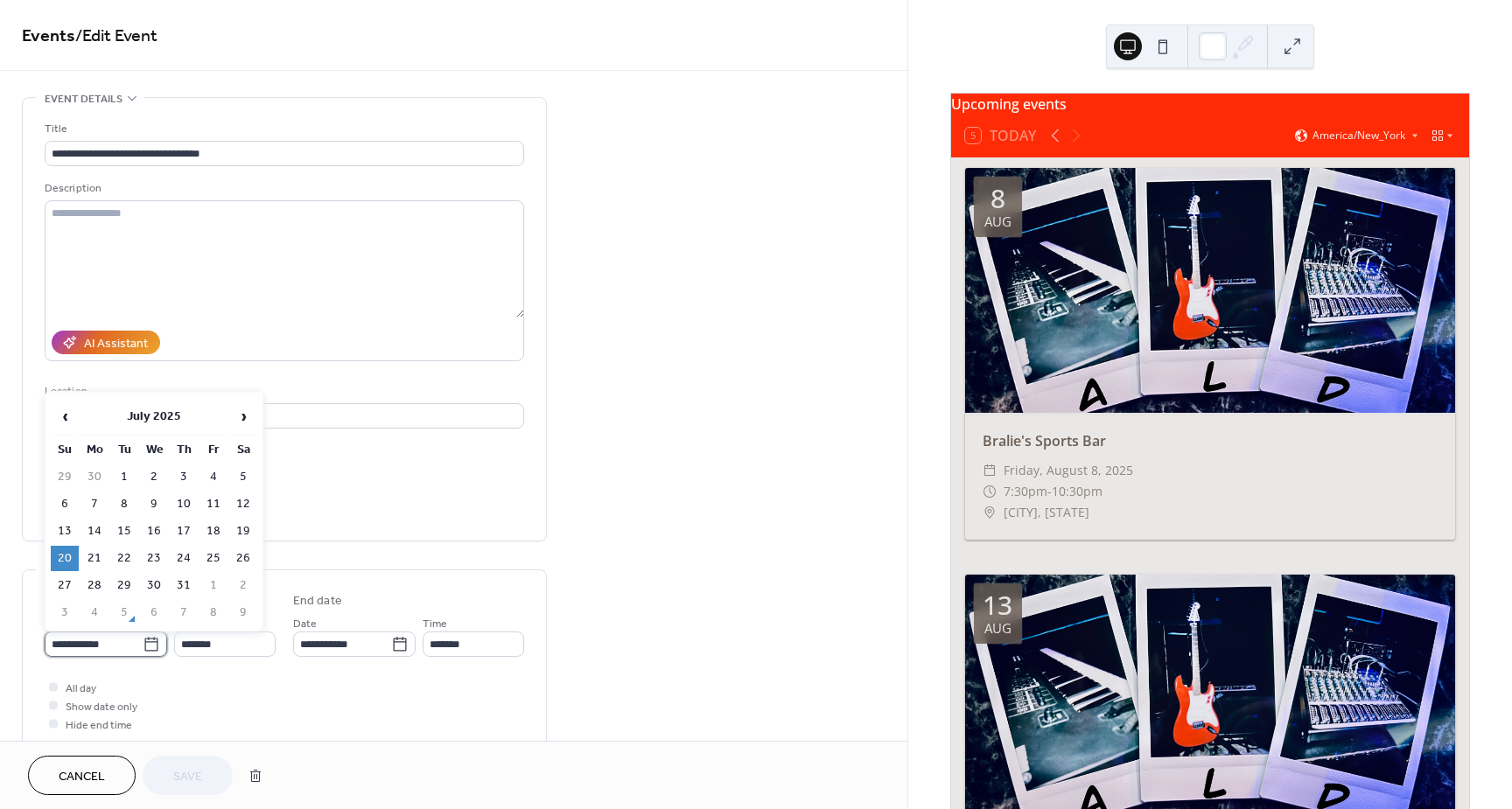click on "**********" at bounding box center (94, 644) 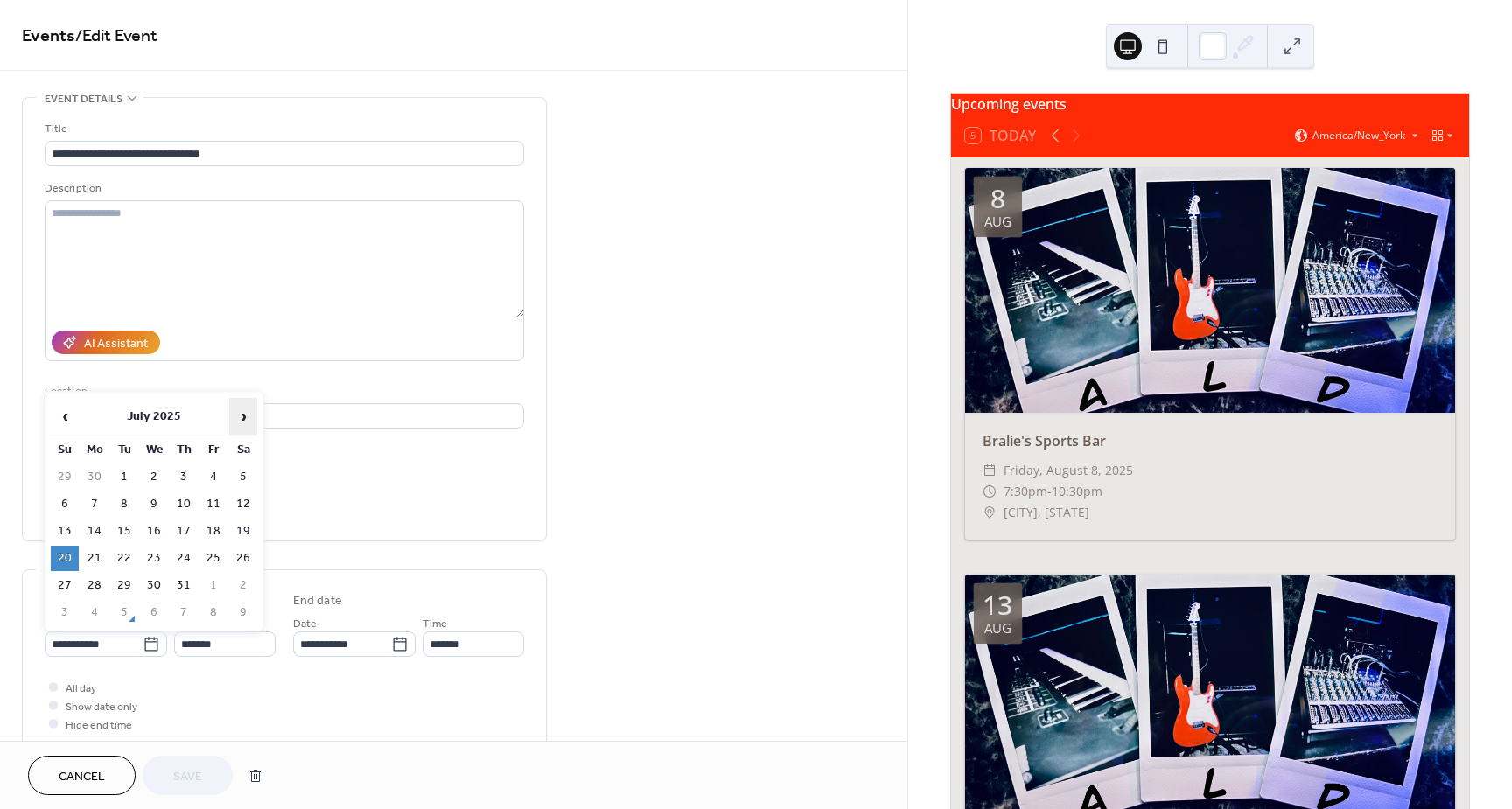 click on "›" at bounding box center (243, 416) 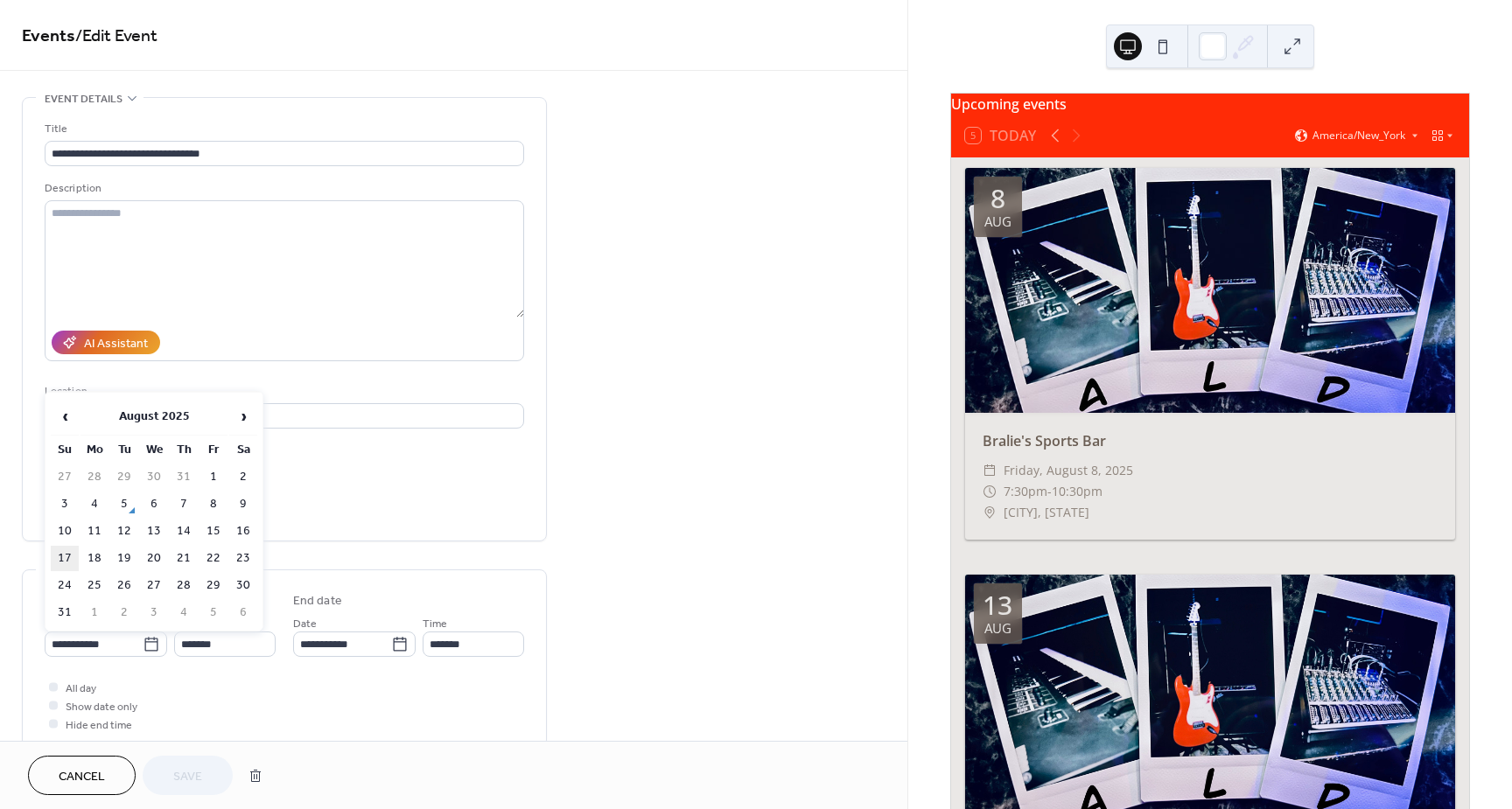 click on "17" at bounding box center [65, 558] 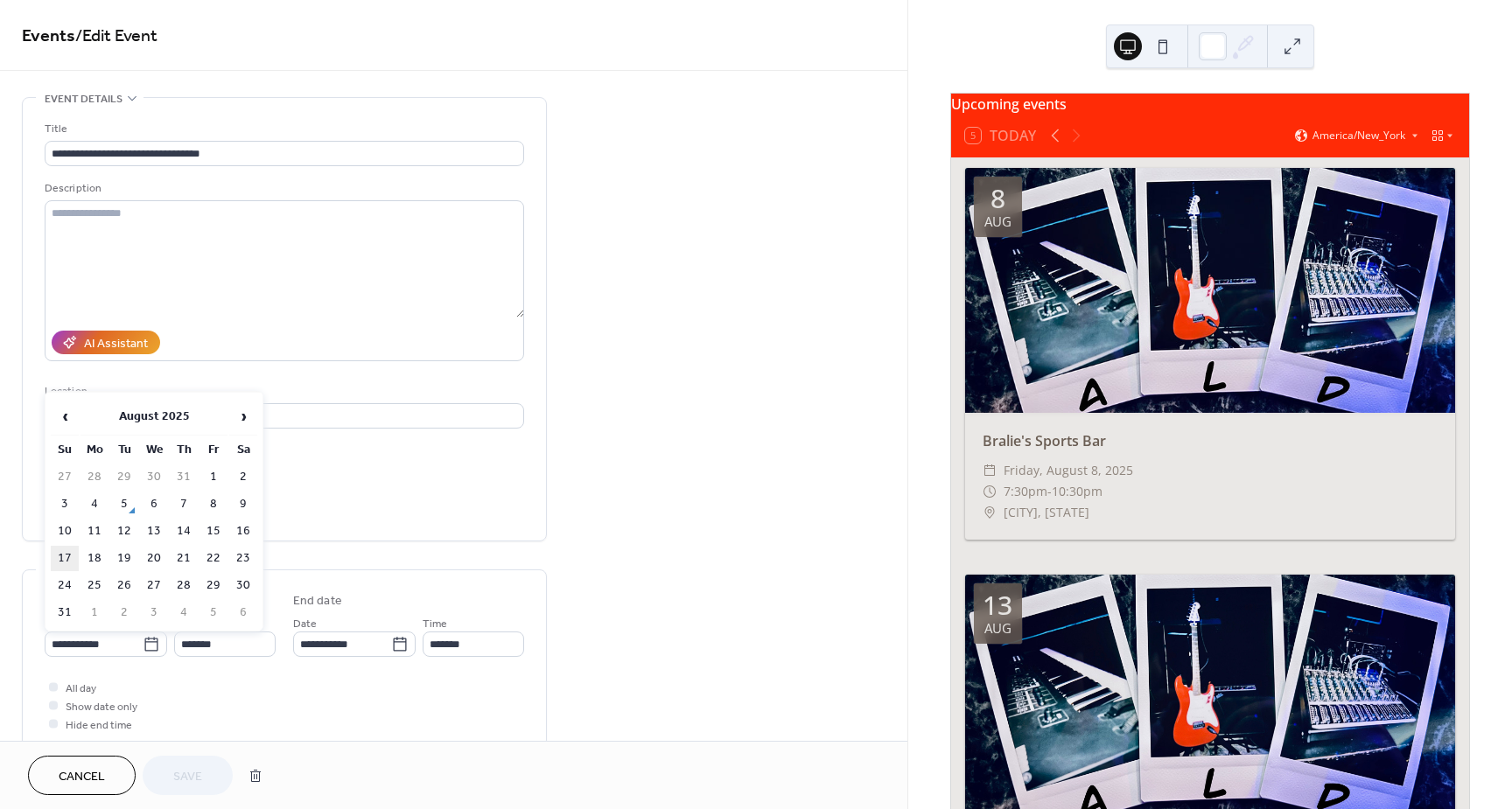 type on "**********" 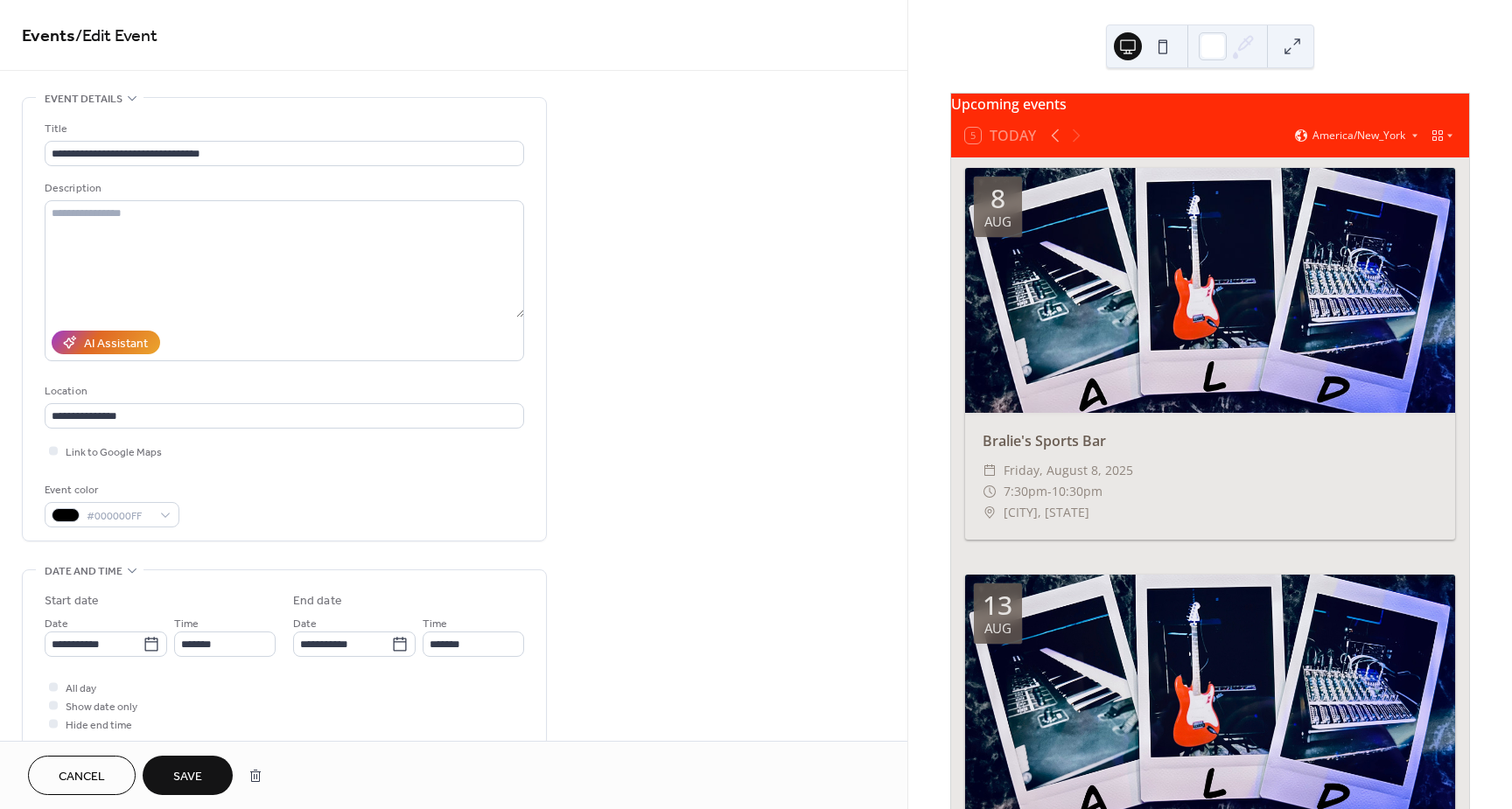 click on "Save" at bounding box center (187, 777) 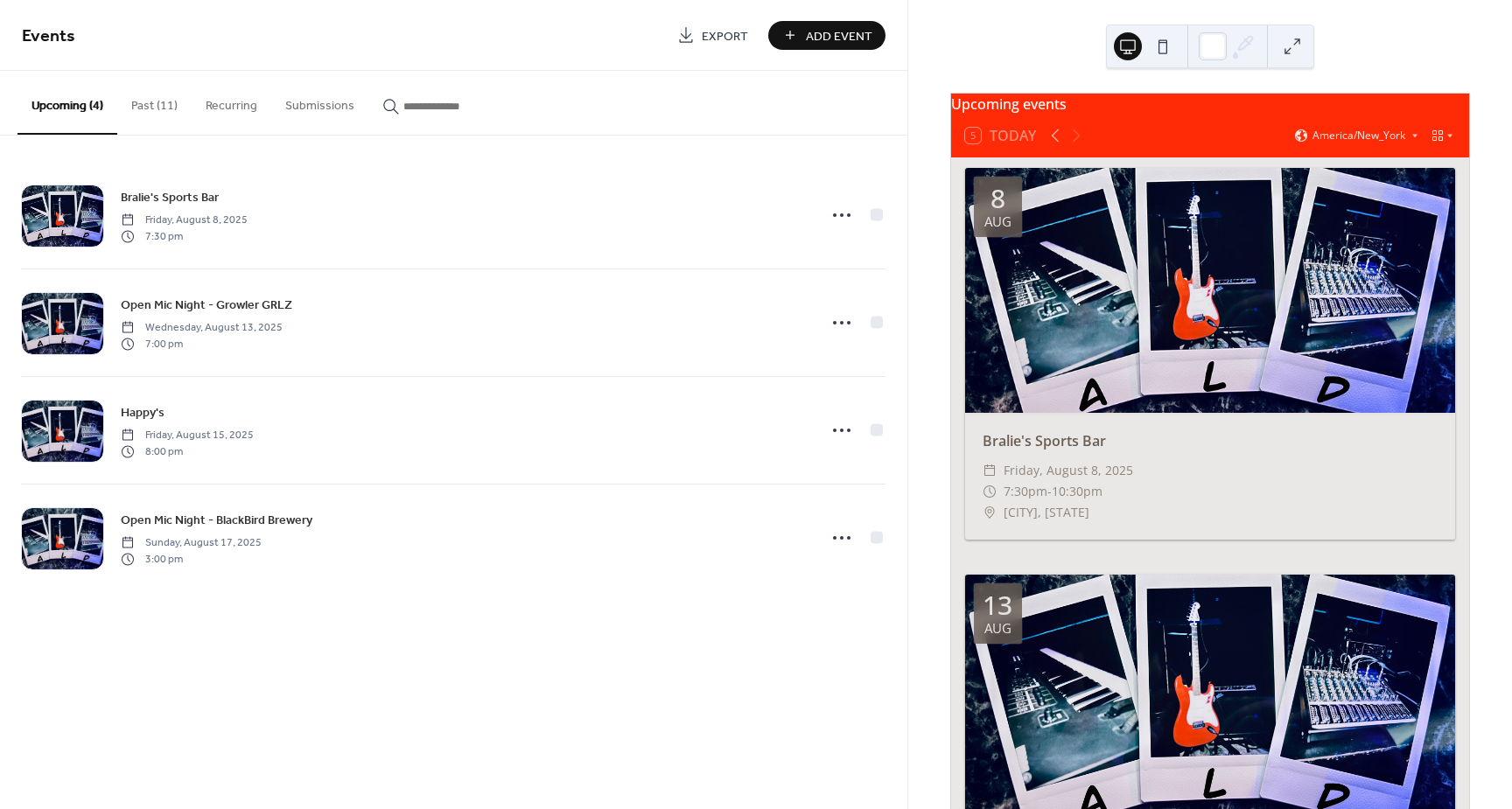 click on "Past (11)" at bounding box center (154, 101) 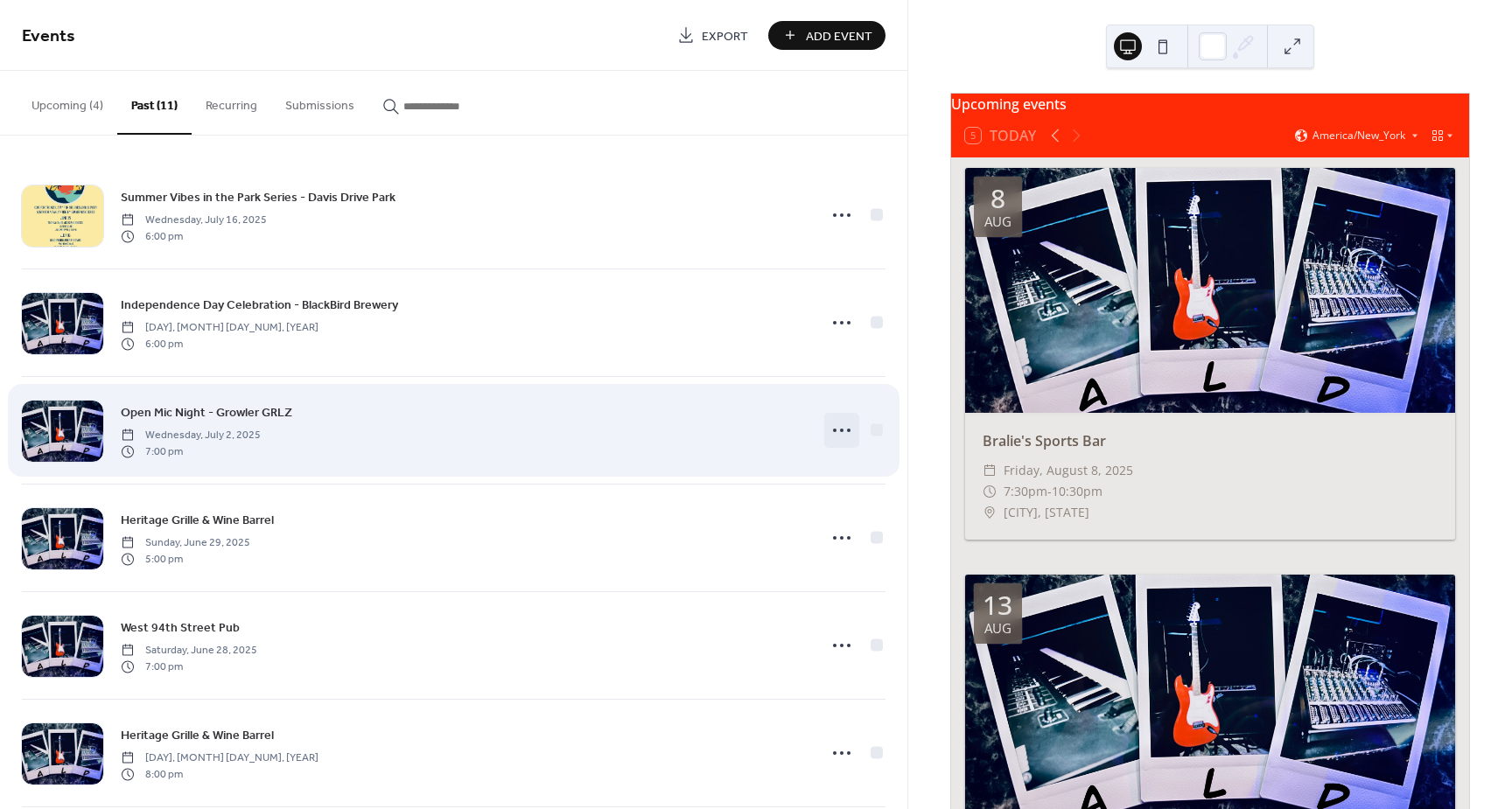 click 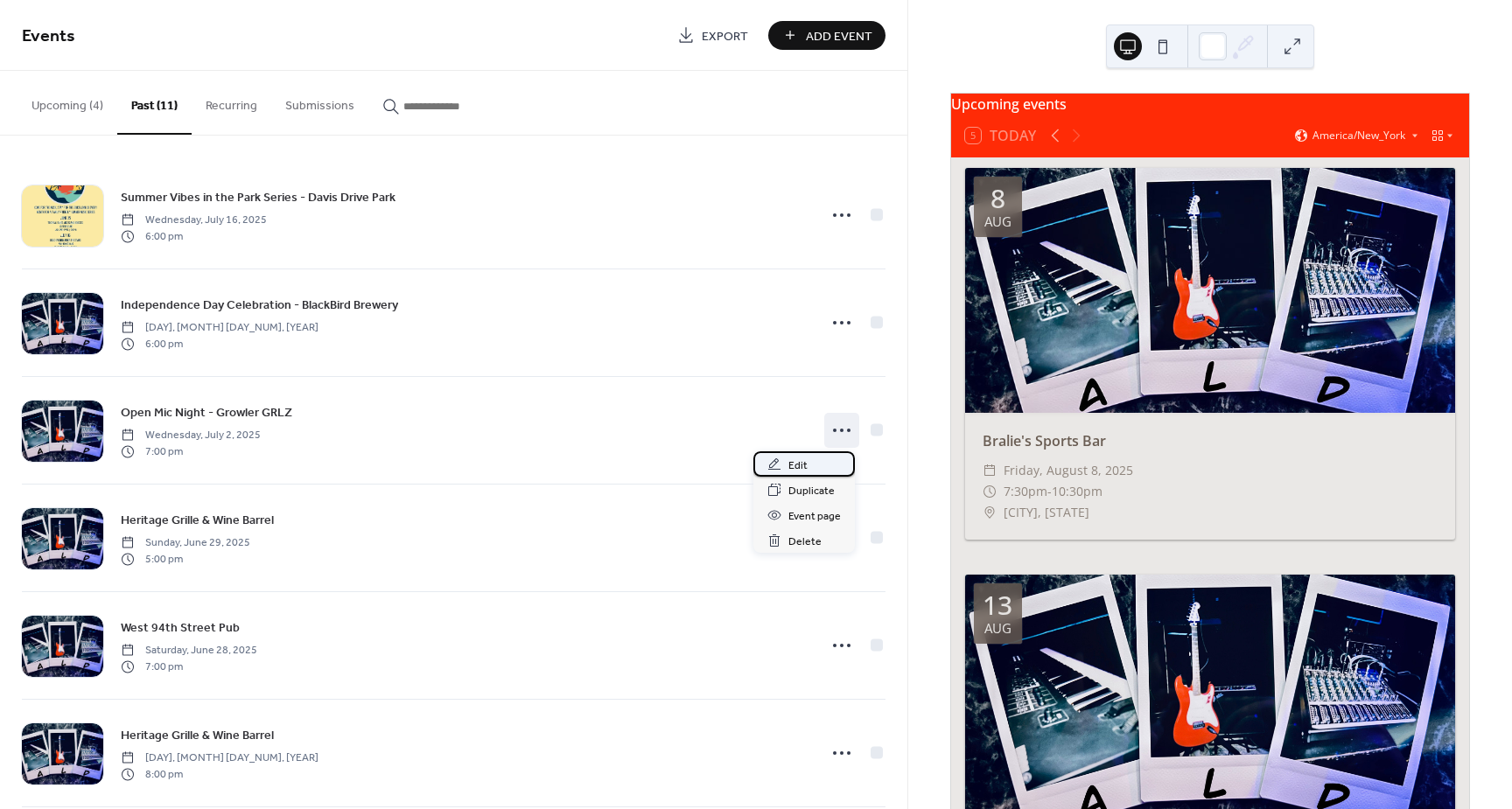 click on "Edit" at bounding box center (798, 465) 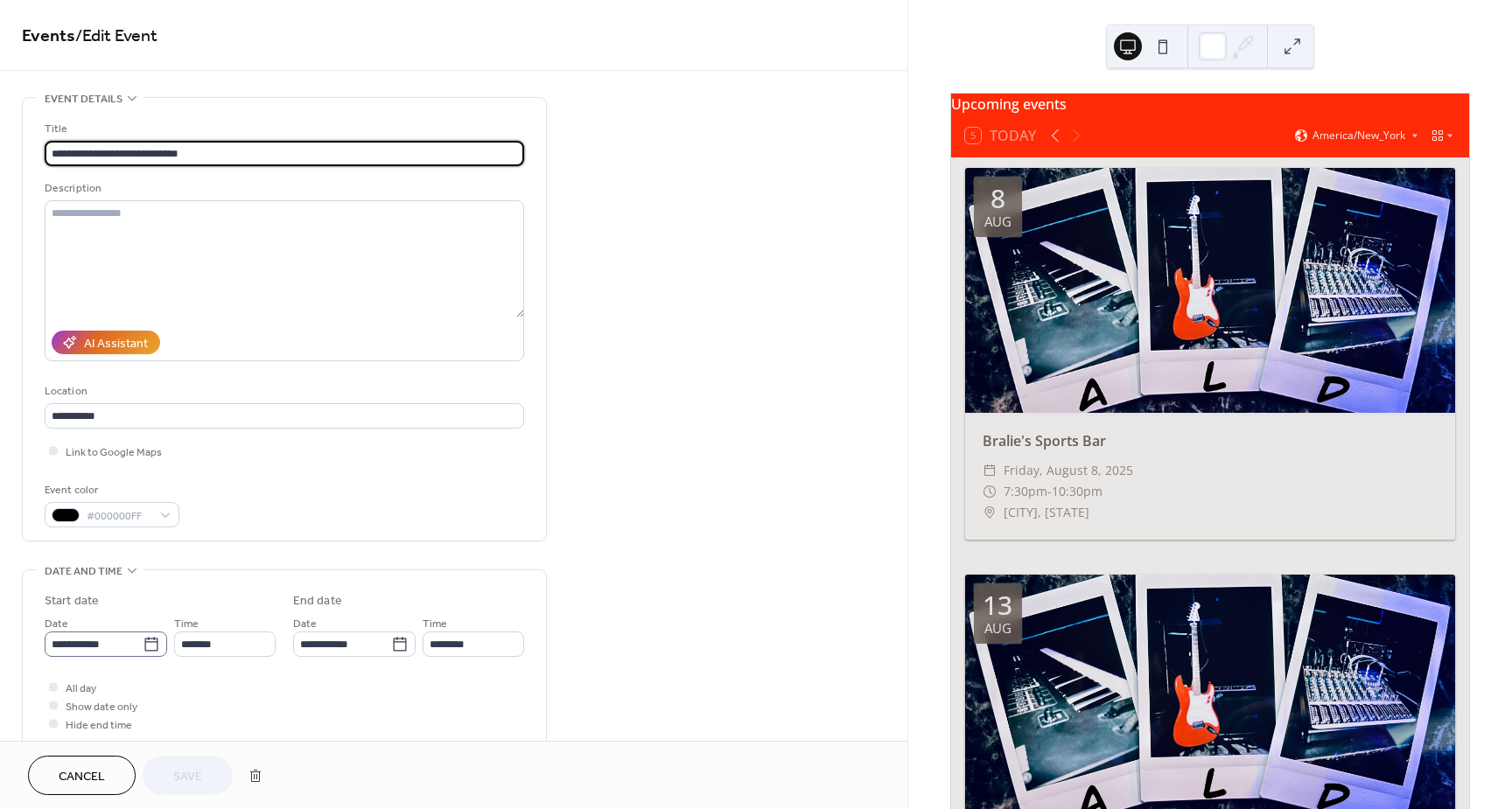 click 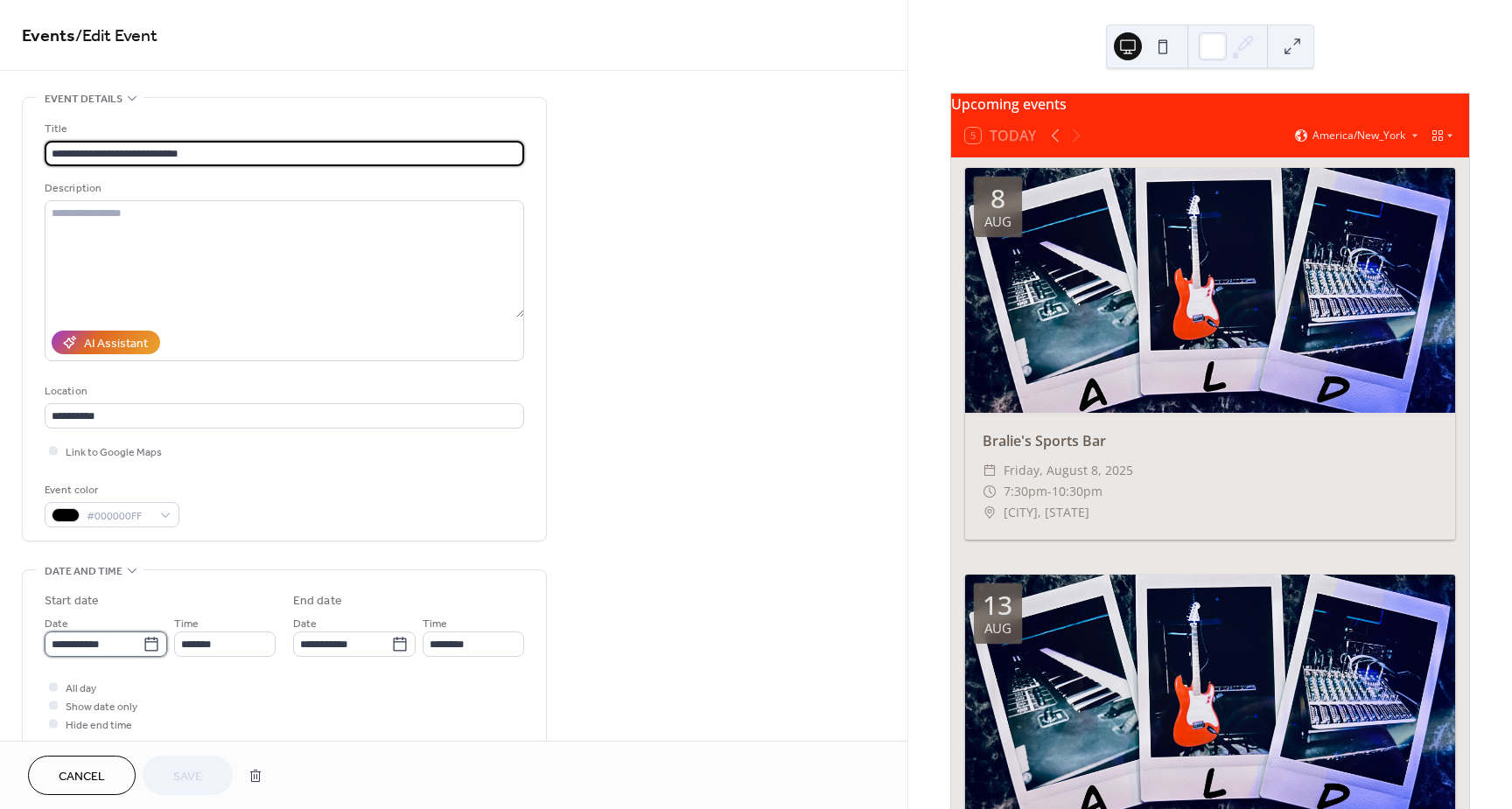 click on "**********" at bounding box center [94, 644] 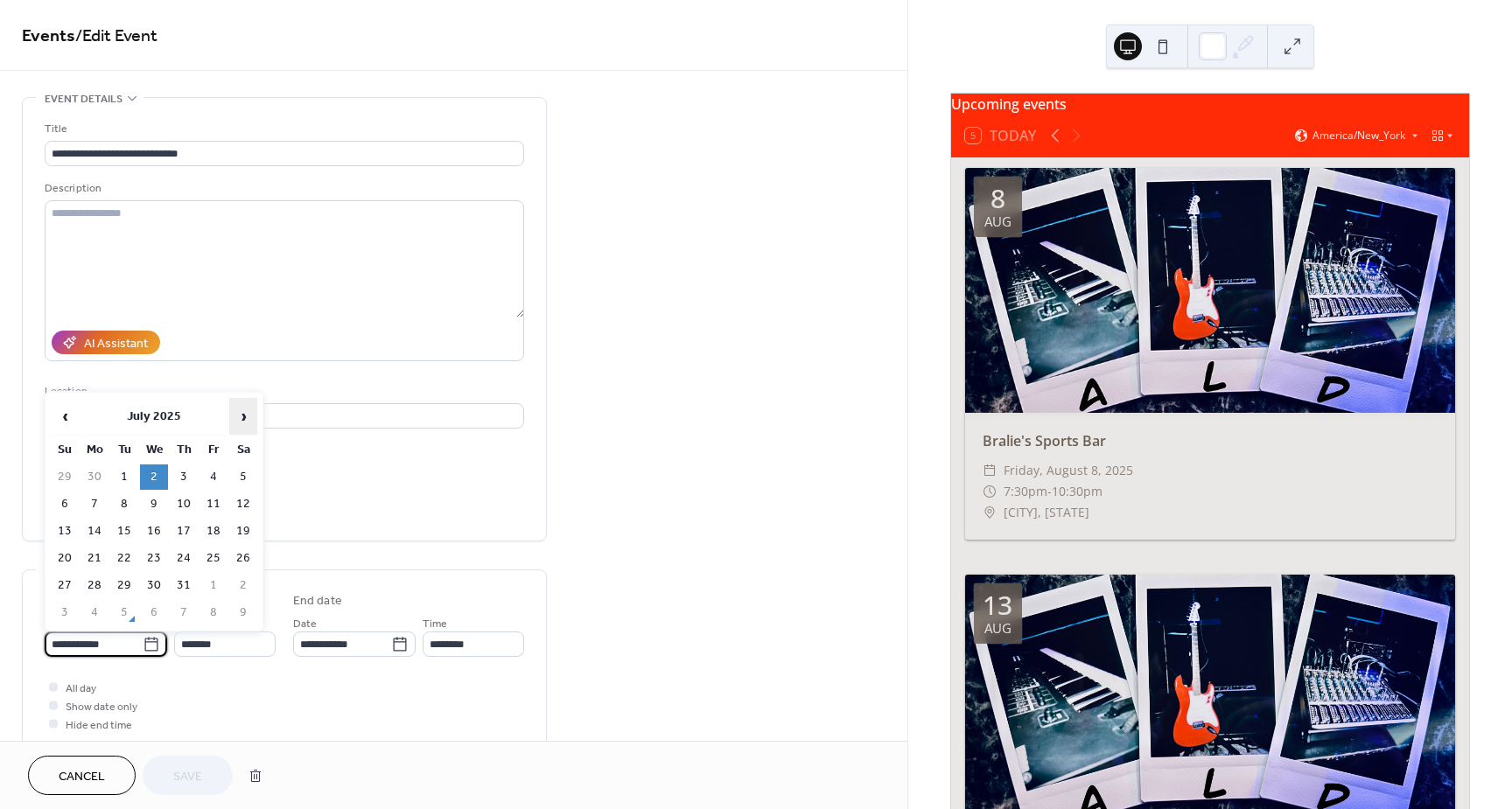 click on "›" at bounding box center (243, 416) 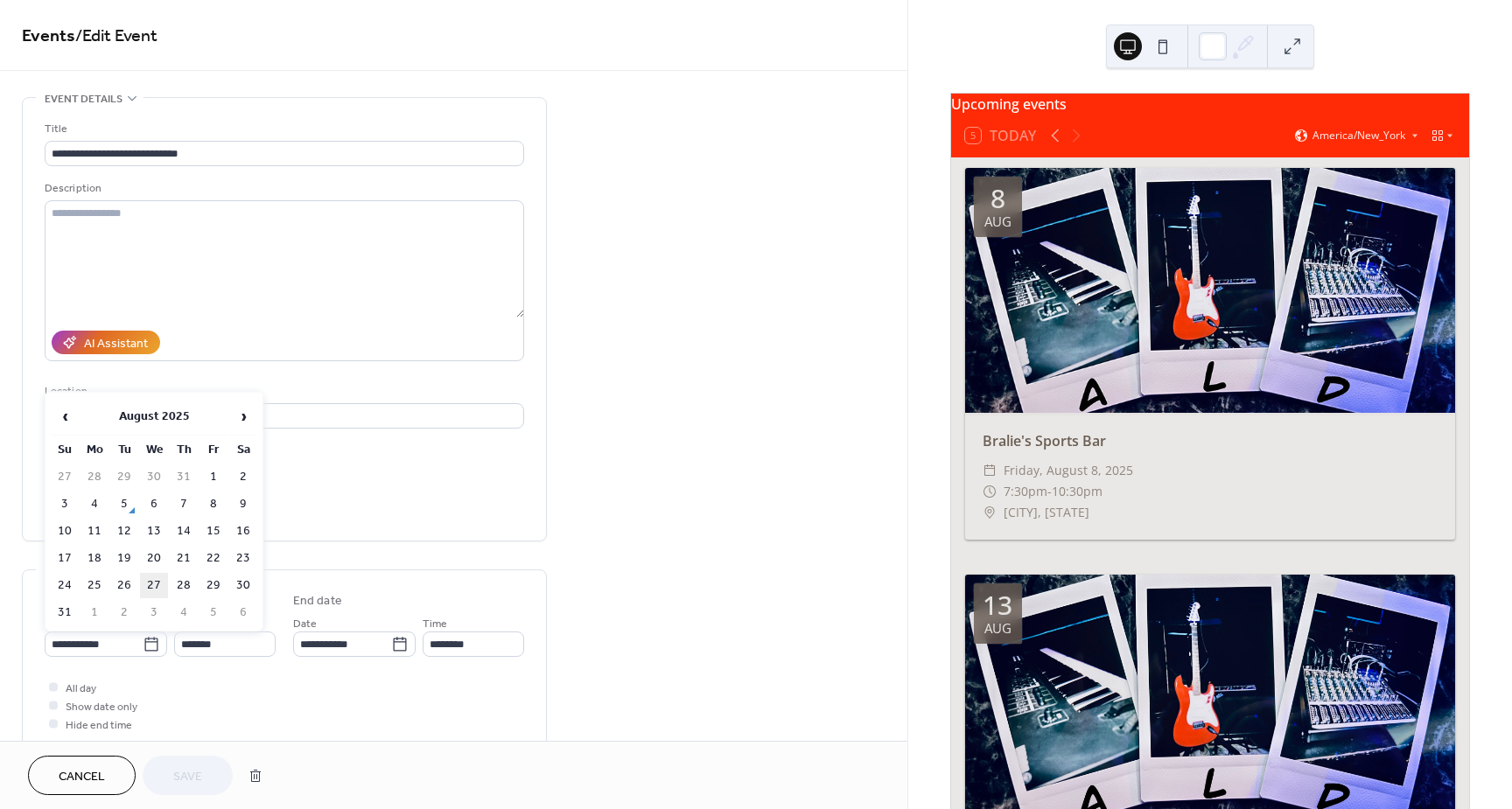 click on "27" at bounding box center [154, 585] 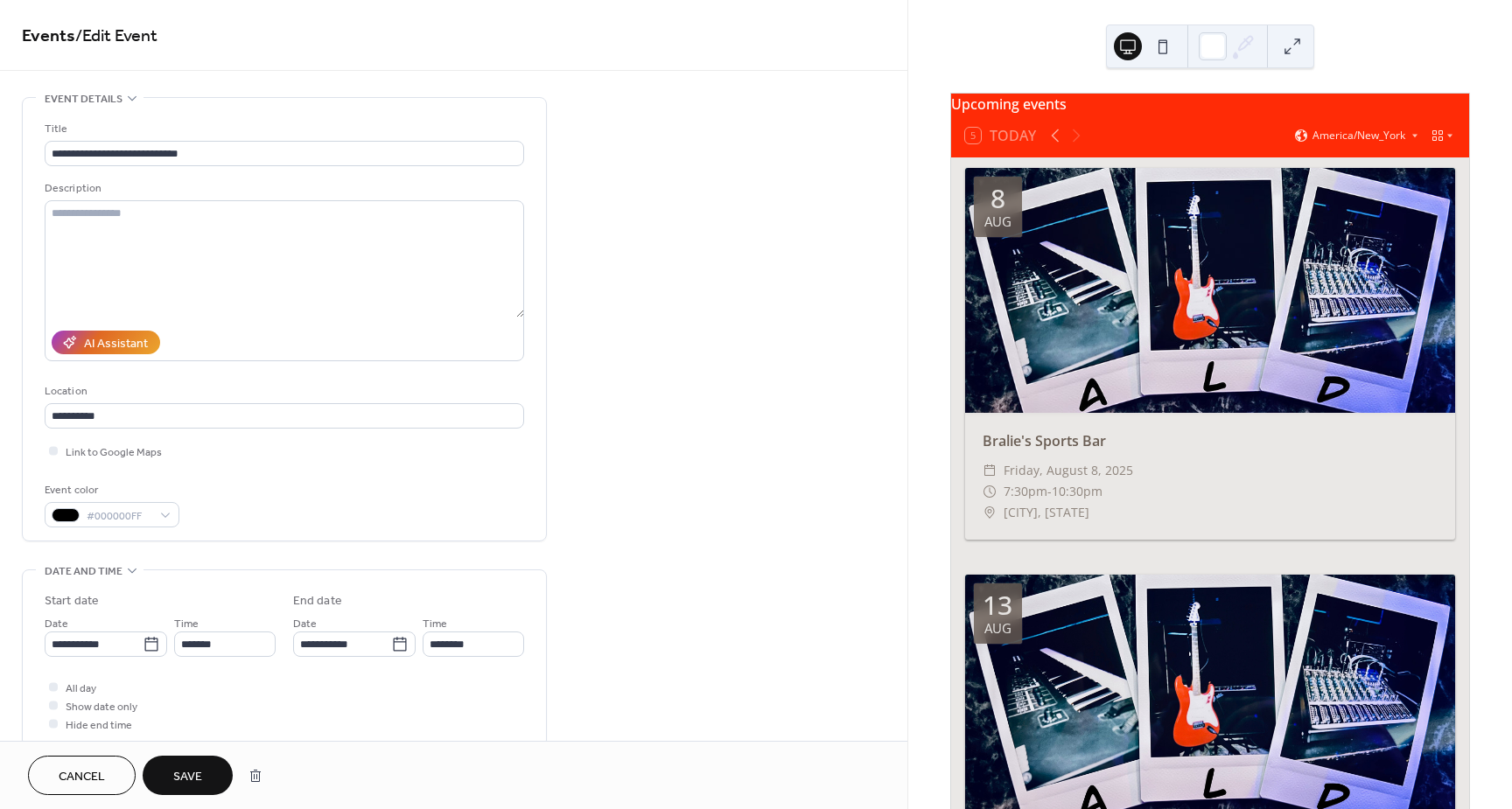 click on "Save" at bounding box center [187, 775] 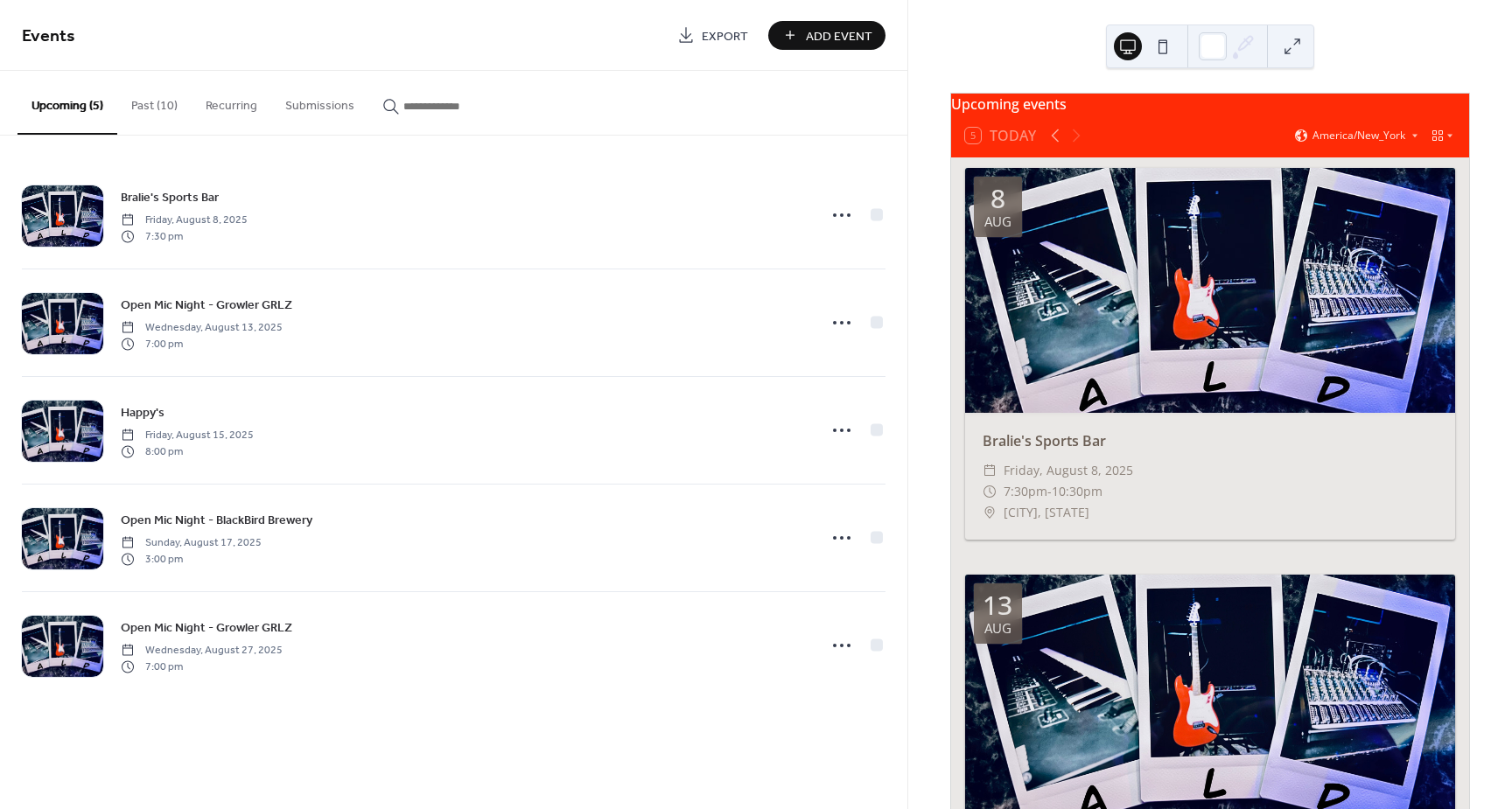click on "Past (10)" at bounding box center [154, 101] 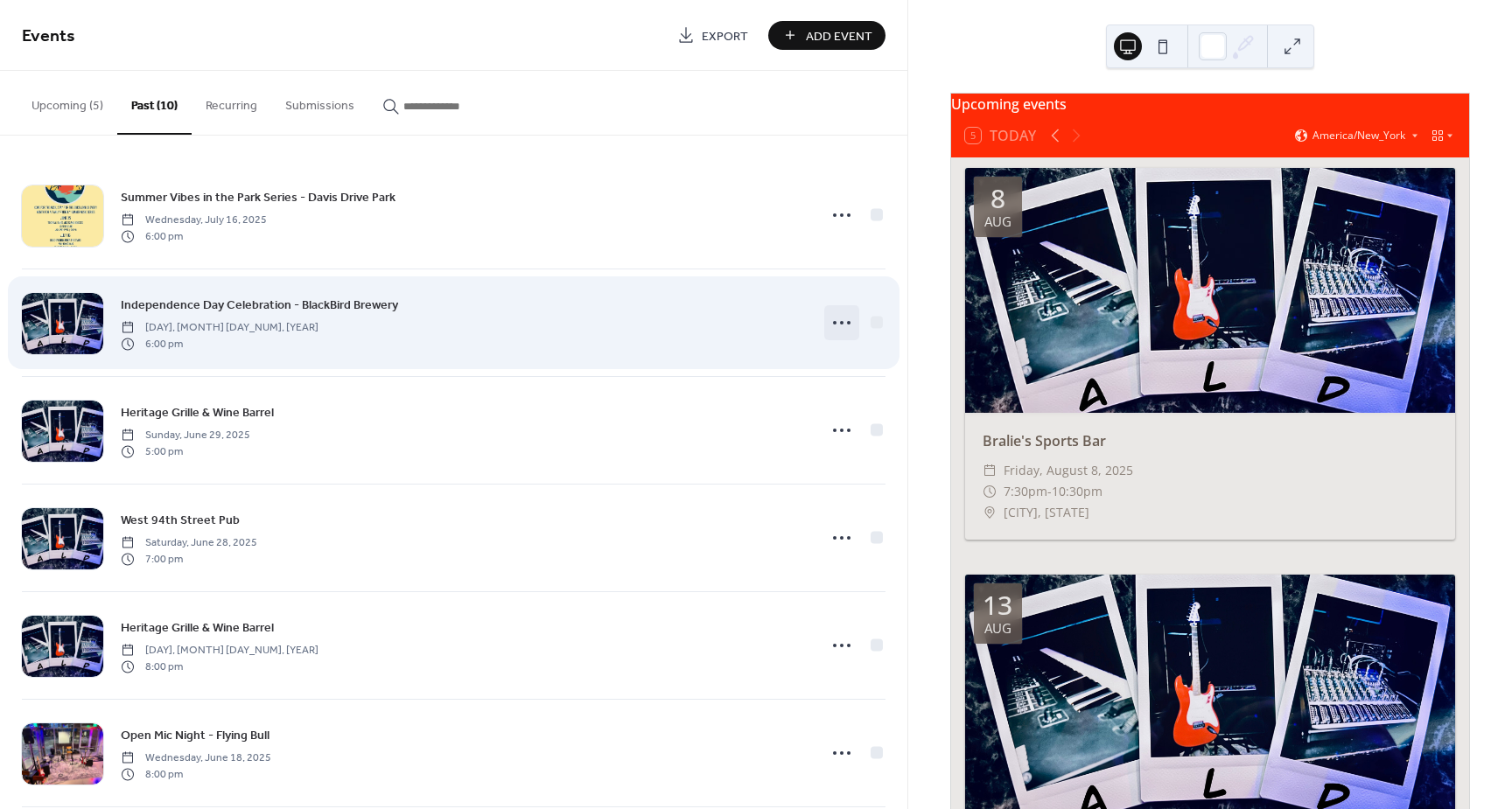 click 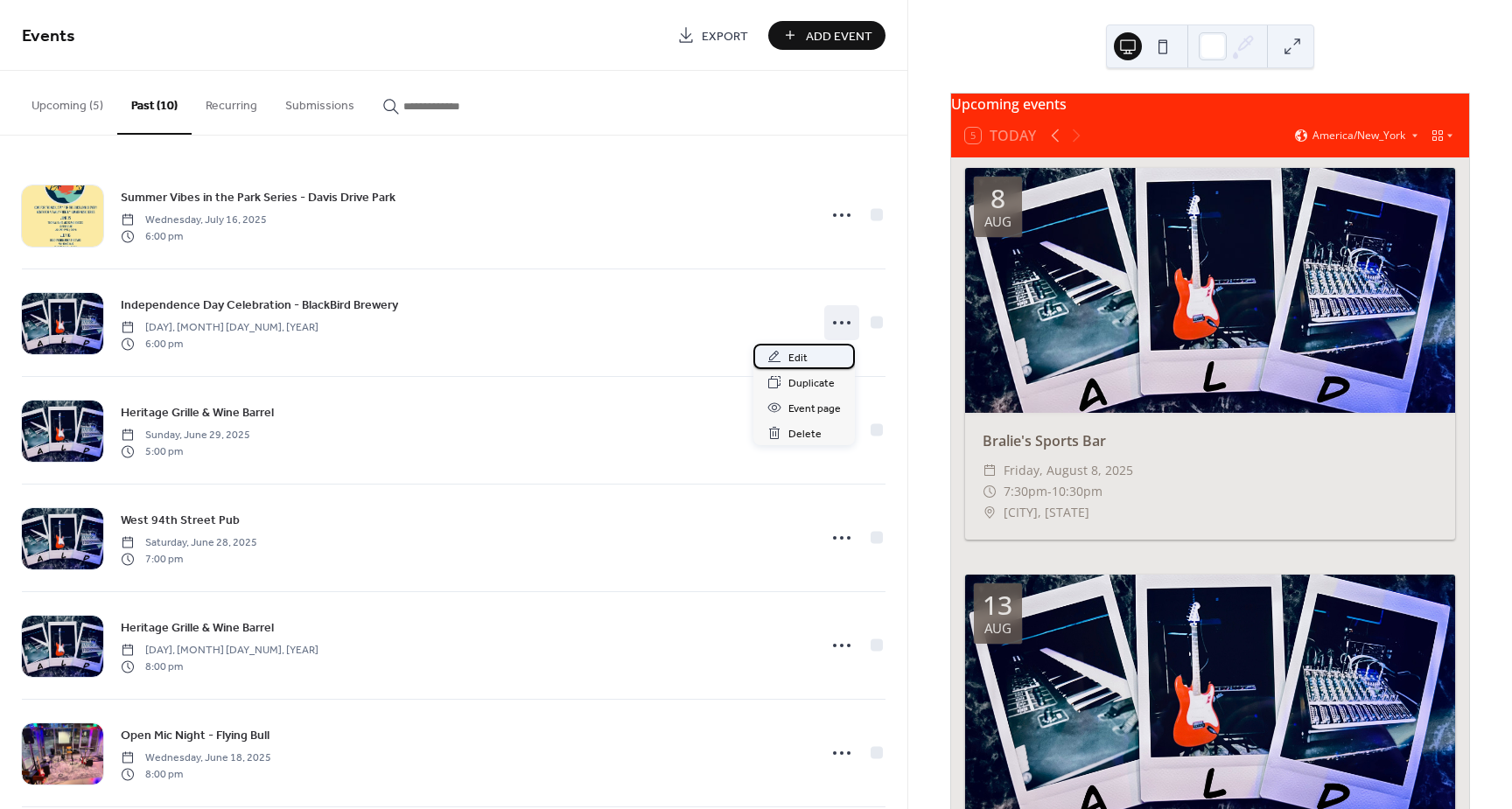 click on "Edit" at bounding box center [798, 358] 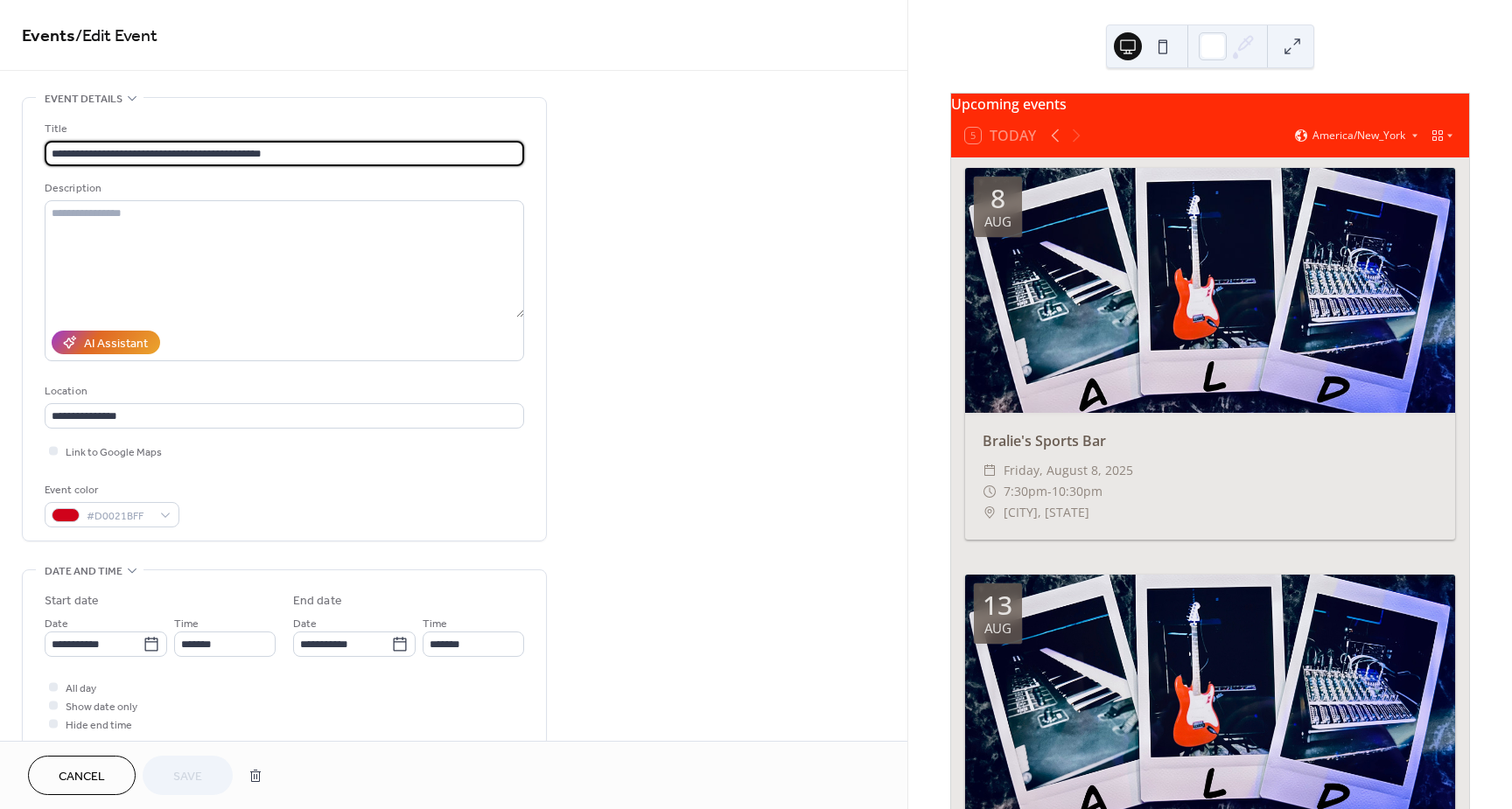 click on "**********" at bounding box center (284, 153) 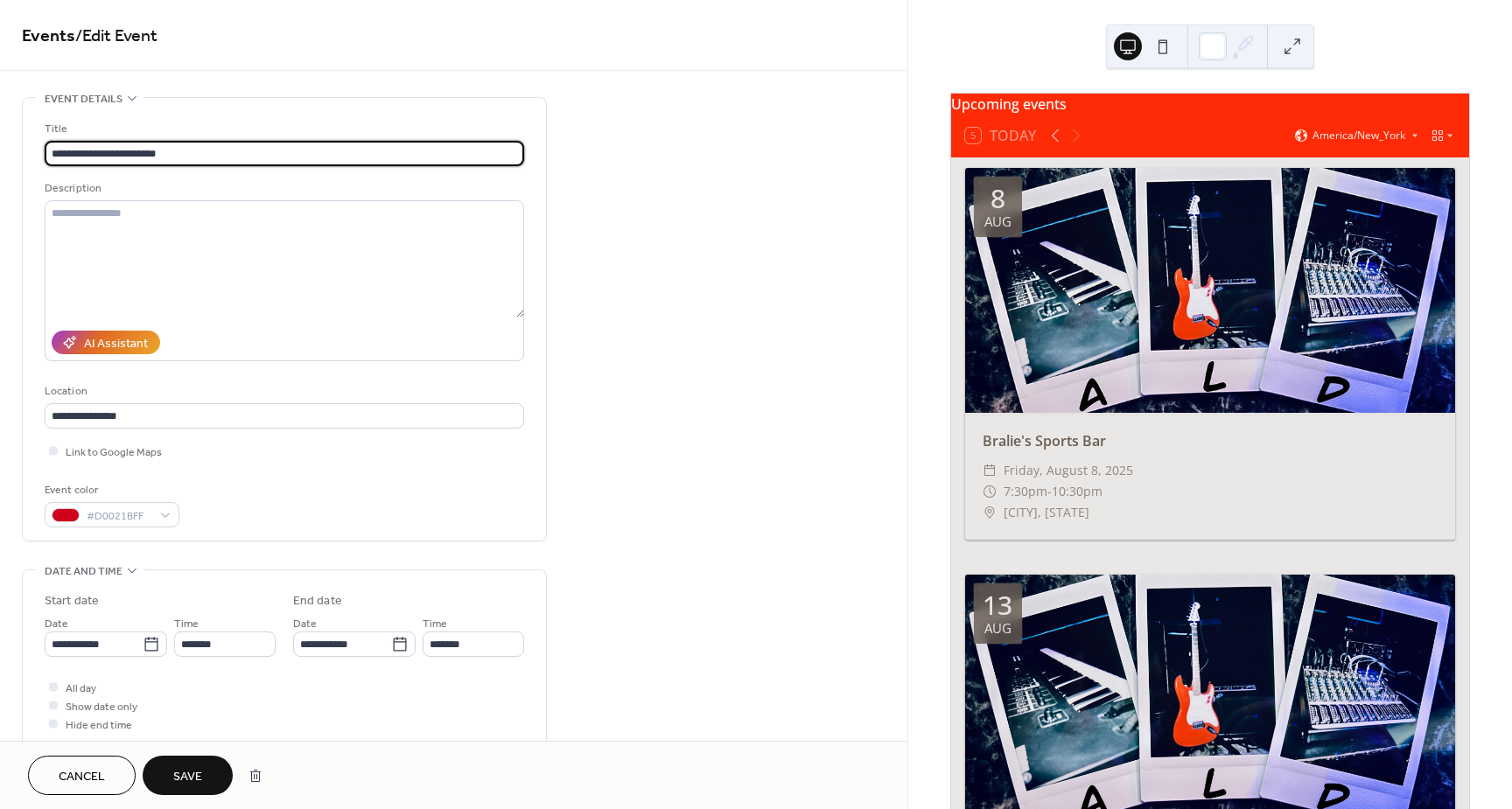 type on "**********" 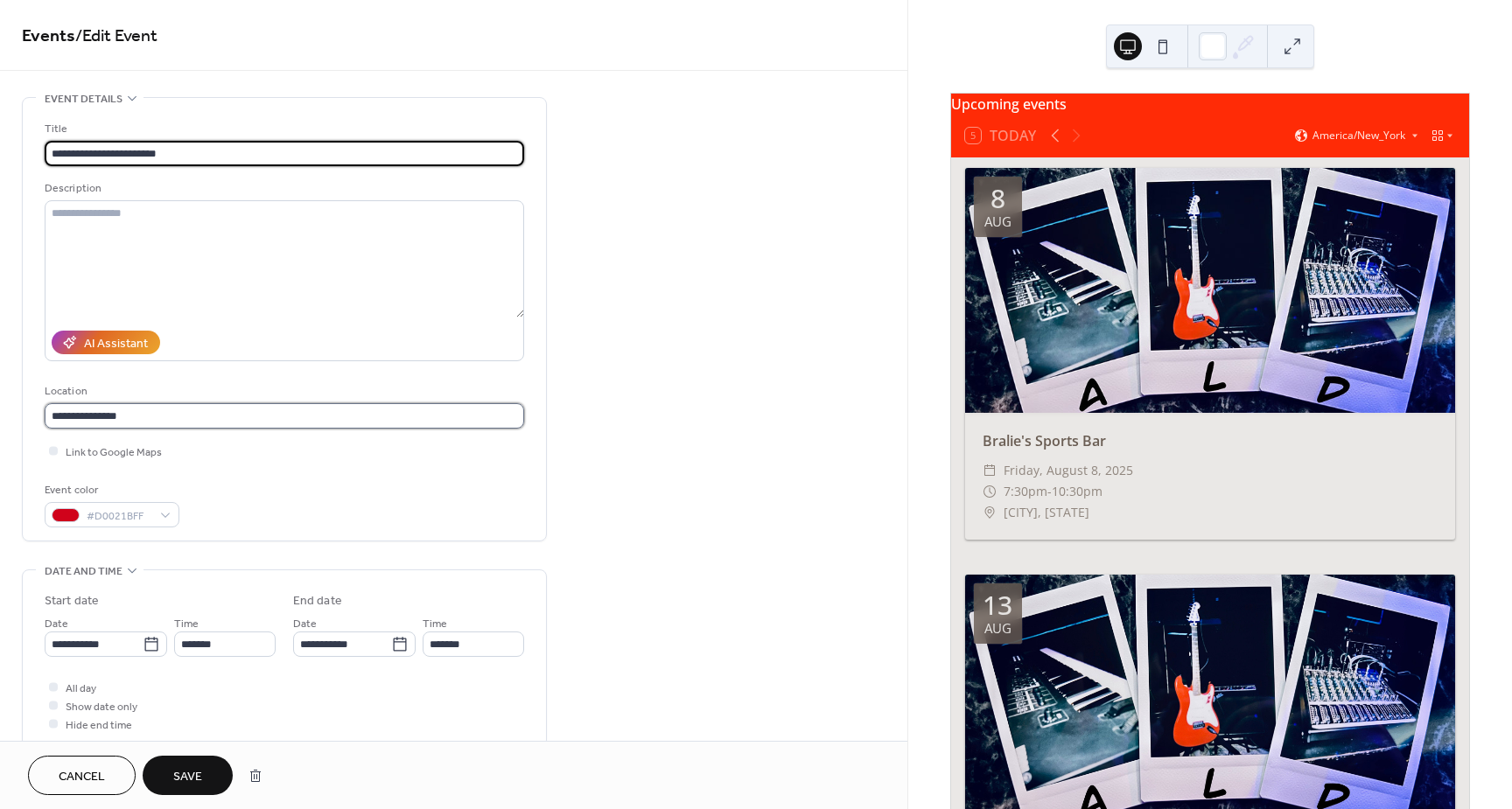 click on "**********" at bounding box center [284, 415] 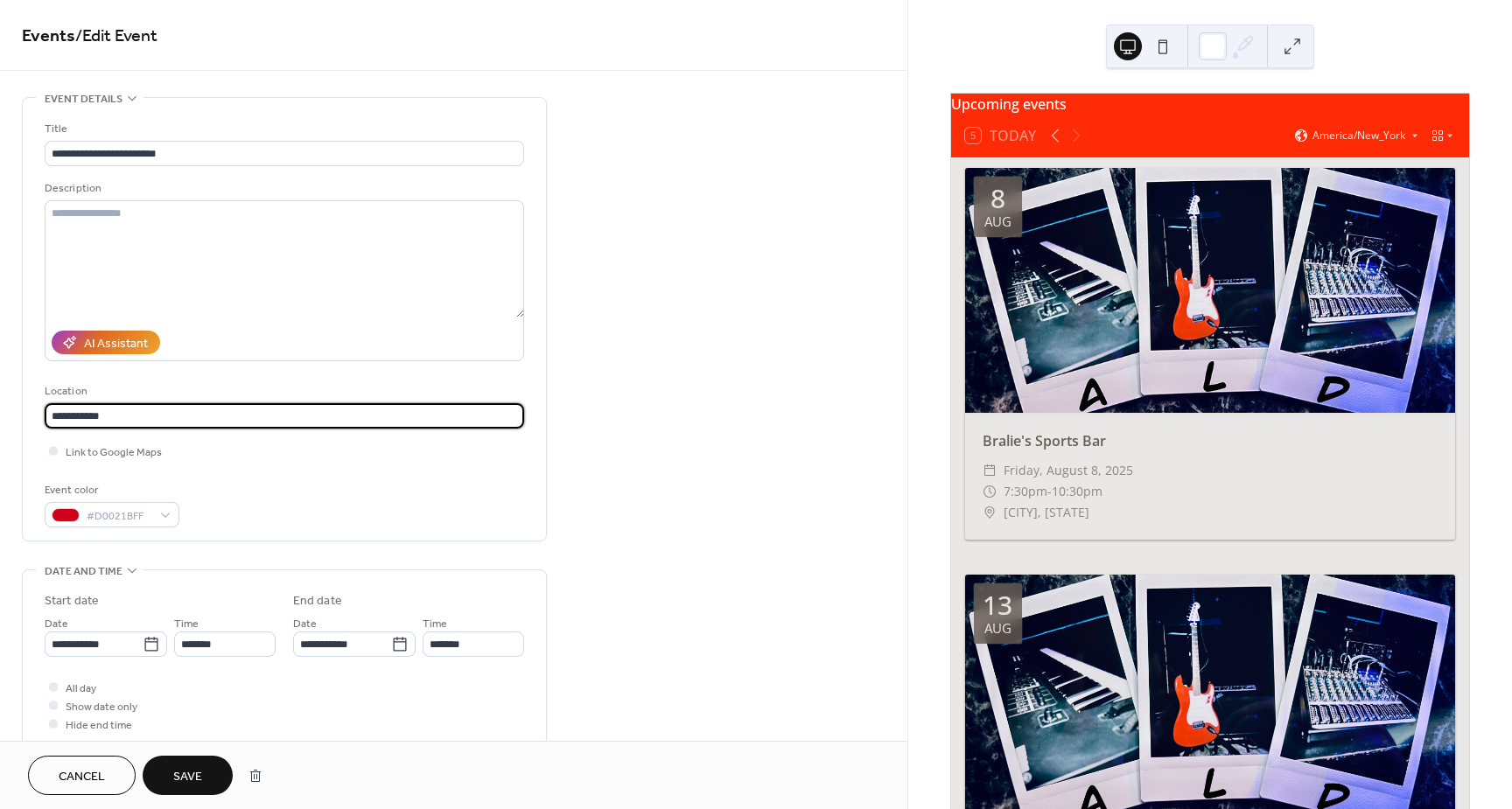 type on "**********" 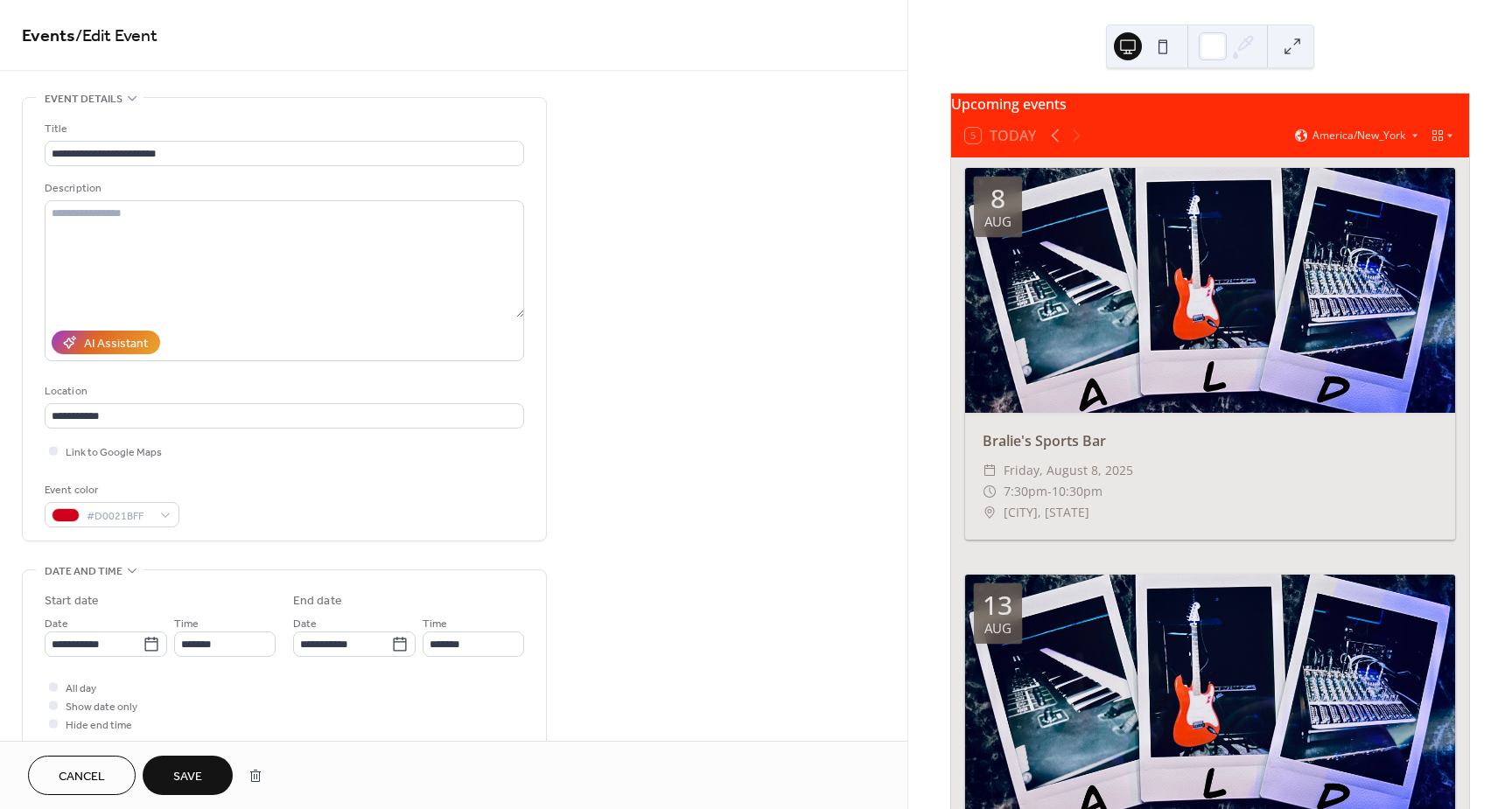 click on "**********" at bounding box center (284, 324) 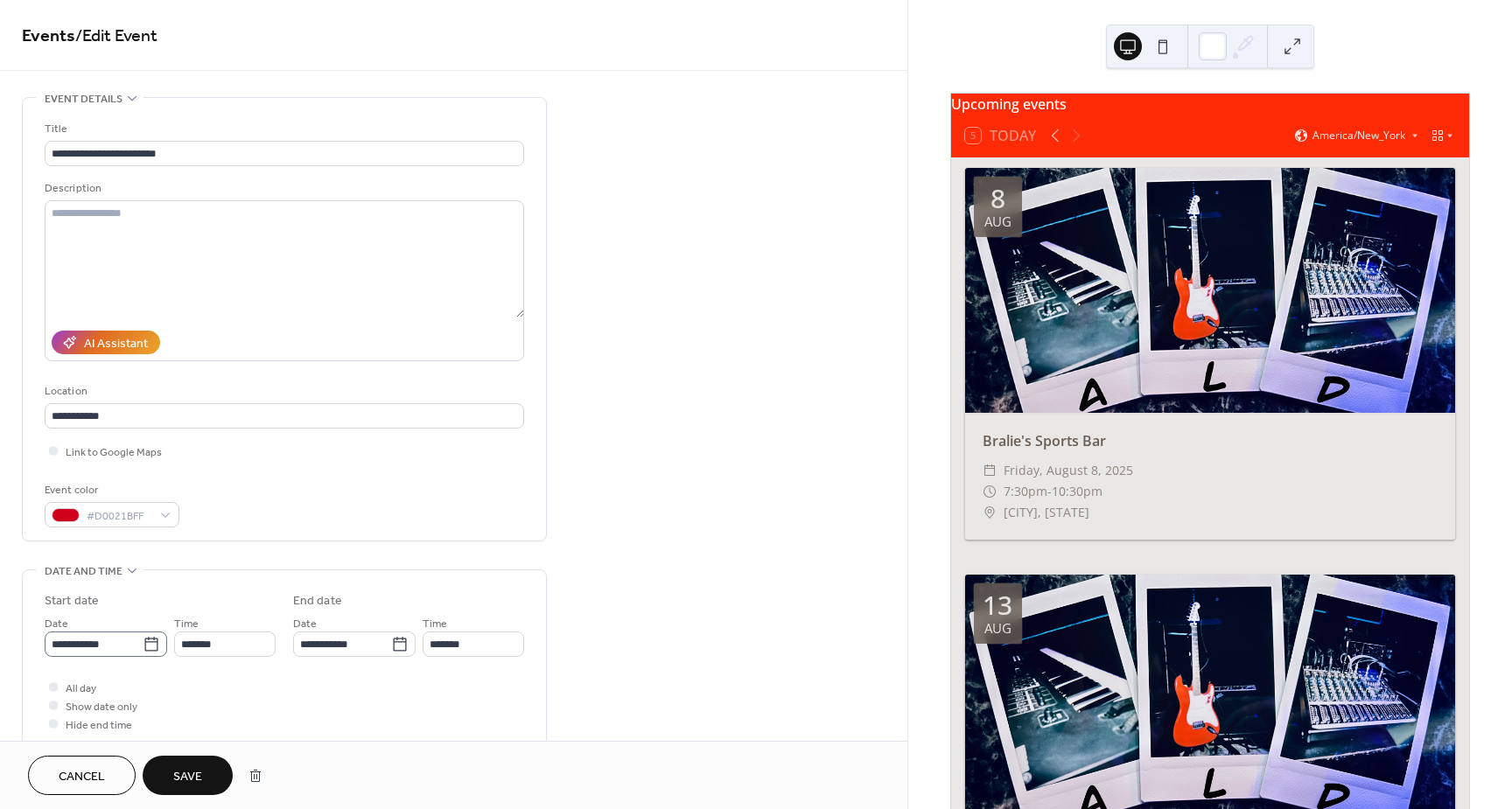 click 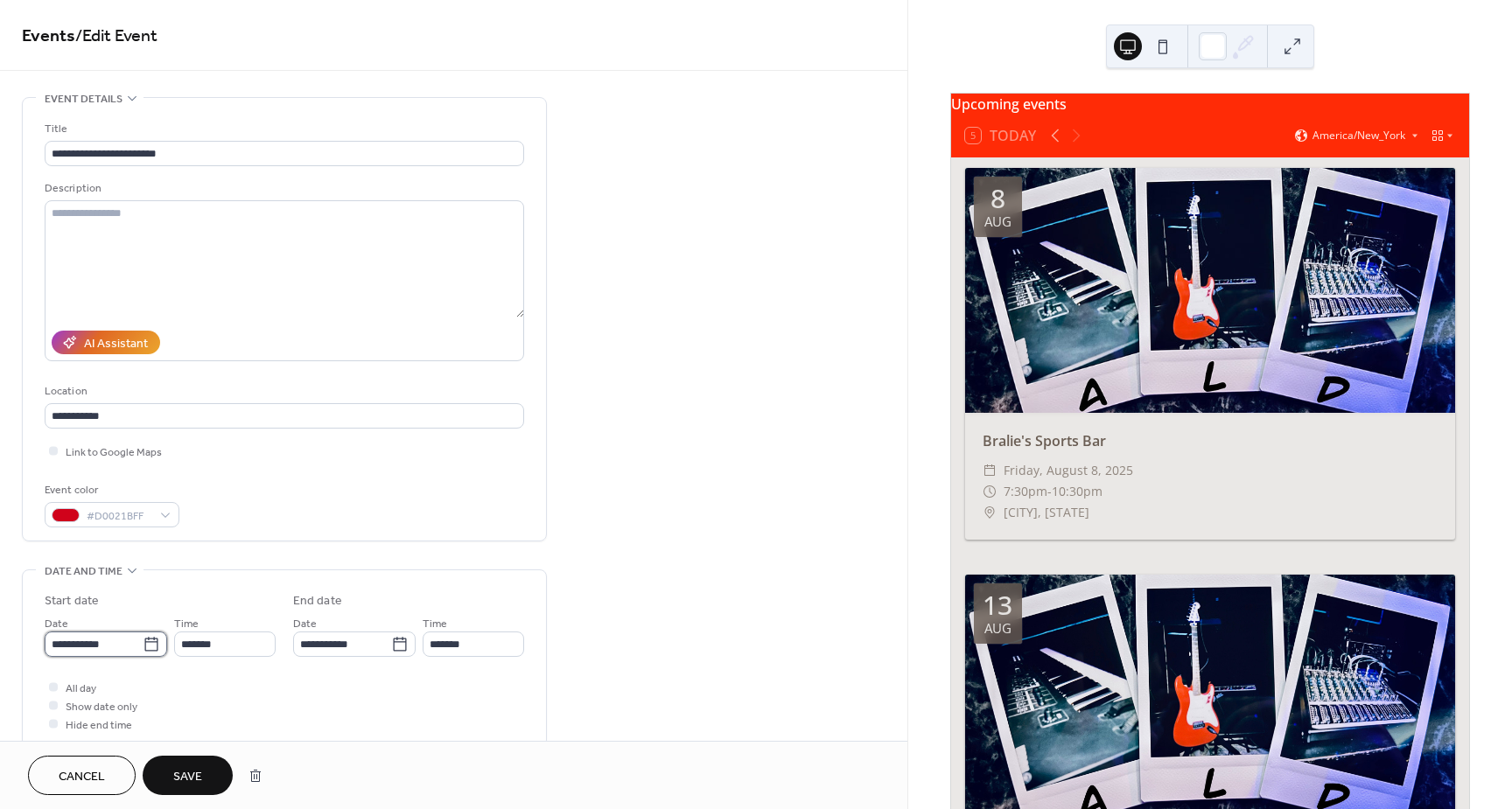 click on "**********" at bounding box center [94, 644] 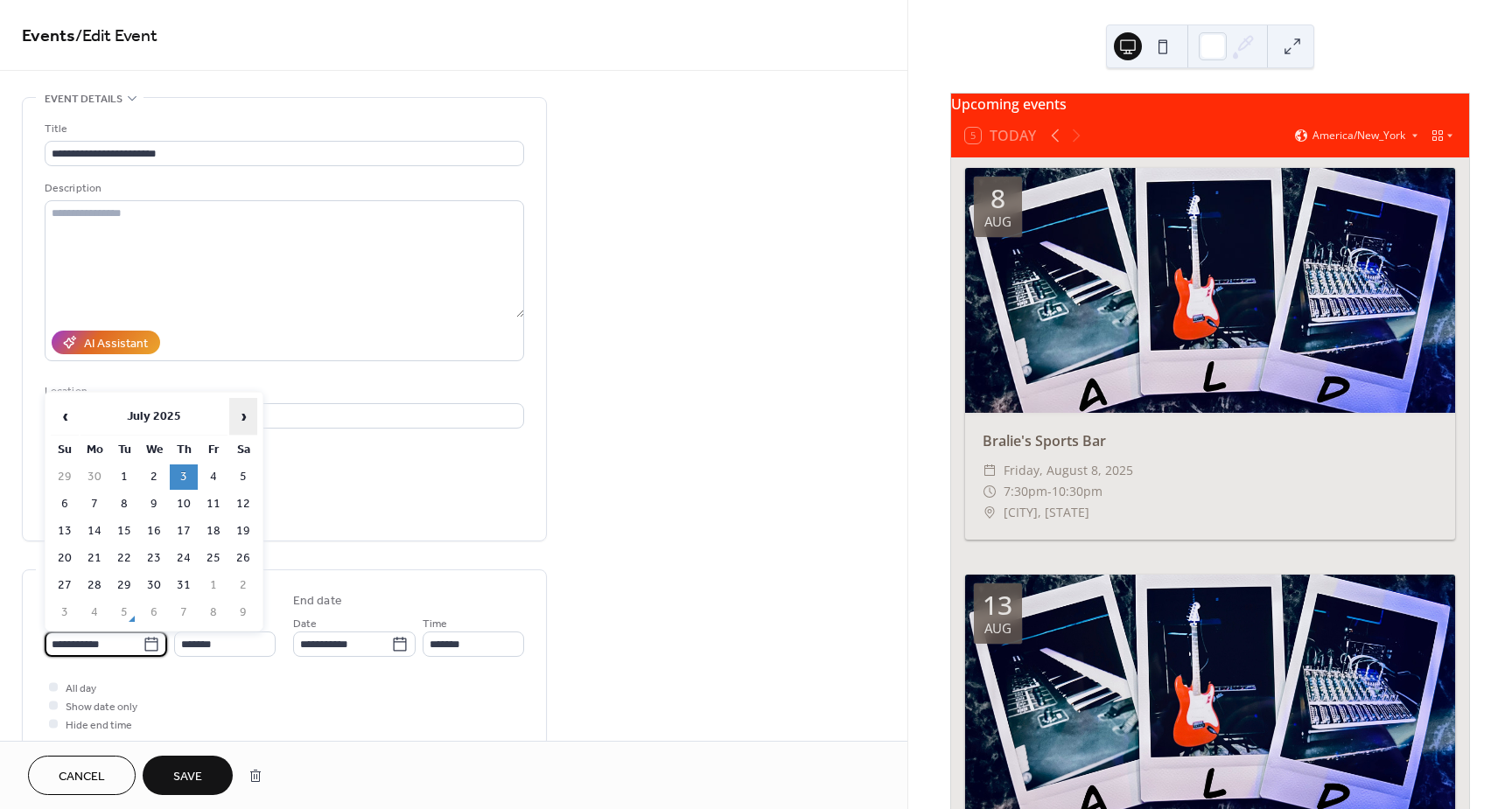 click on "›" at bounding box center (243, 416) 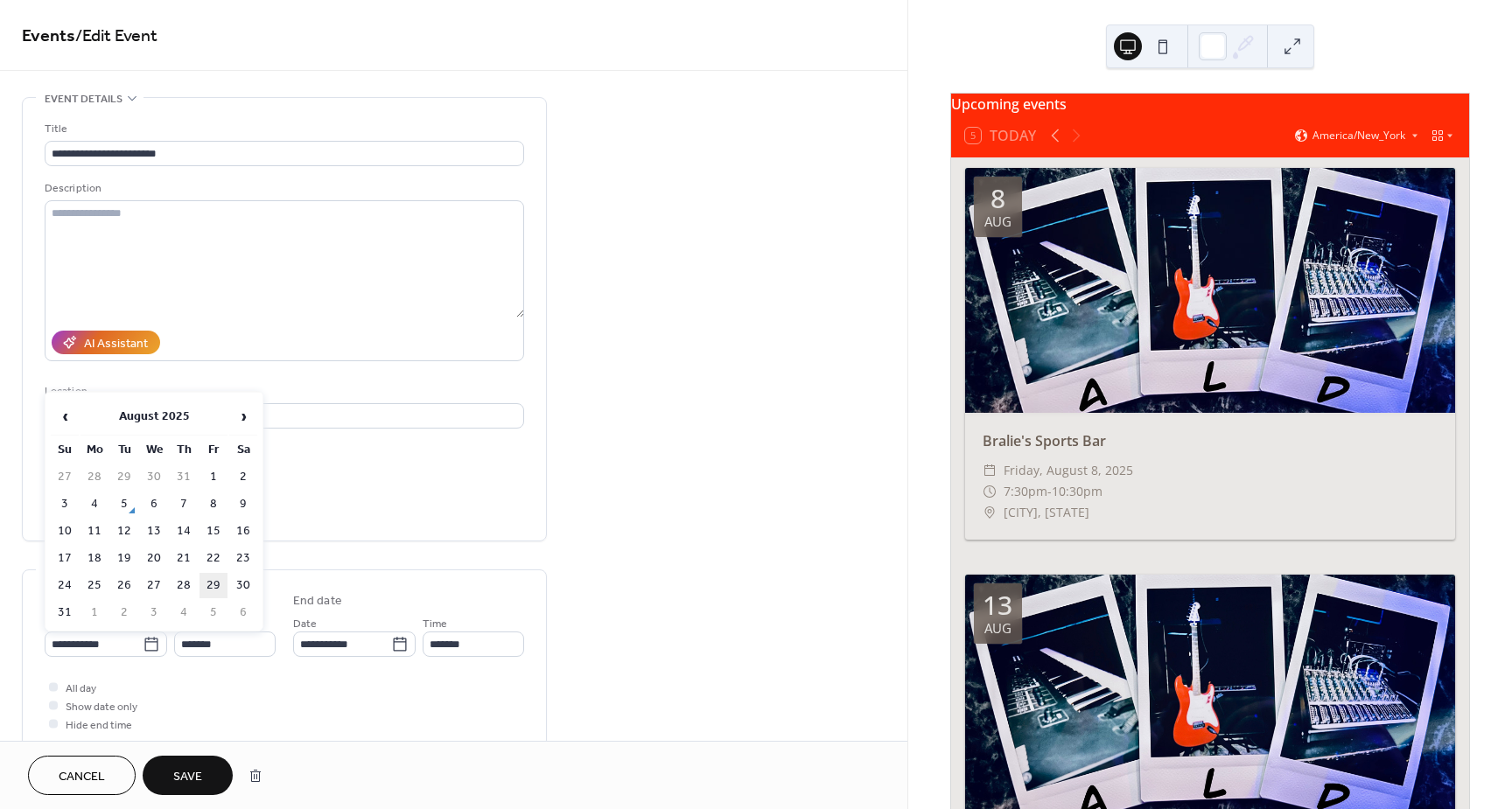 click on "29" at bounding box center (214, 585) 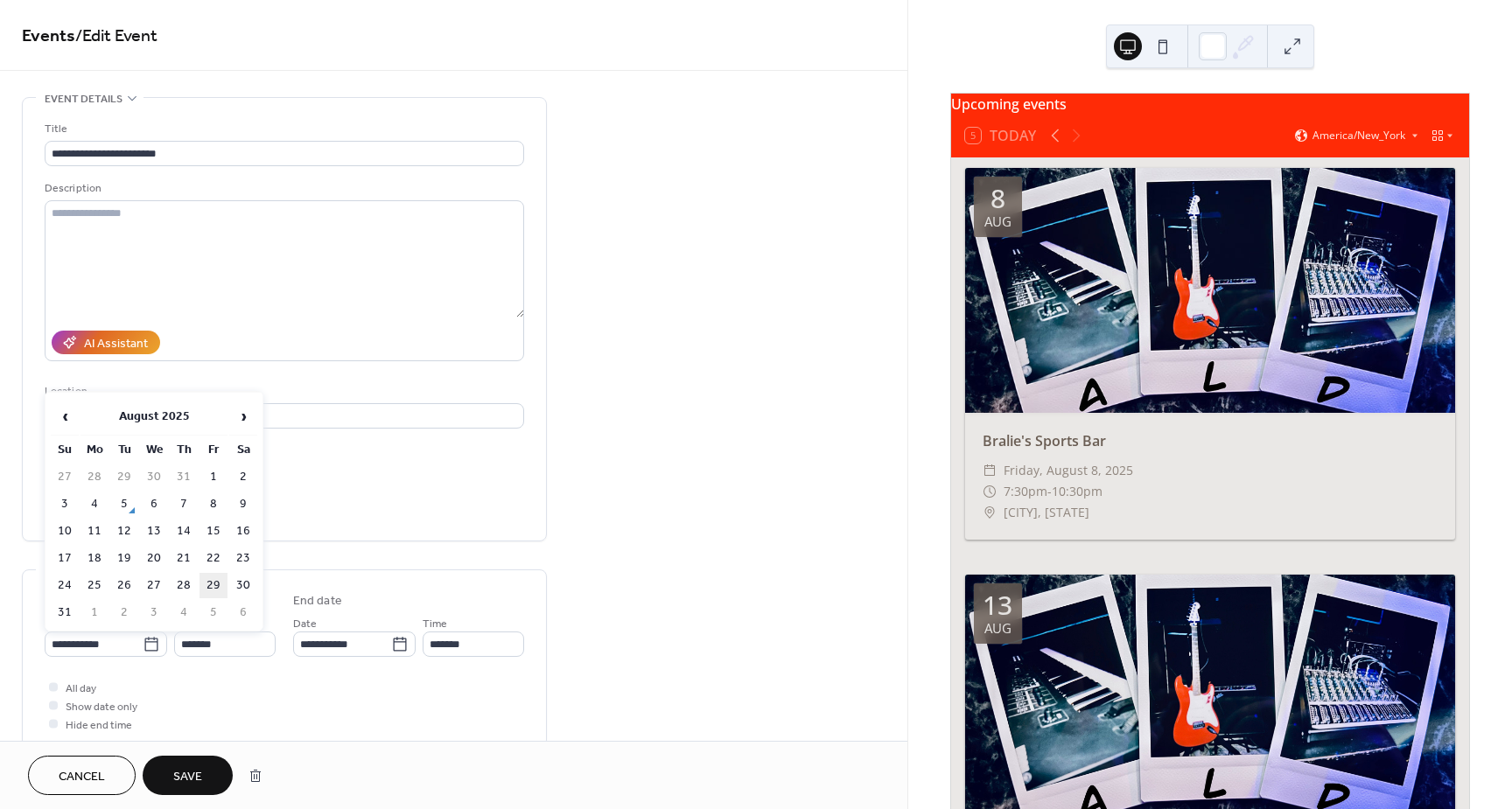 type on "**********" 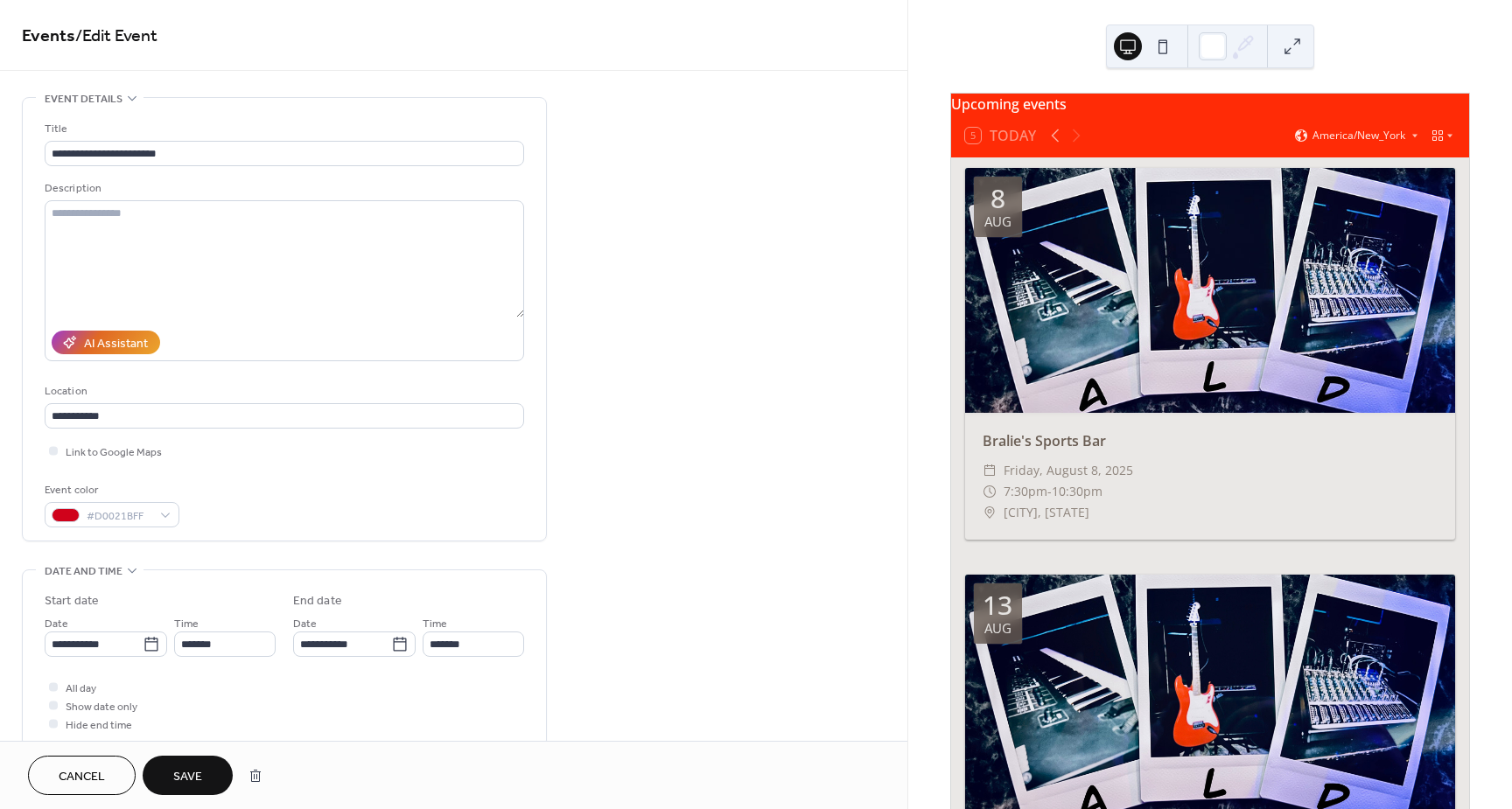 click on "Save" at bounding box center [187, 777] 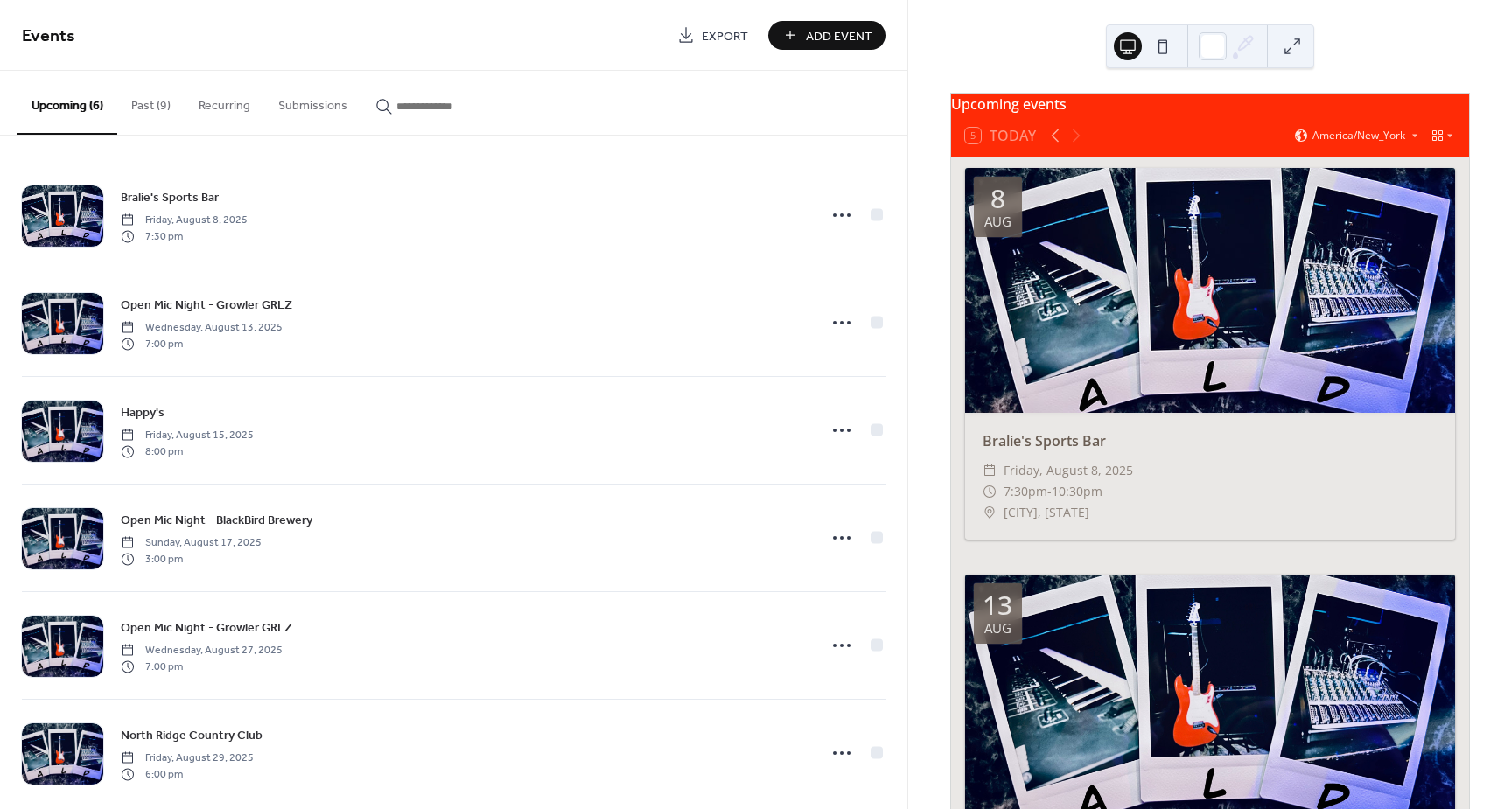 click on "Past (9)" at bounding box center [150, 101] 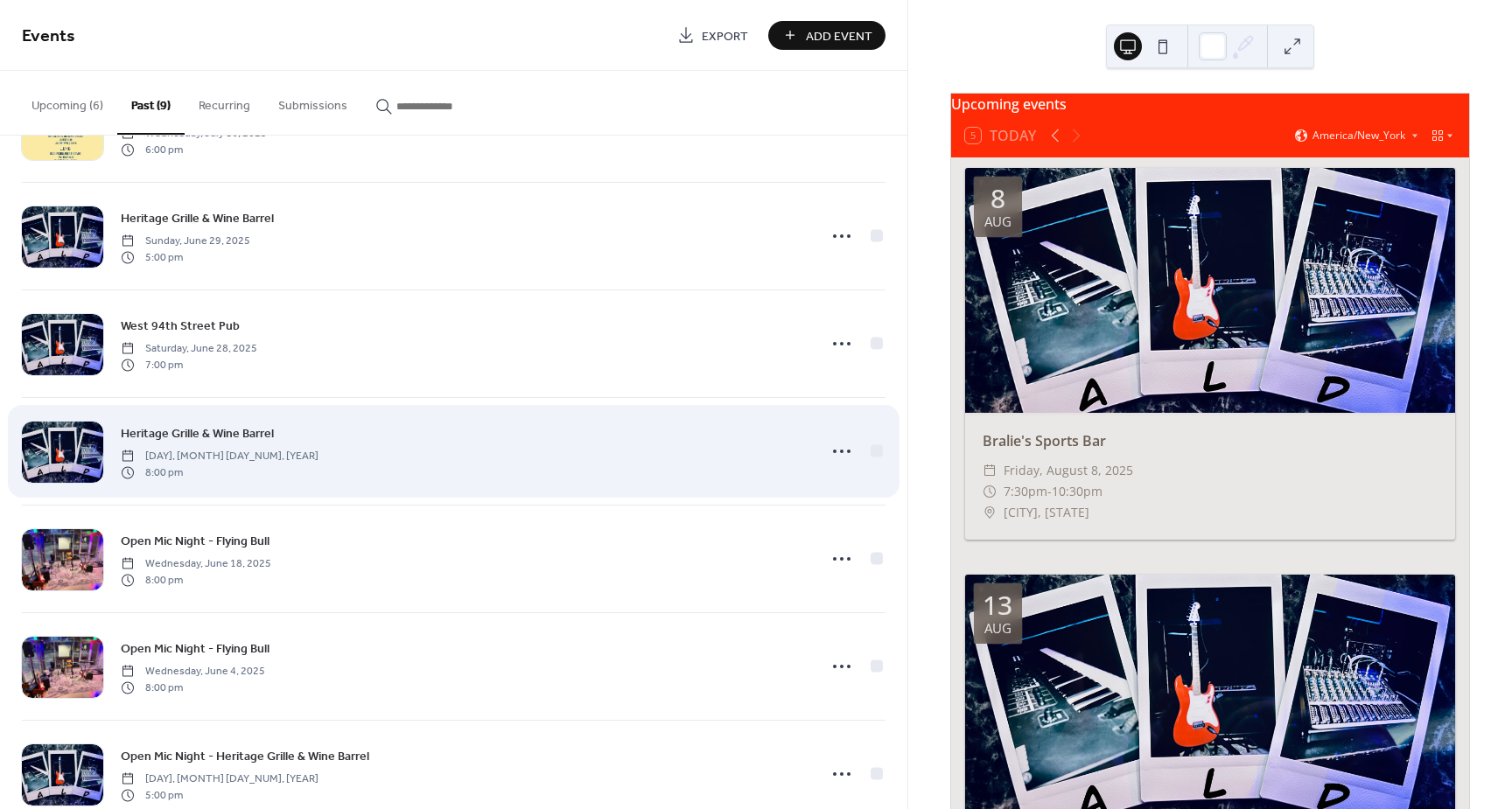 scroll, scrollTop: 0, scrollLeft: 0, axis: both 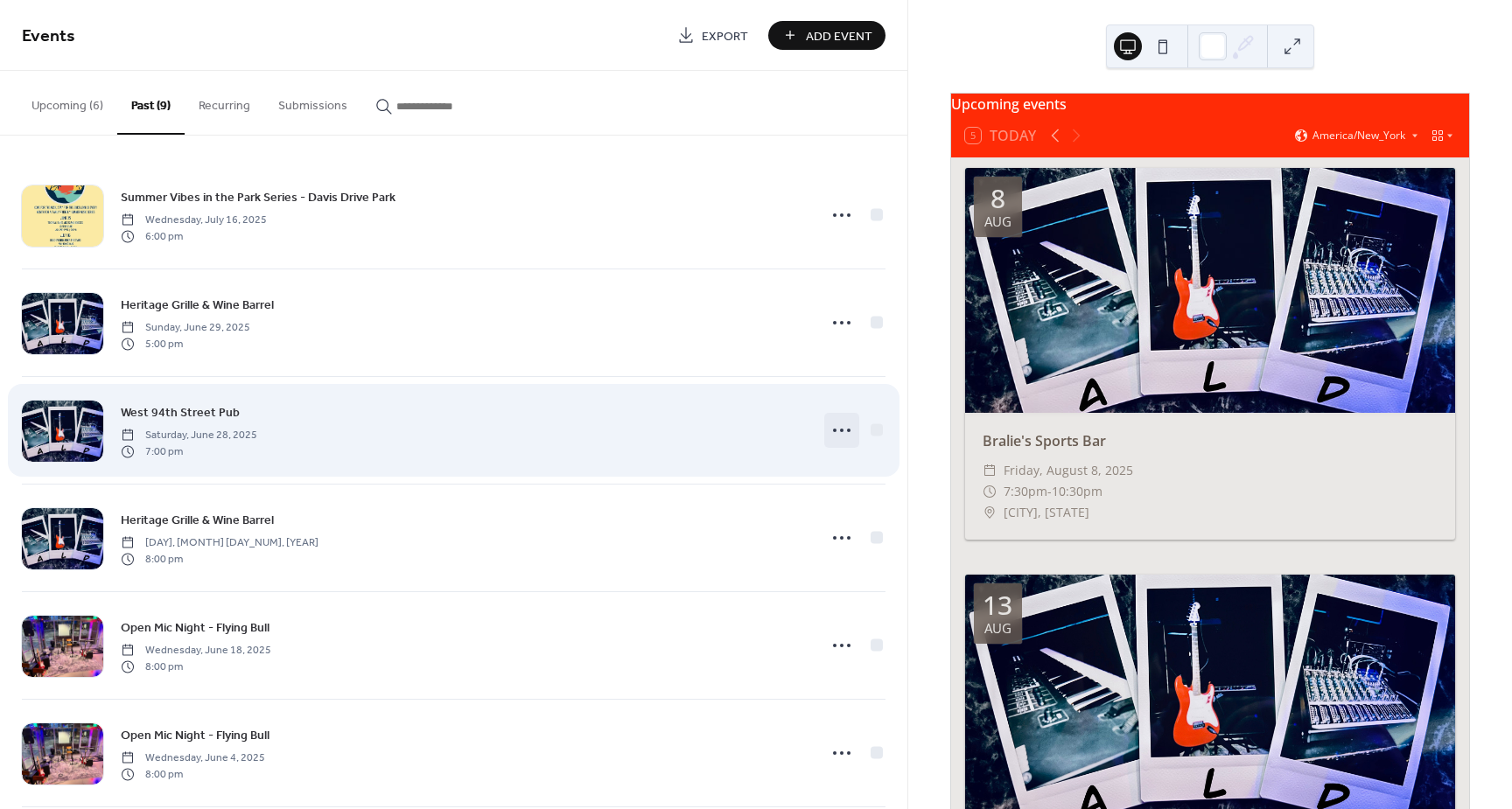 click 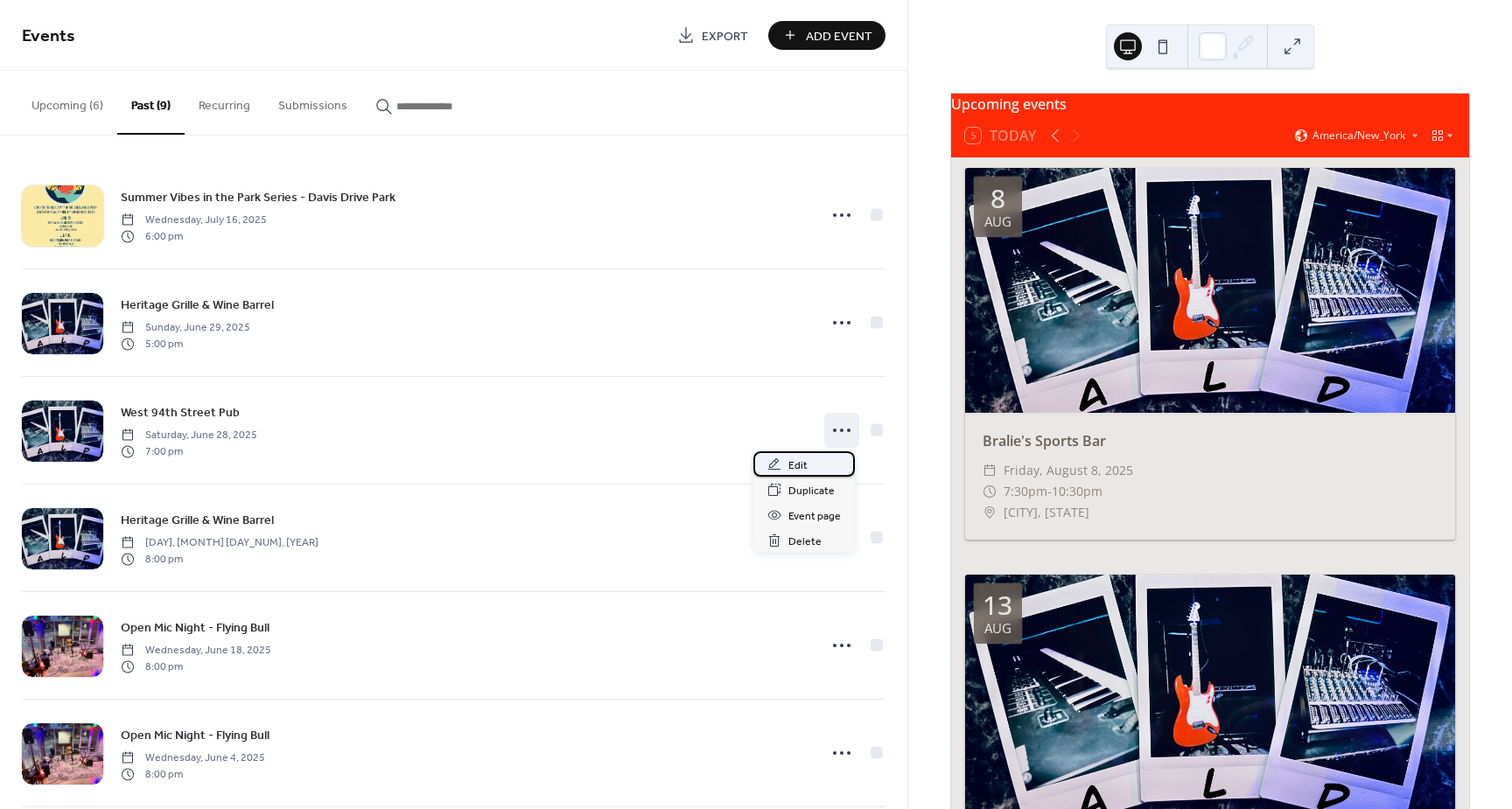 click on "Edit" at bounding box center (804, 464) 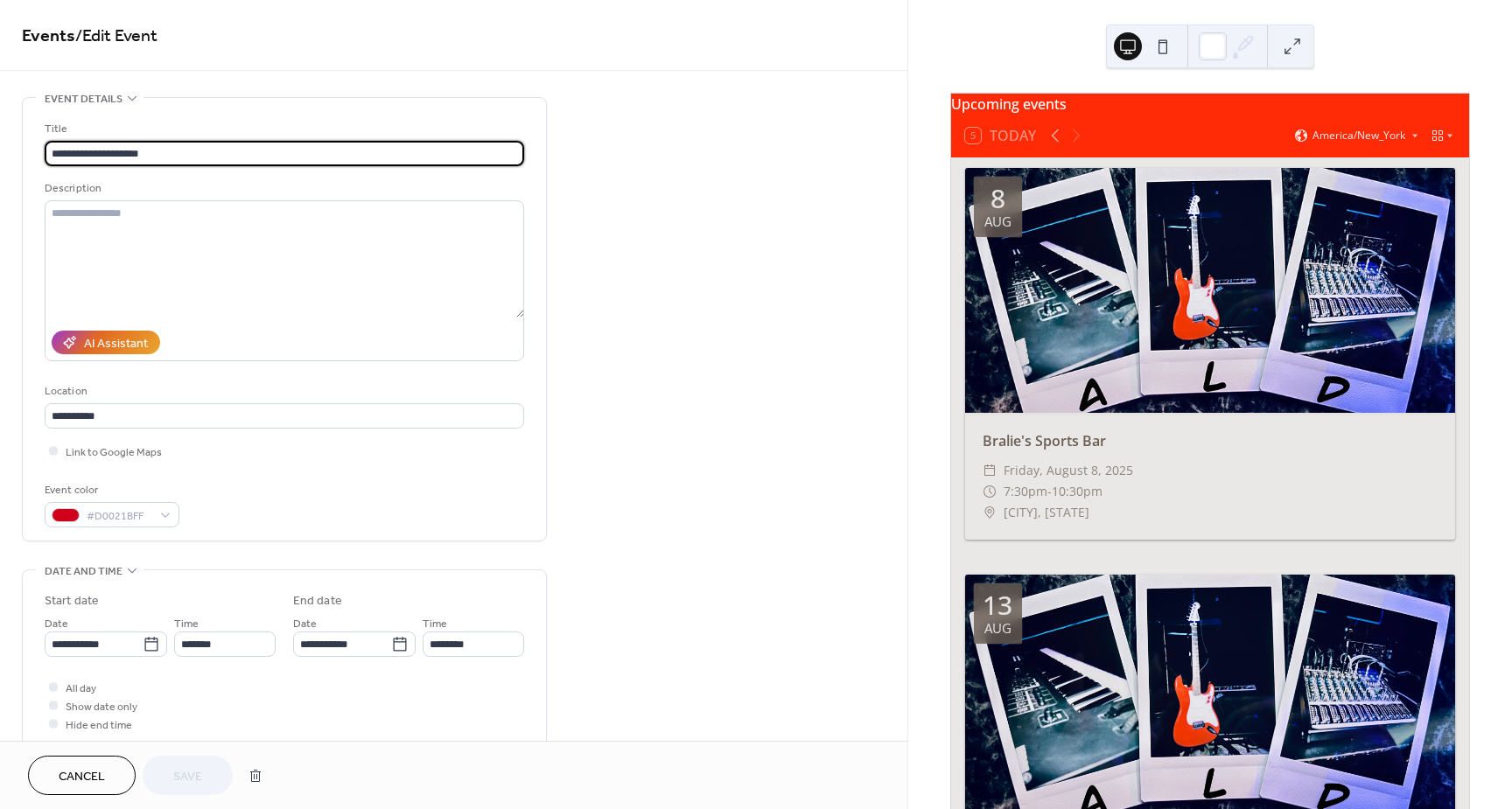click on "**********" at bounding box center (284, 153) 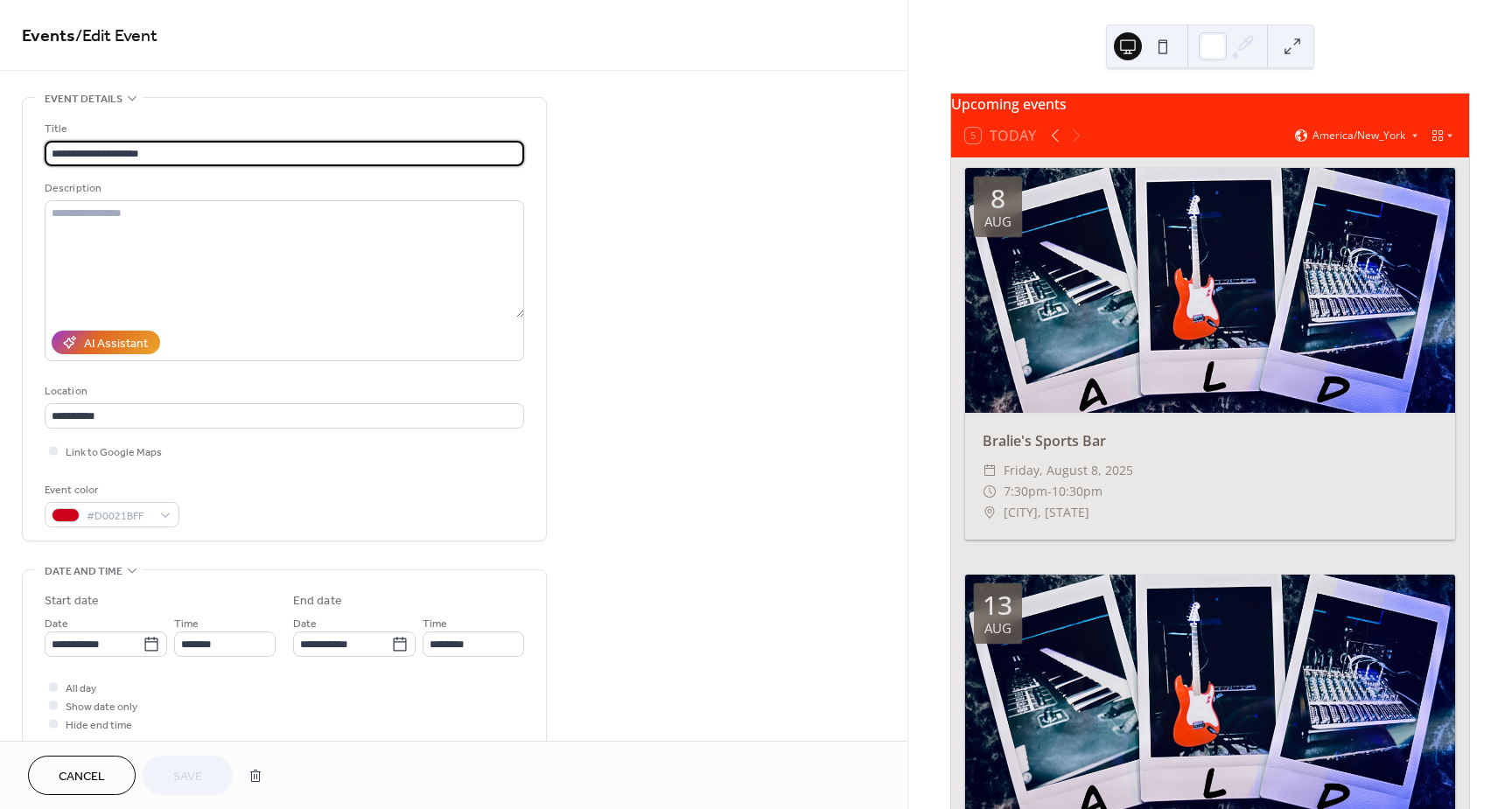 click on "**********" at bounding box center (284, 153) 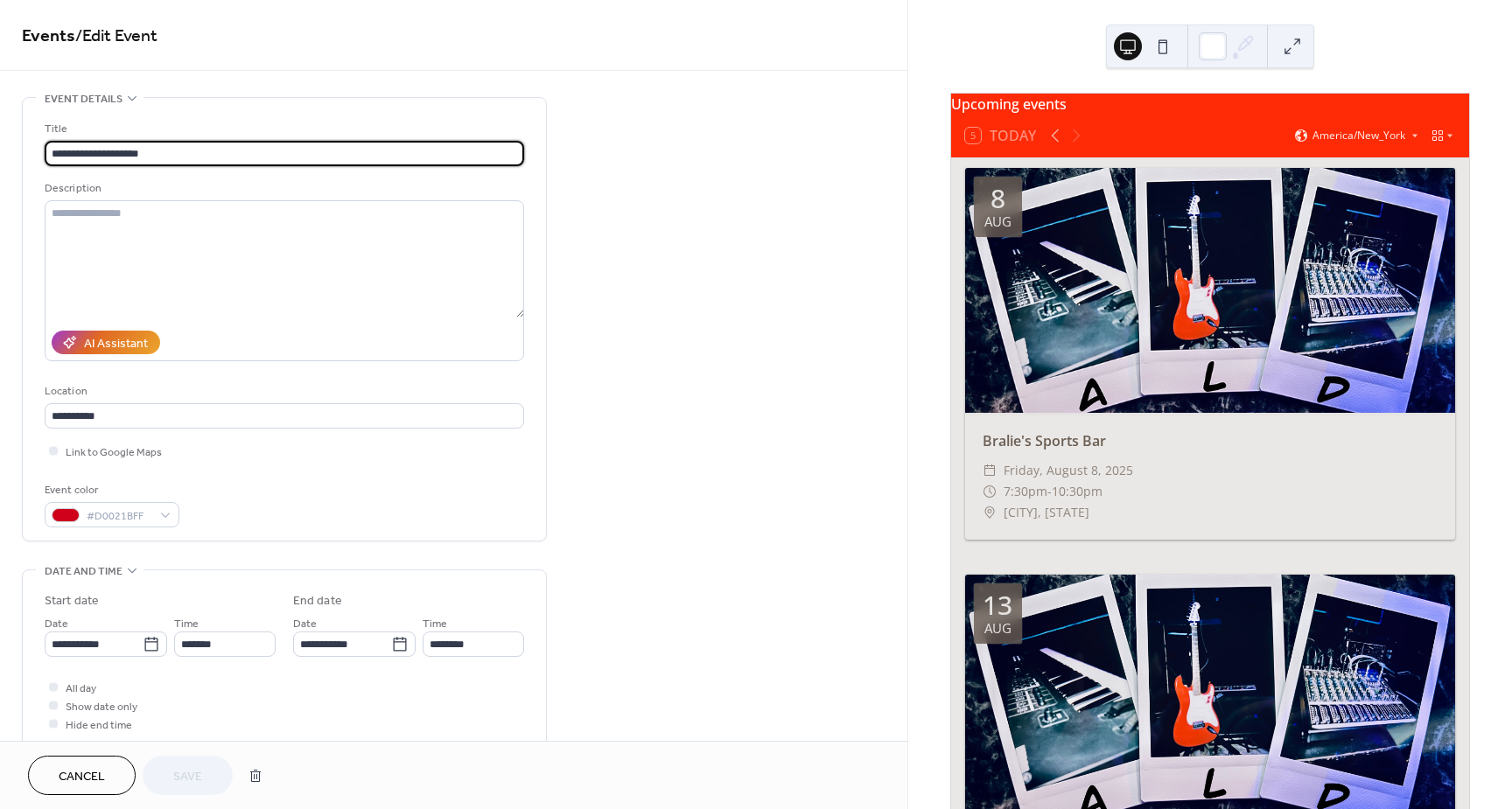click on "**********" at bounding box center [284, 153] 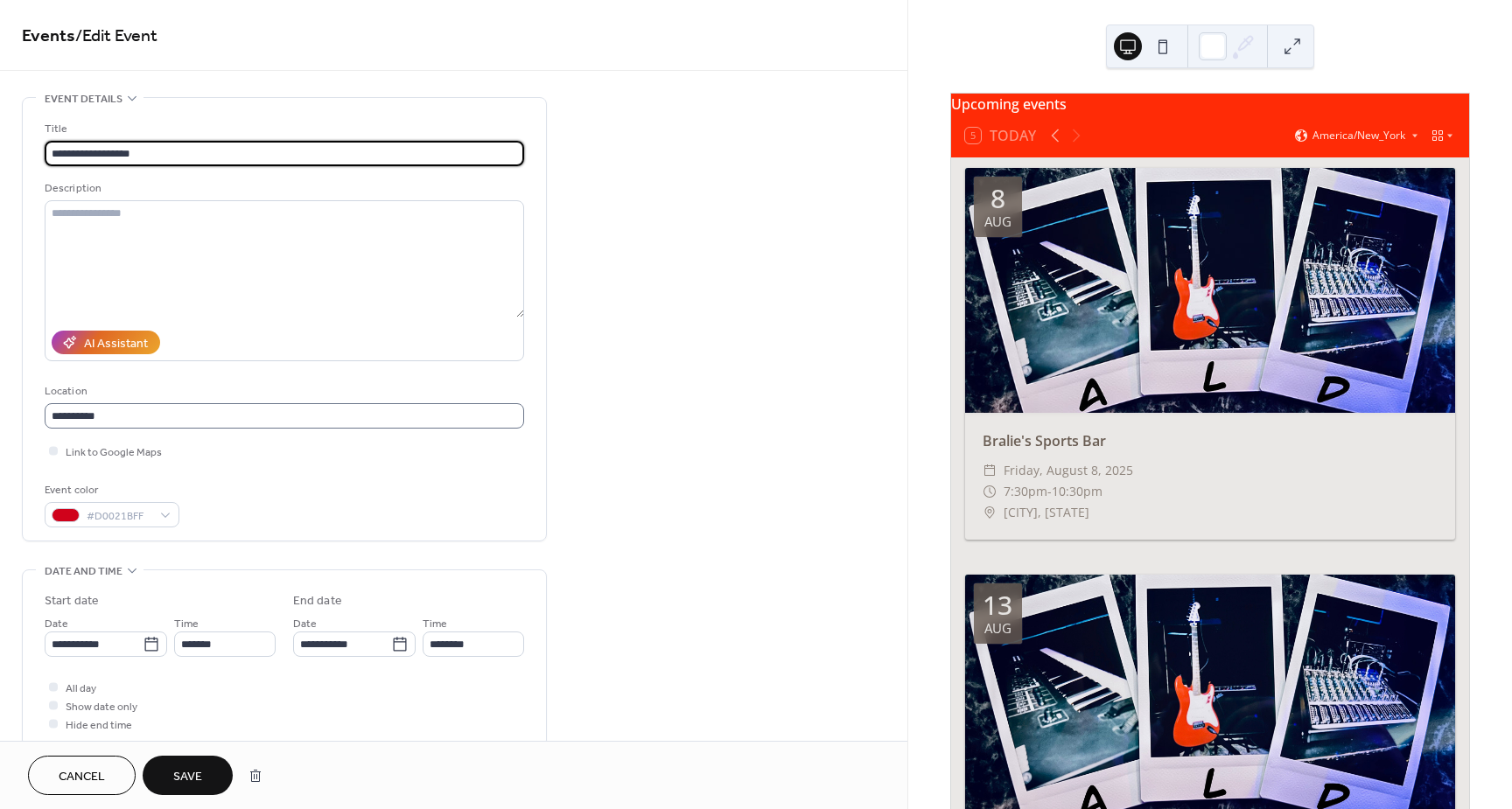type on "**********" 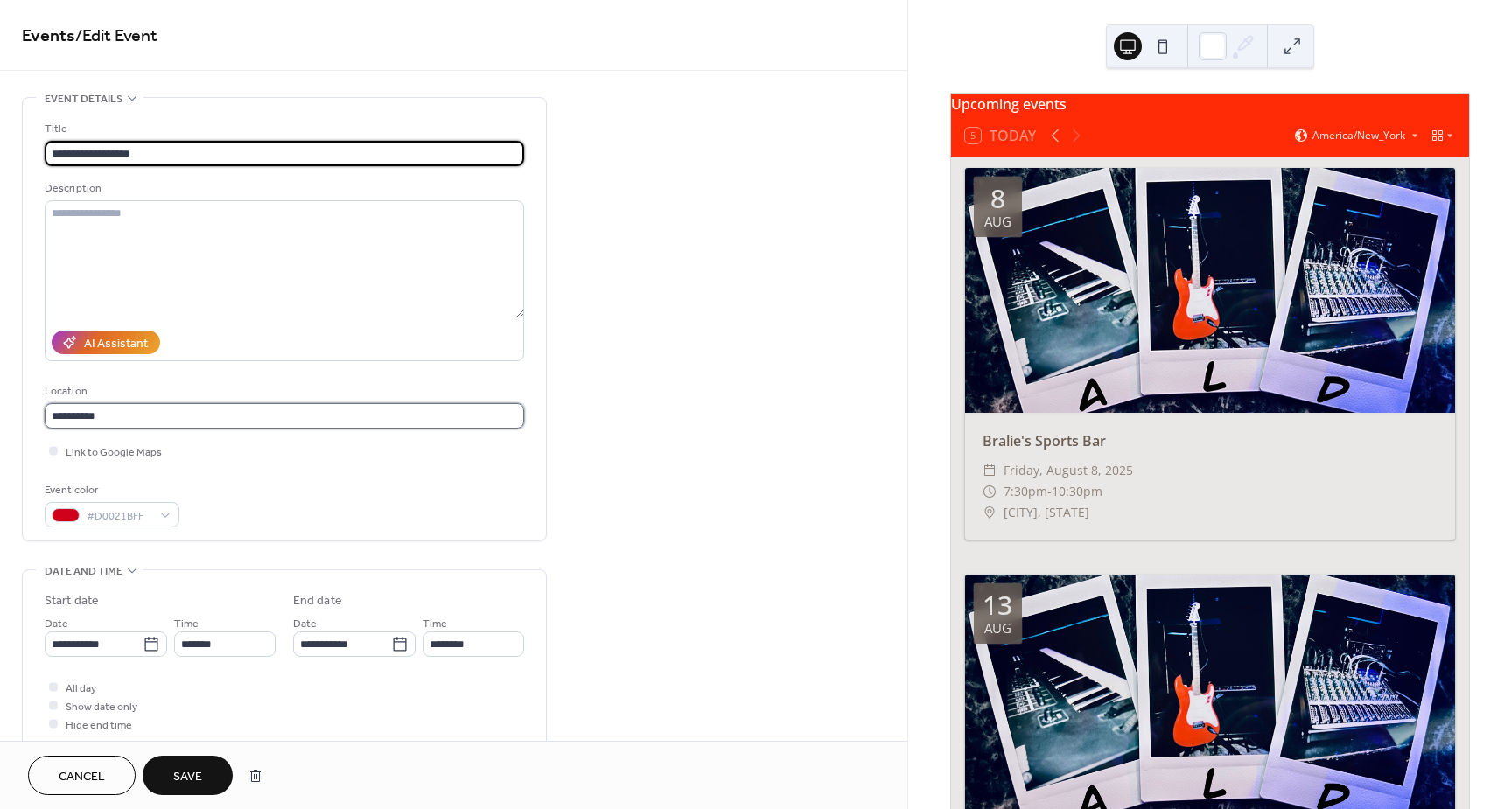 click on "**********" at bounding box center (284, 415) 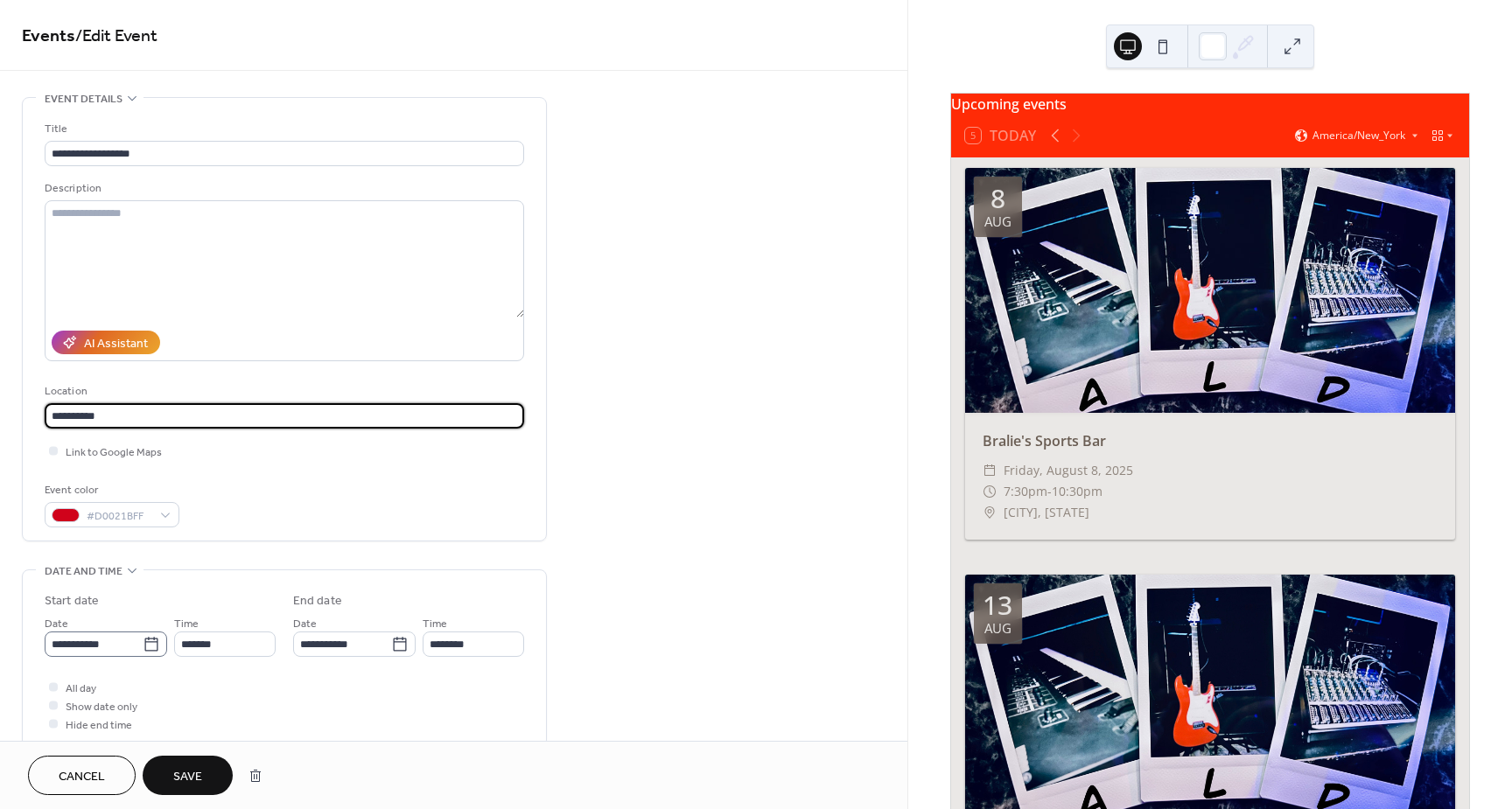 type on "**********" 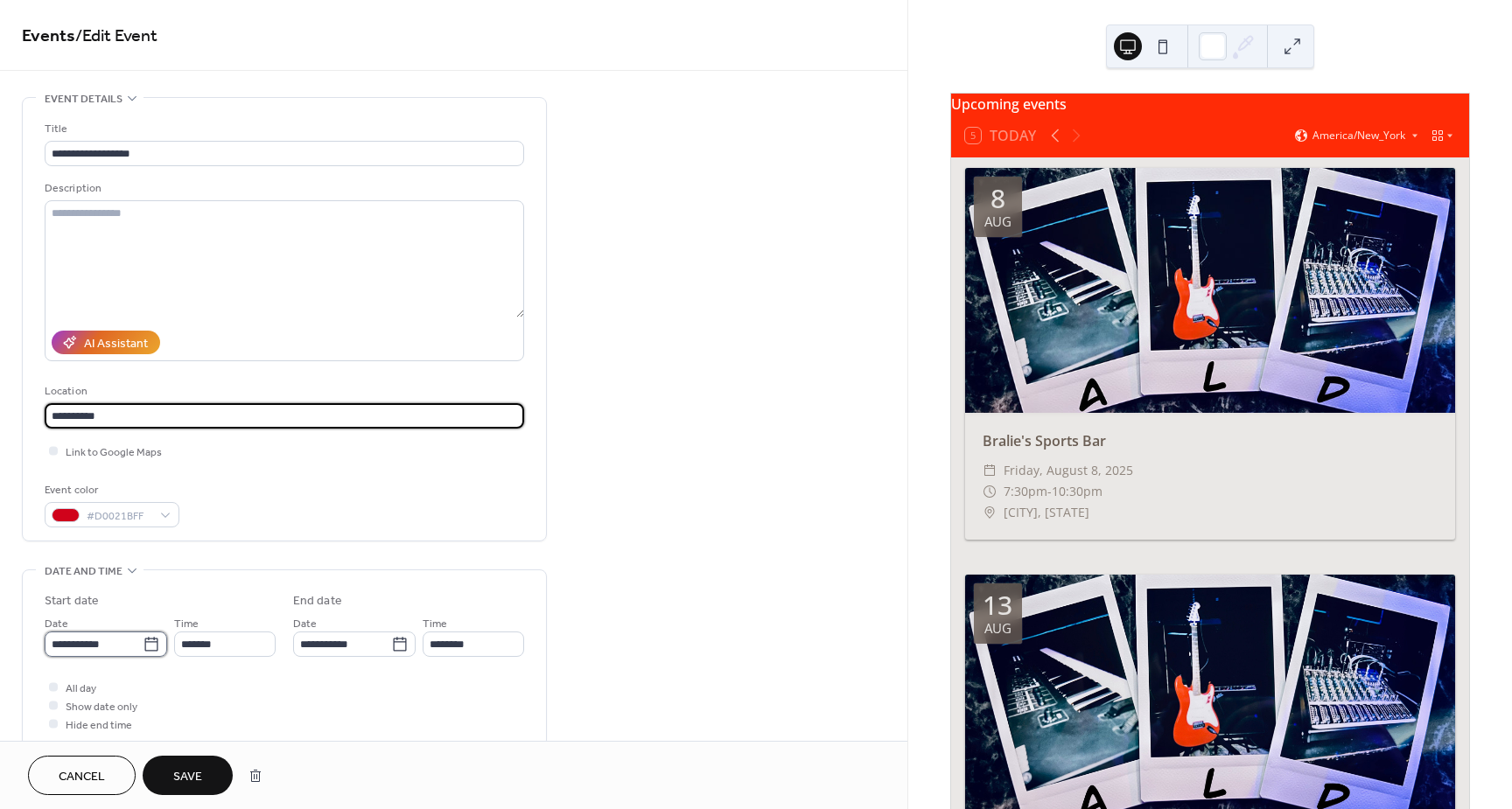 click on "**********" at bounding box center (94, 644) 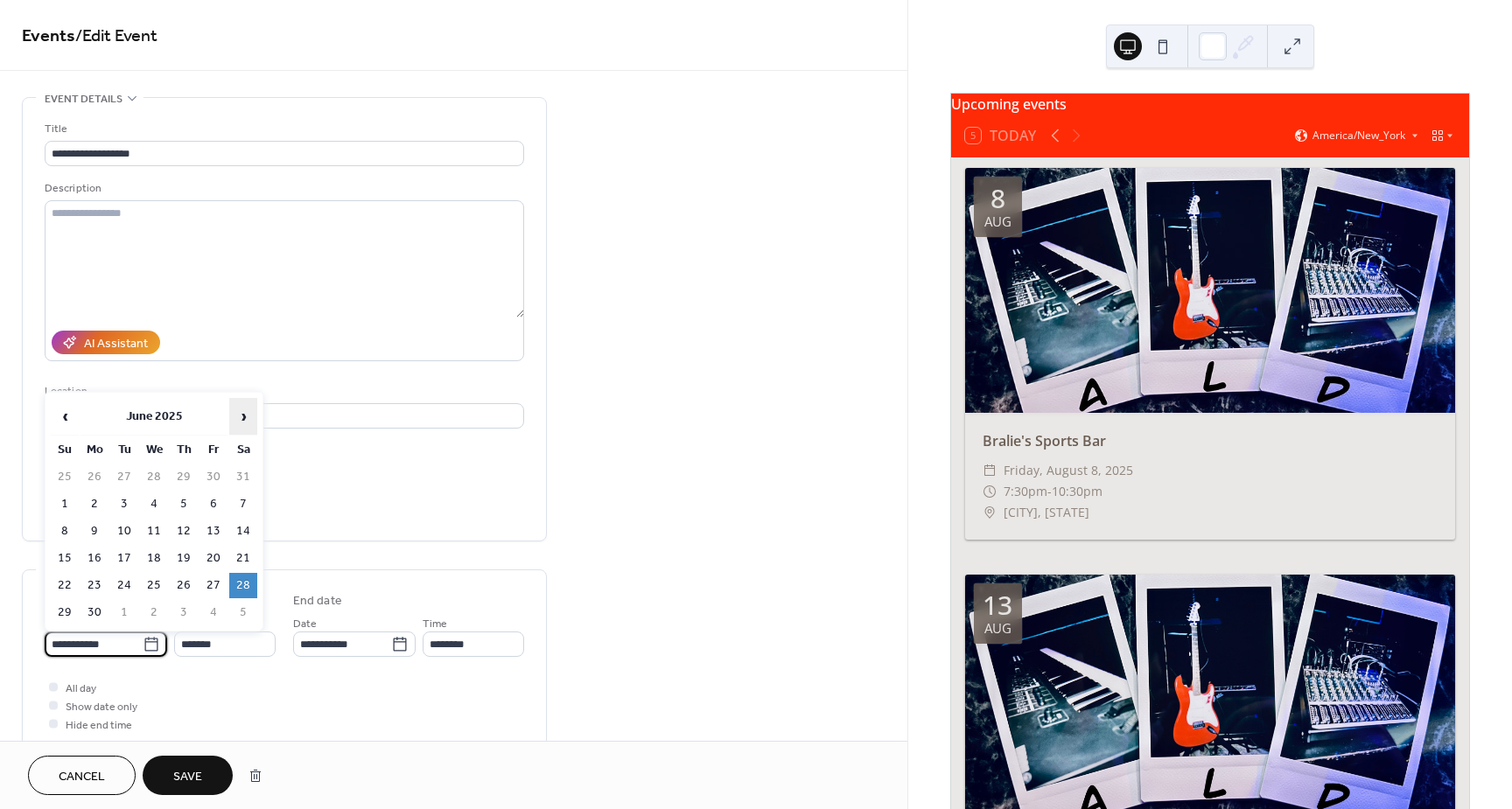 click on "›" at bounding box center [243, 416] 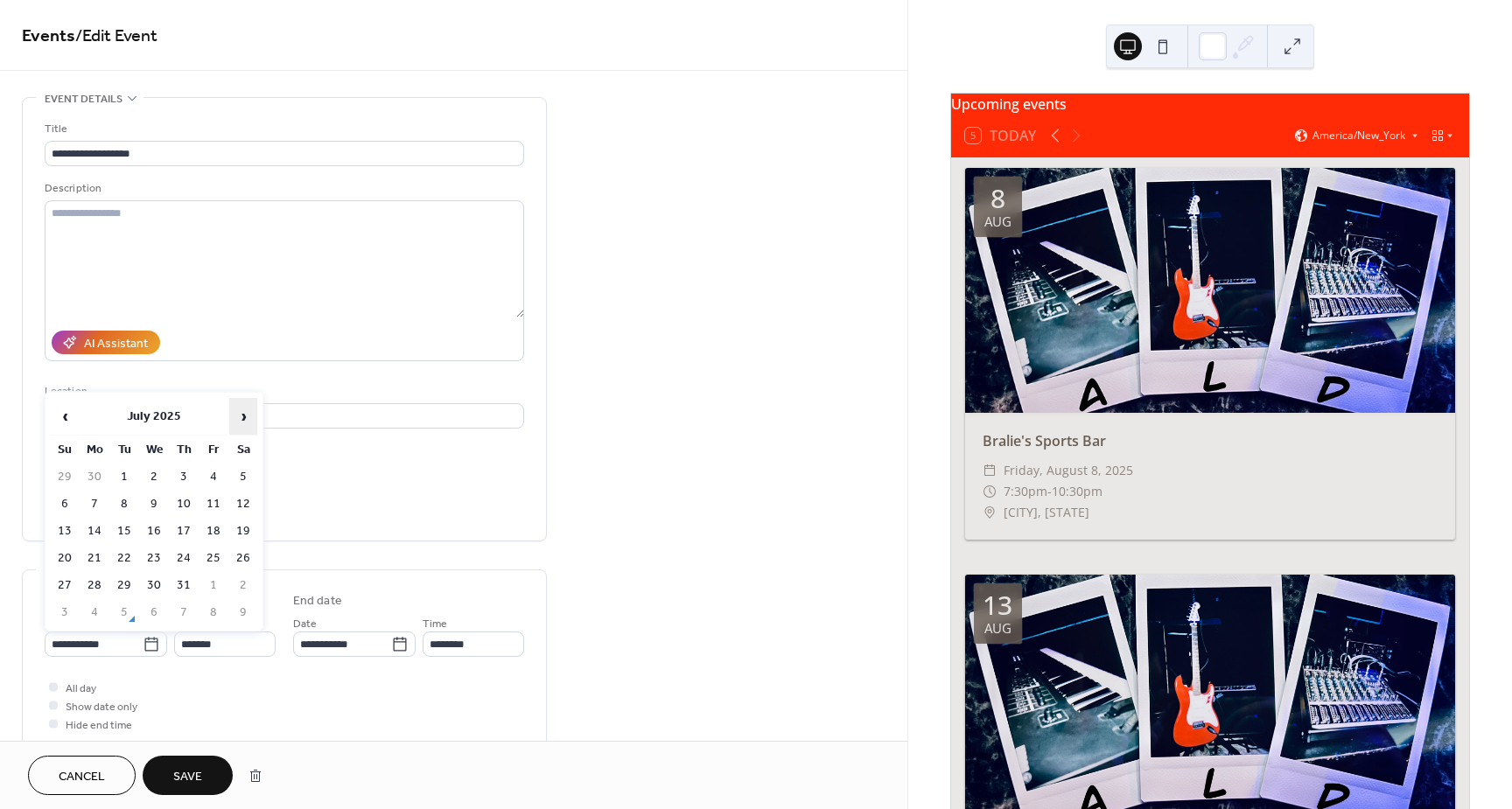 click on "›" at bounding box center (243, 416) 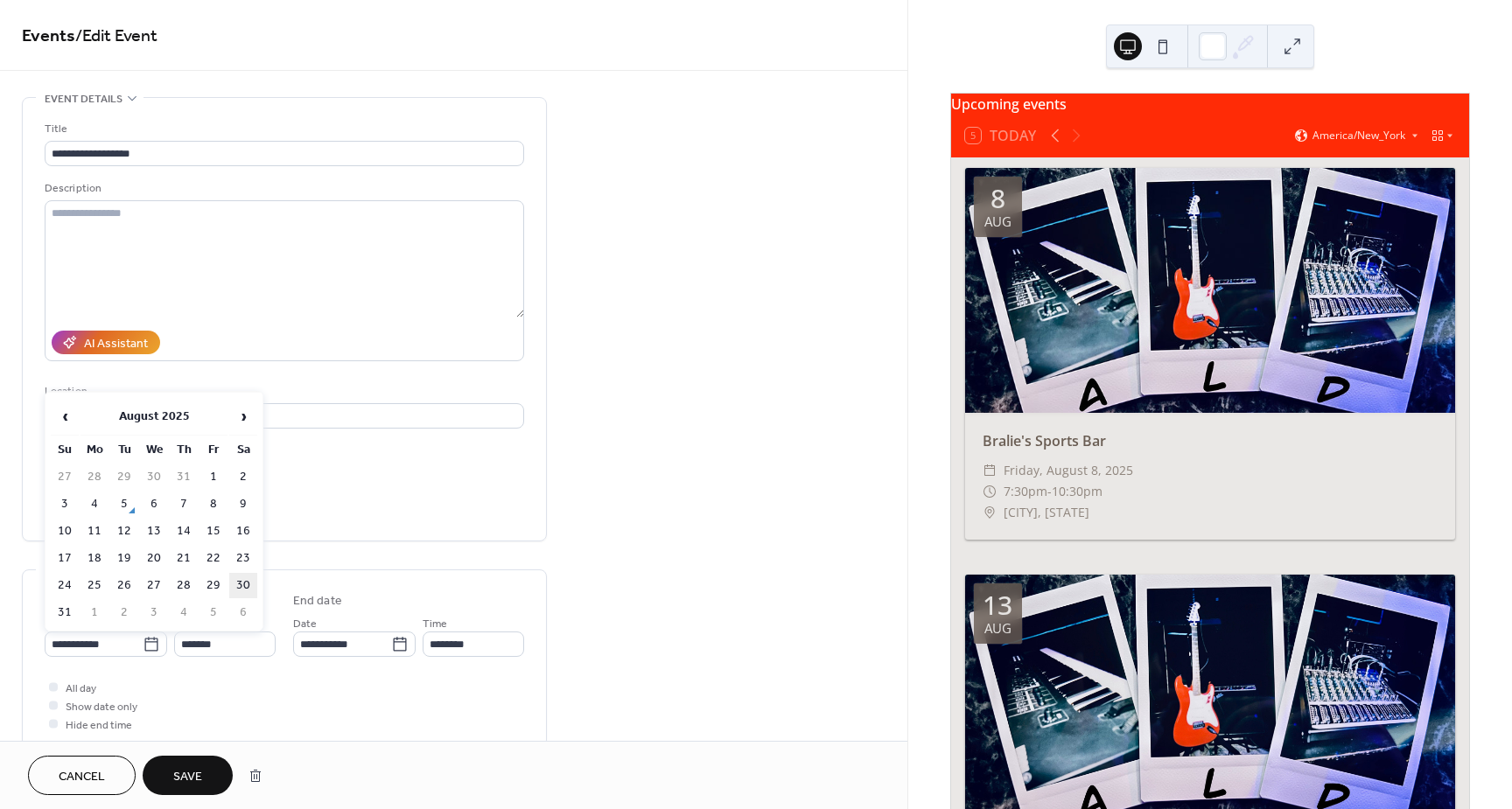 click on "30" at bounding box center (243, 585) 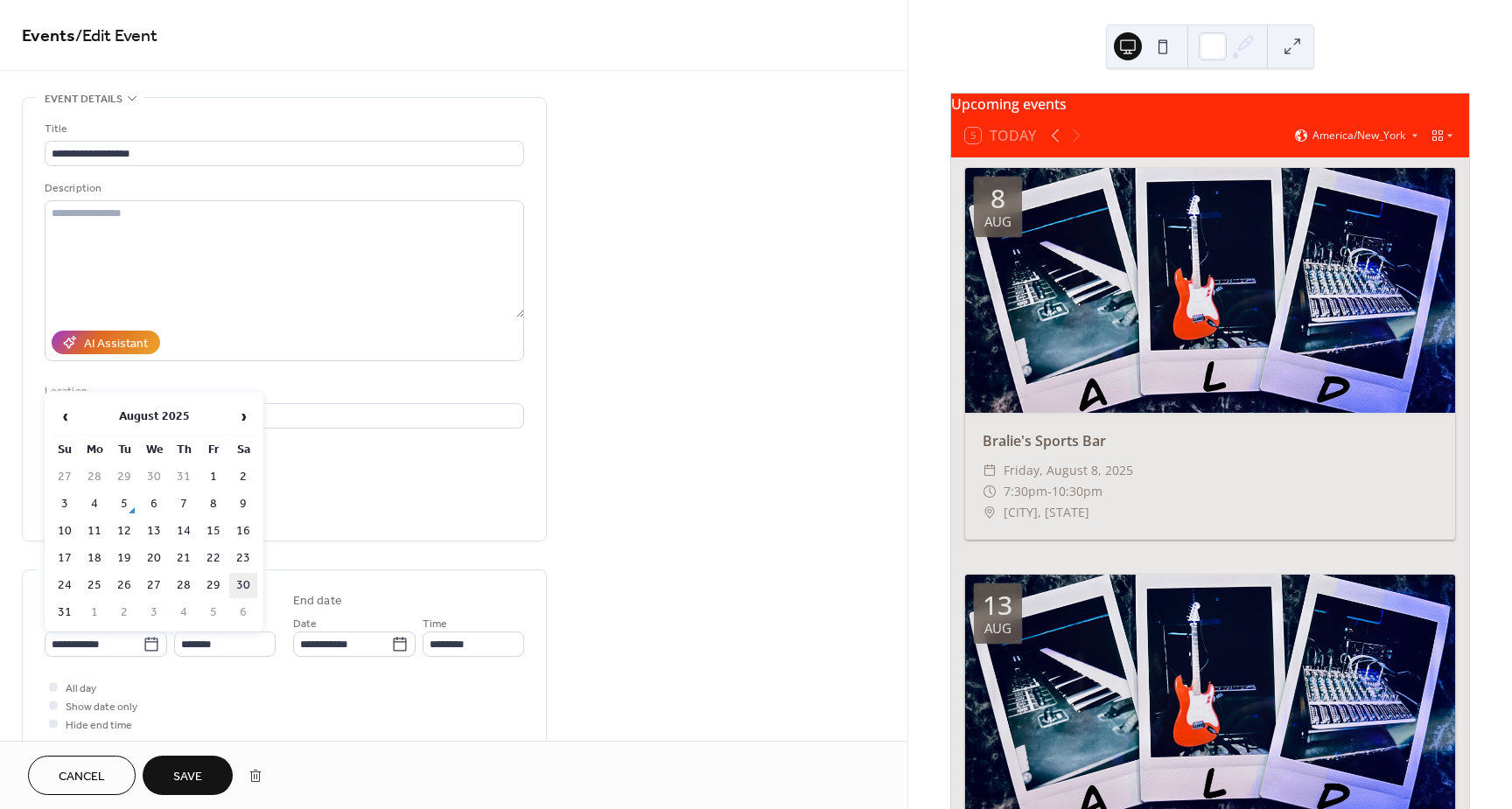 type on "**********" 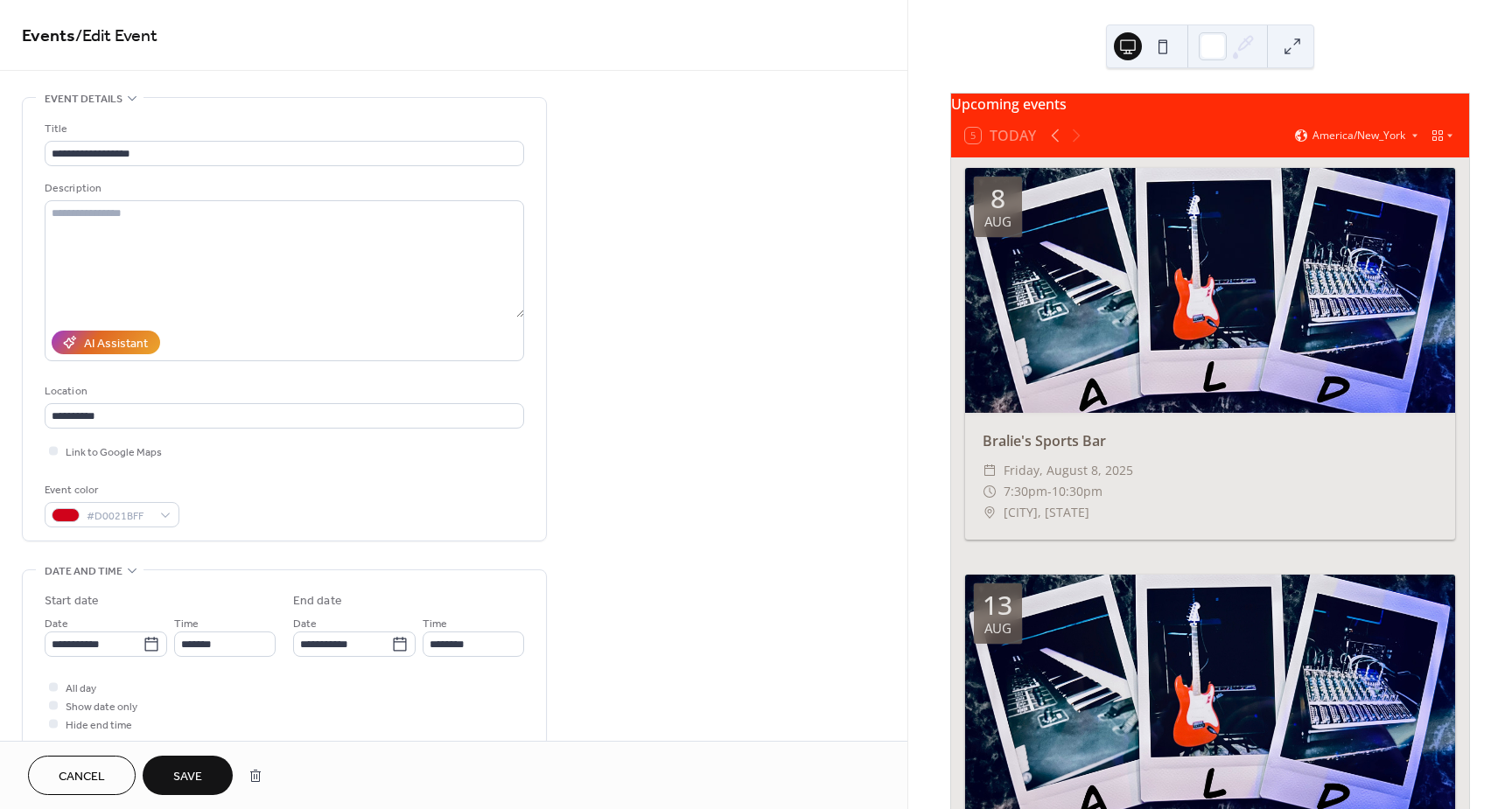 click on "Save" at bounding box center (187, 777) 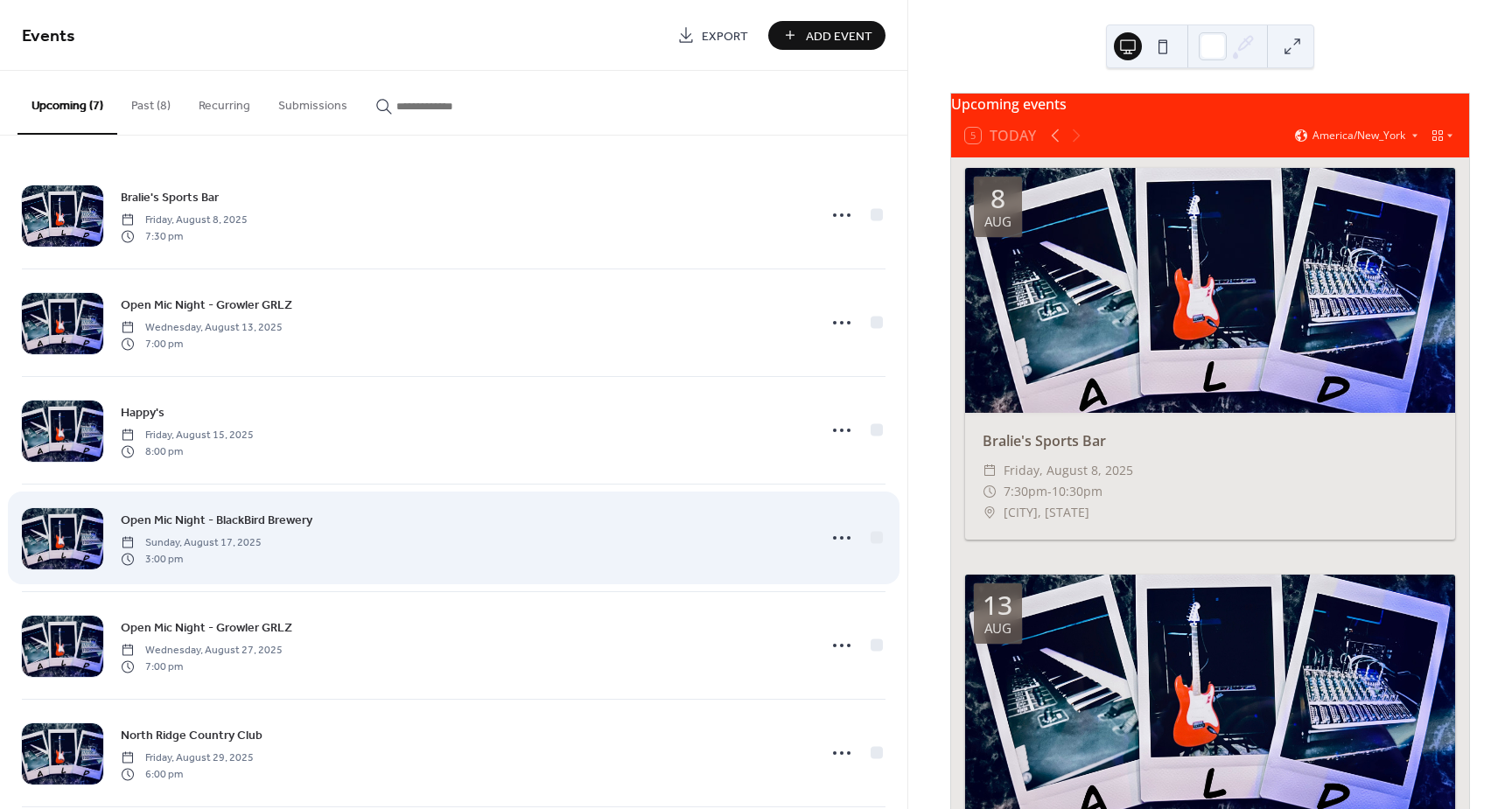 scroll, scrollTop: 131, scrollLeft: 0, axis: vertical 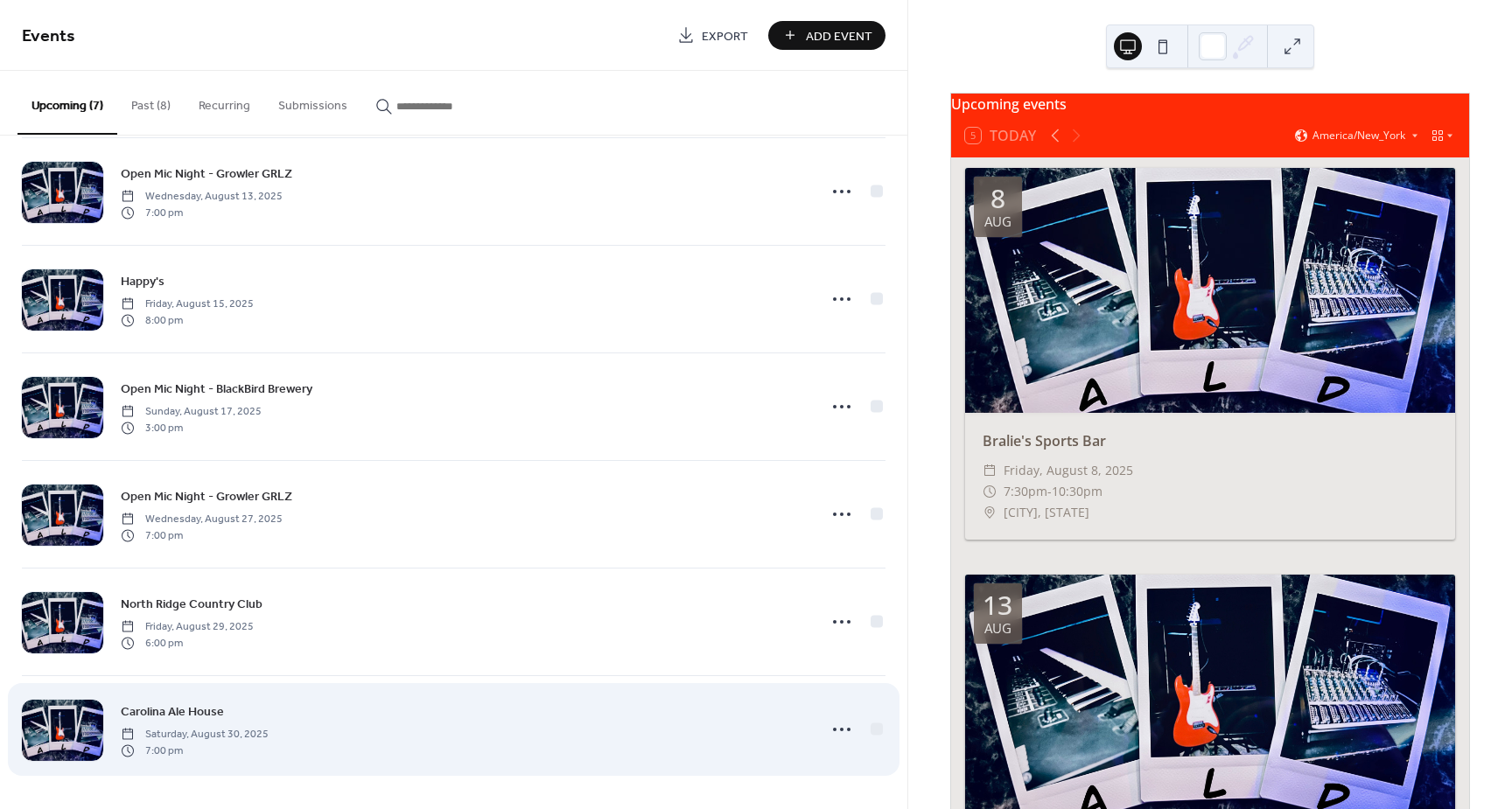 click on "Carolina Ale House [DAY], [MONTH] [DAY_NUM], [YEAR] [TIME]" at bounding box center (463, 729) 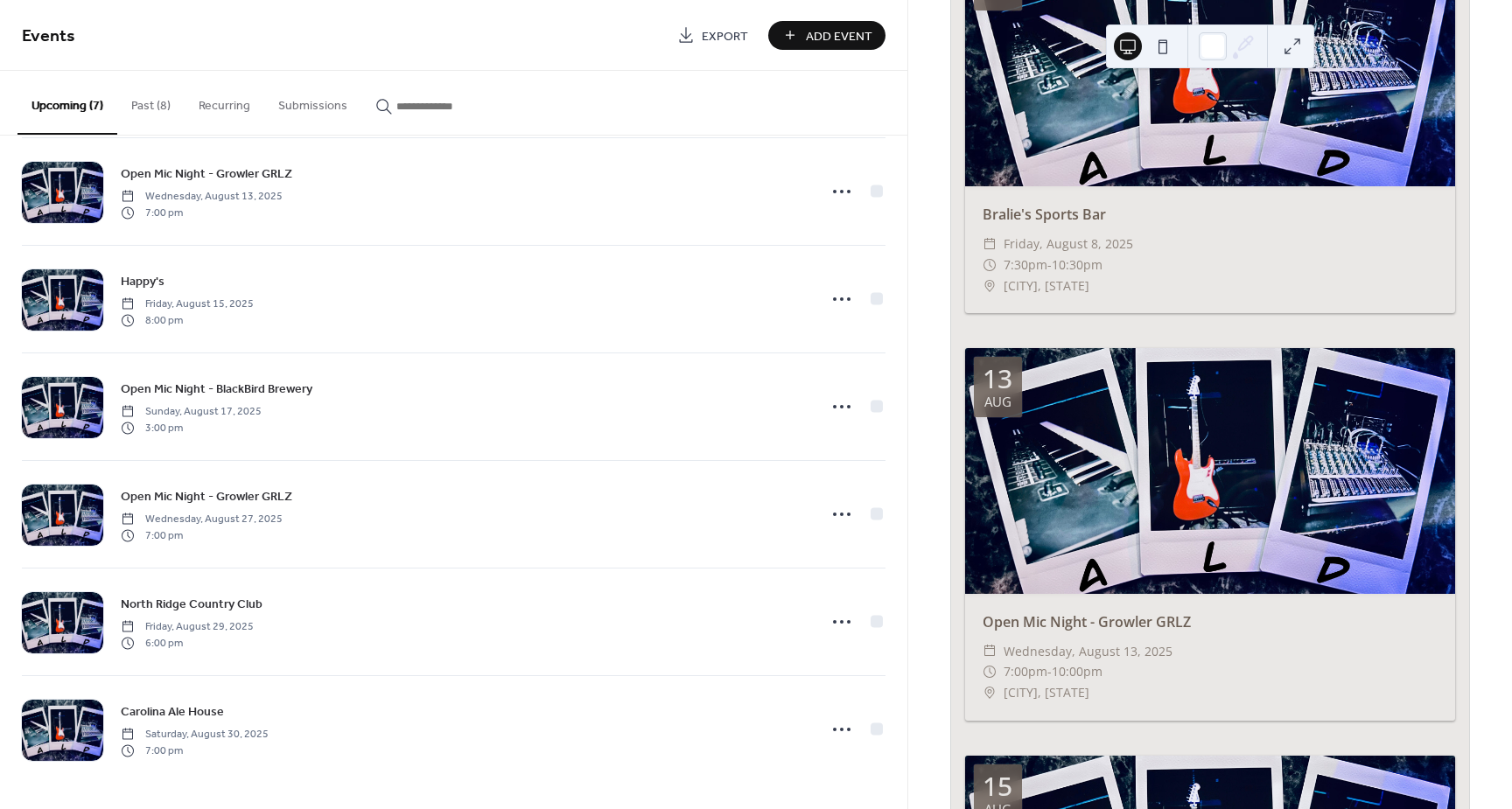 scroll, scrollTop: 0, scrollLeft: 0, axis: both 